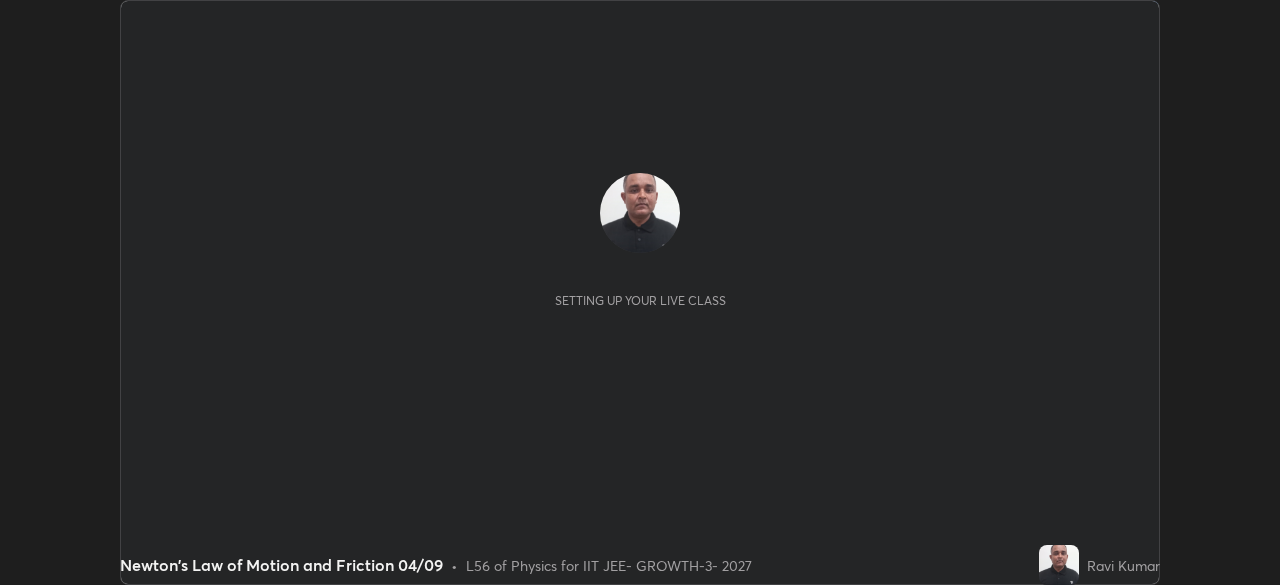 scroll, scrollTop: 0, scrollLeft: 0, axis: both 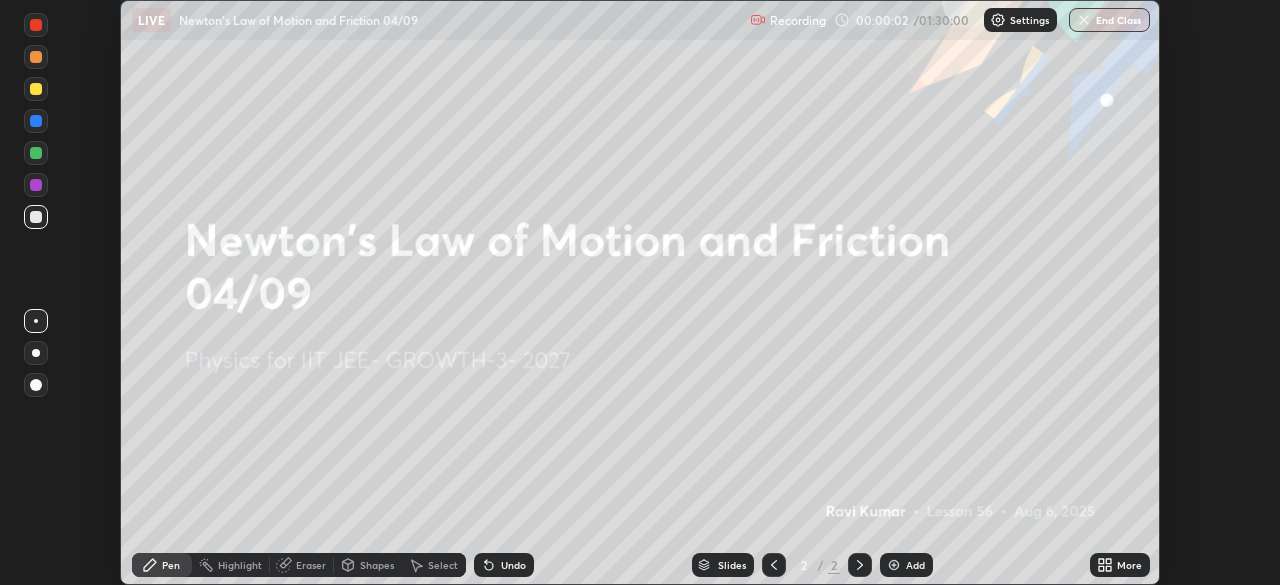 click 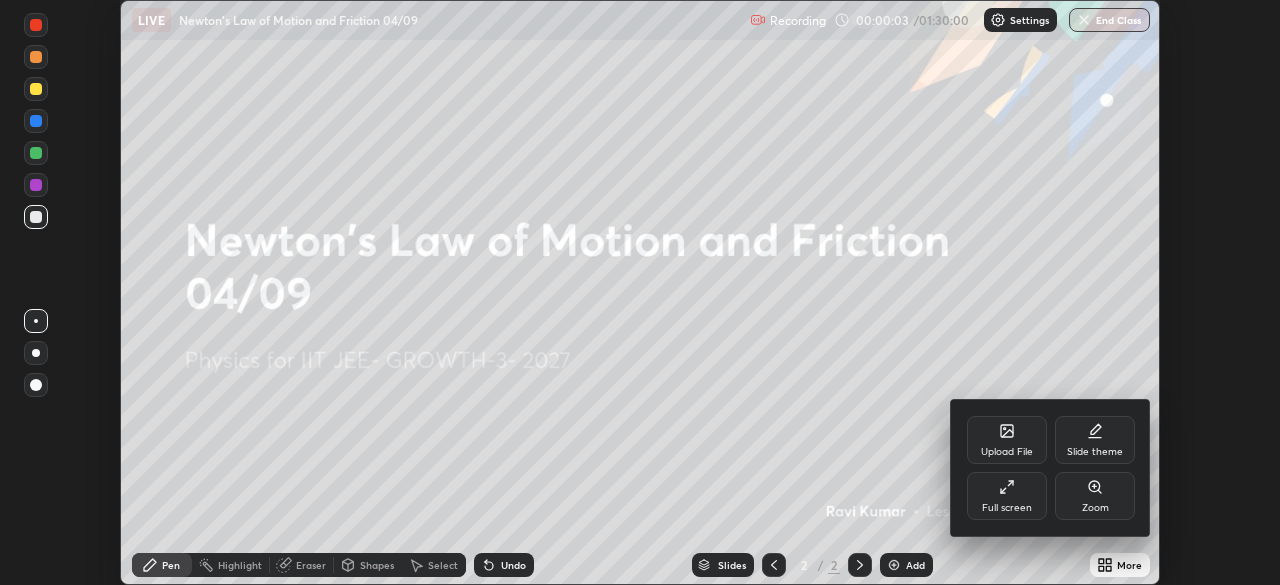 click on "Full screen" at bounding box center (1007, 496) 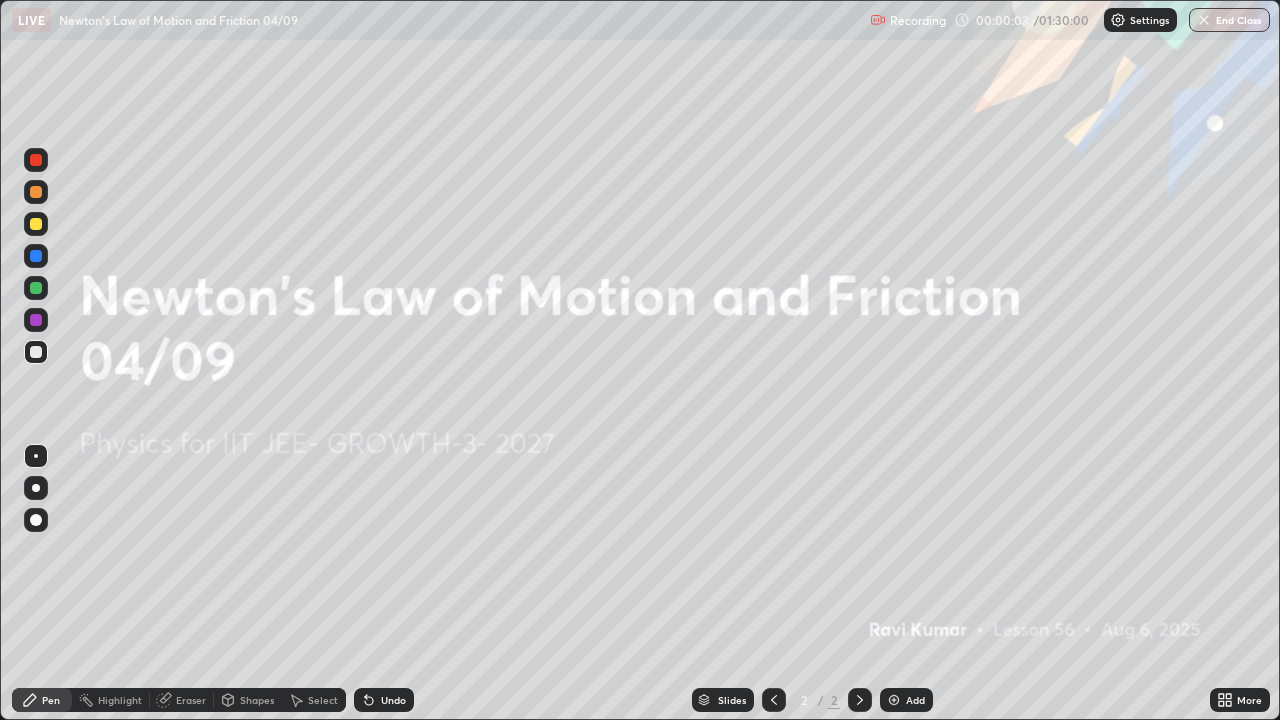 scroll, scrollTop: 99280, scrollLeft: 98720, axis: both 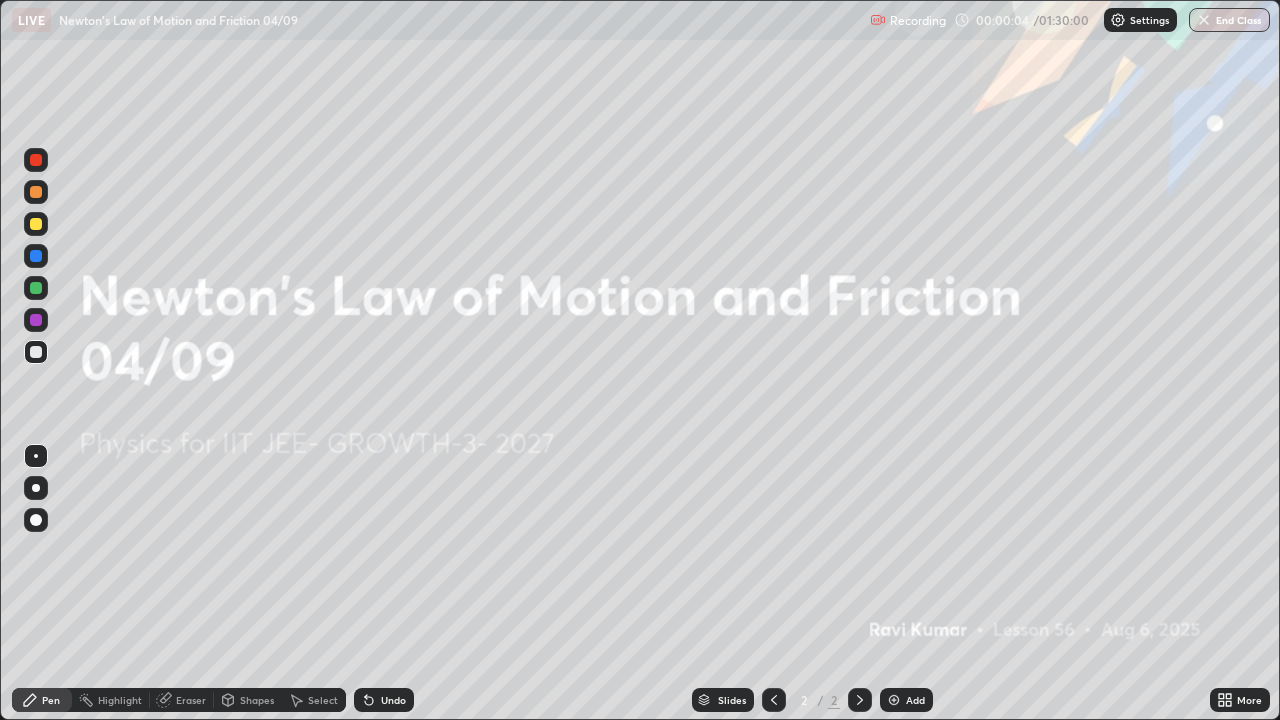 click at bounding box center (1118, 20) 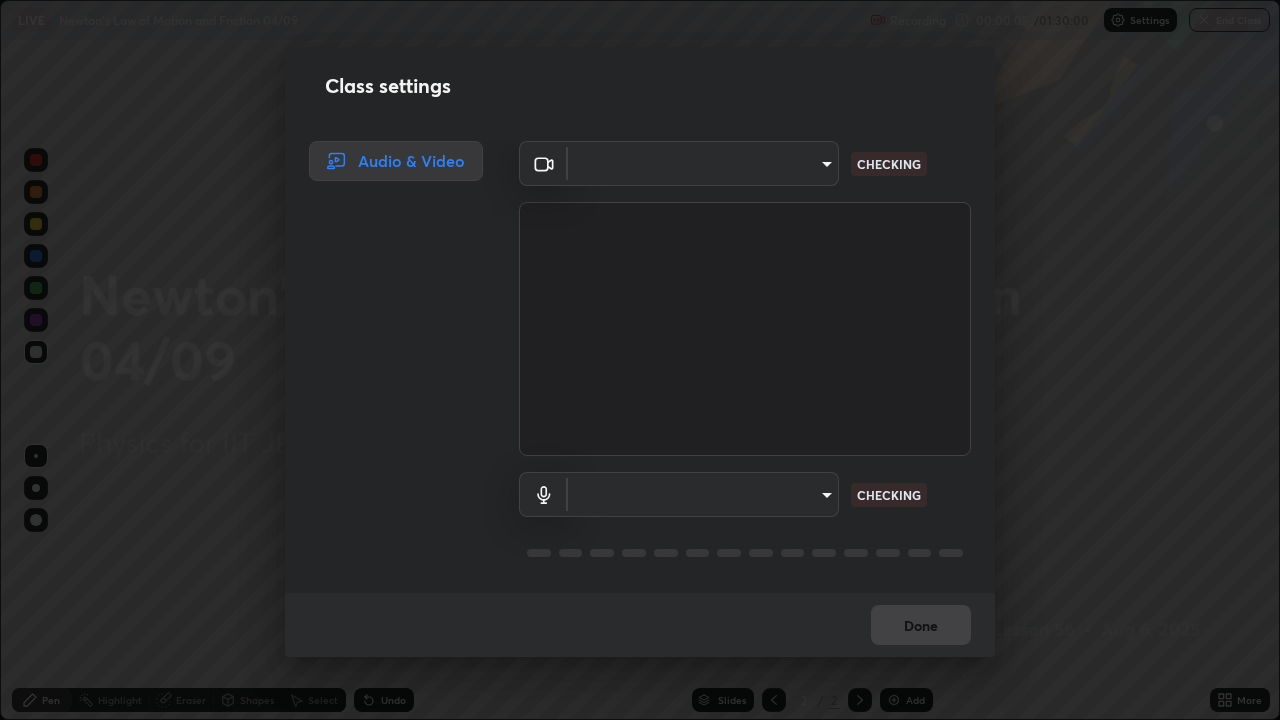 type on "8af73e8d16ef8e3bb7c62716022b9fe157133e9521606ce818031bd72dda2f9e" 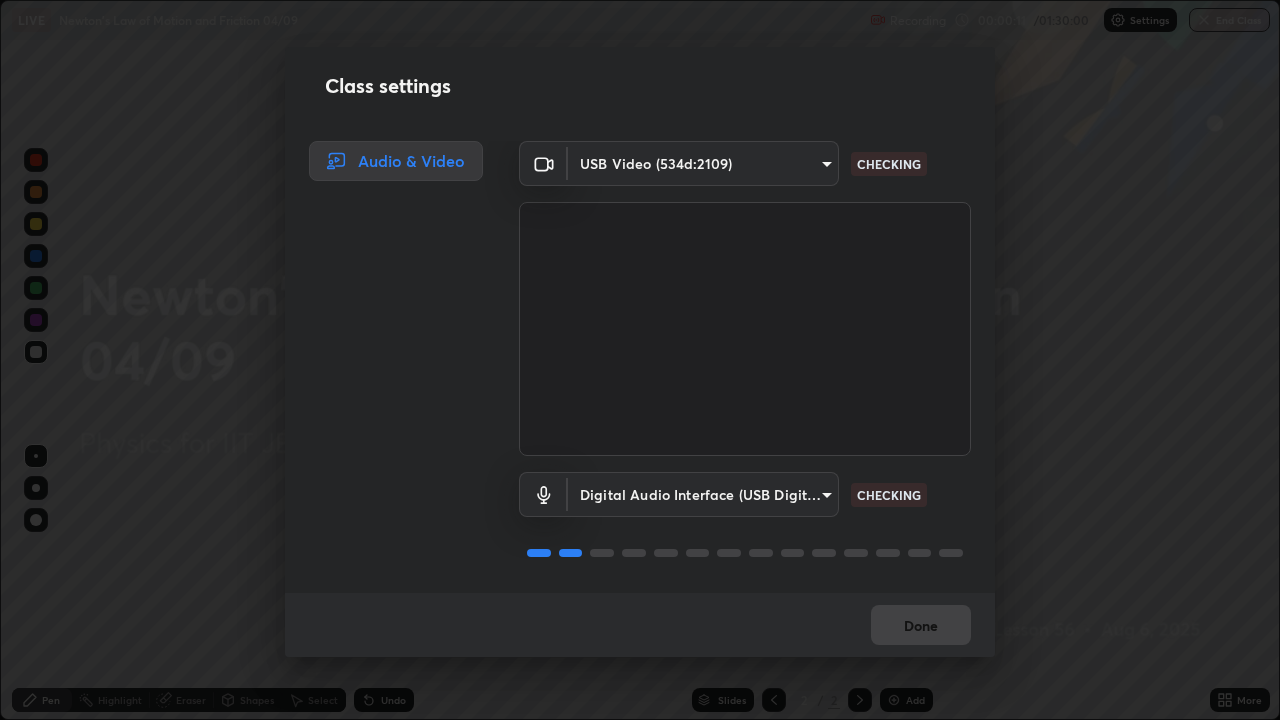click on "Erase all LIVE Newton's Law of Motion and Friction 04/09 Recording 00:00:11 /  01:30:00 Settings End Class Setting up your live class Newton's Law of Motion and Friction 04/09 • L56 of Physics for IIT JEE- GROWTH-3- 2027 [PERSON] Pen Highlight Eraser Shapes Select Undo Slides 2 / 2 Add More No doubts shared Encourage your learners to ask a doubt for better clarity Report an issue Reason for reporting Buffering Chat not working Audio - Video sync issue Educator video quality low ​ Attach an image Report Class settings Audio & Video USB Video (534d:2109) 8af73e8d16ef8e3bb7c62716022b9fe157133e9521606ce818031bd72dda2f9e CHECKING Digital Audio Interface (USB Digital Audio) 32bfdab7dbe72c35781114410bcfa462a123b92e9f25767086b8796cd092dc63 CHECKING Done" at bounding box center [640, 360] 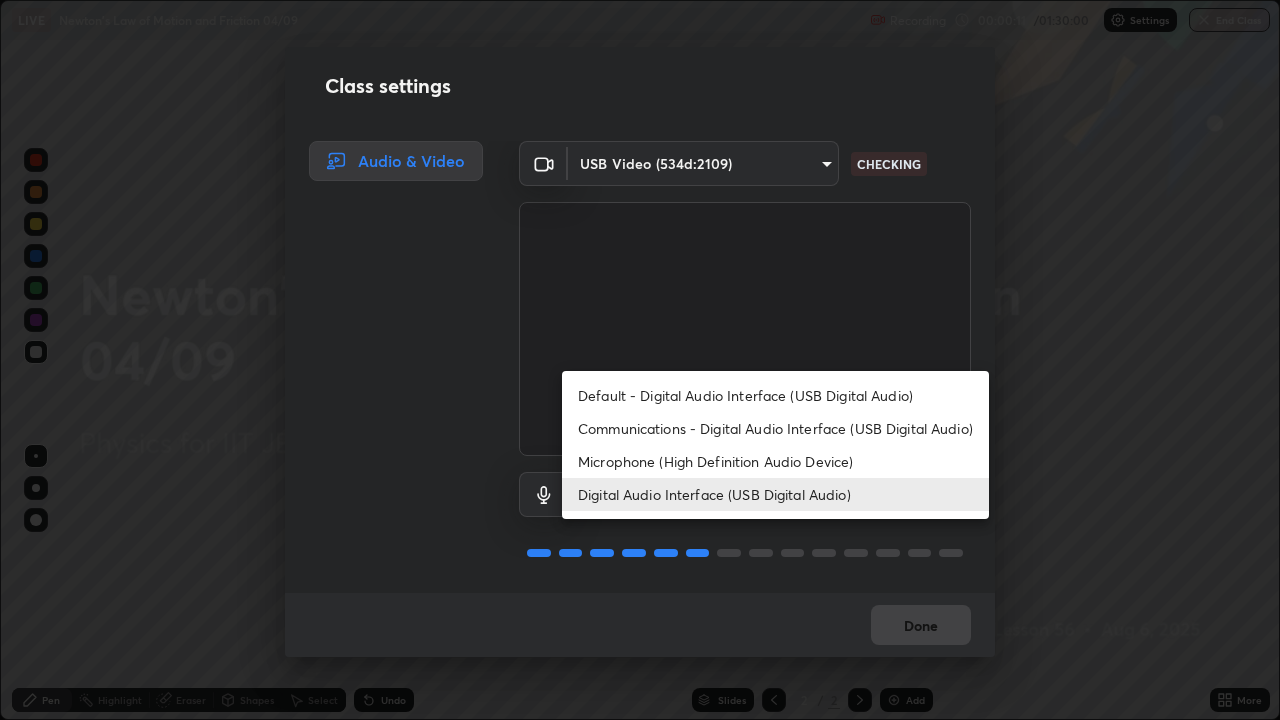 click on "Digital Audio Interface (USB Digital Audio)" at bounding box center (775, 494) 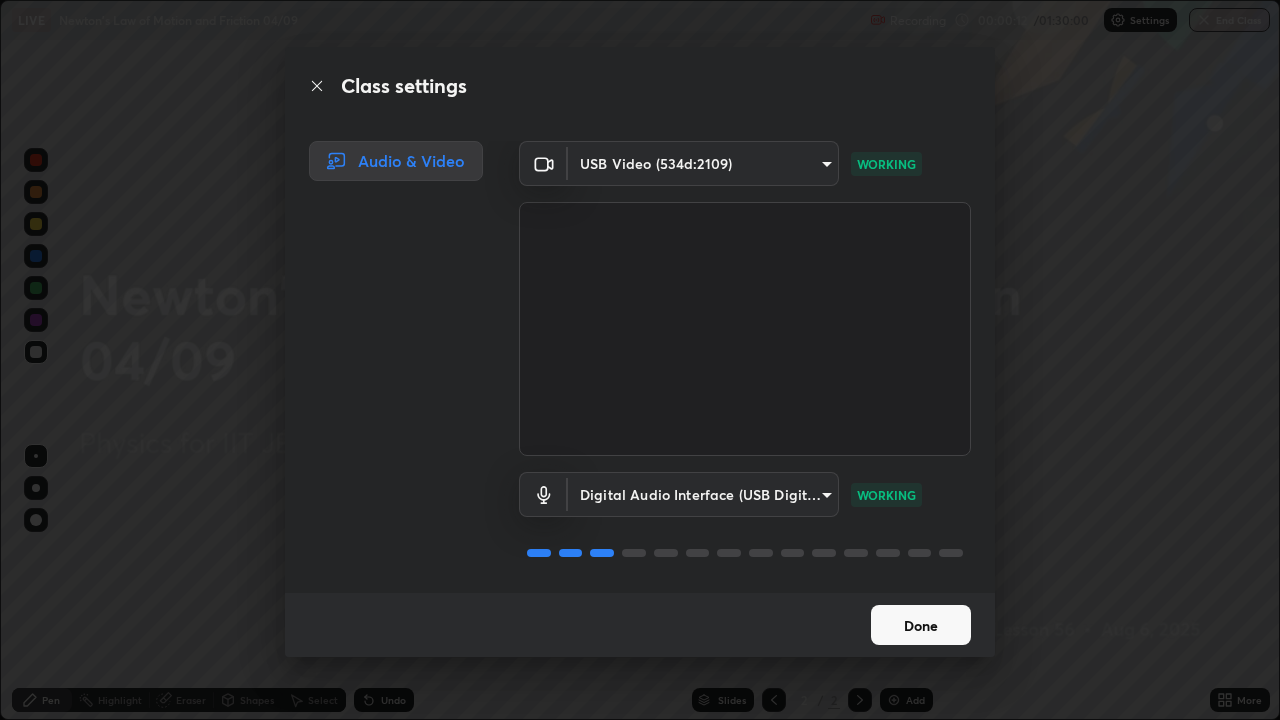 click on "Done" at bounding box center (921, 625) 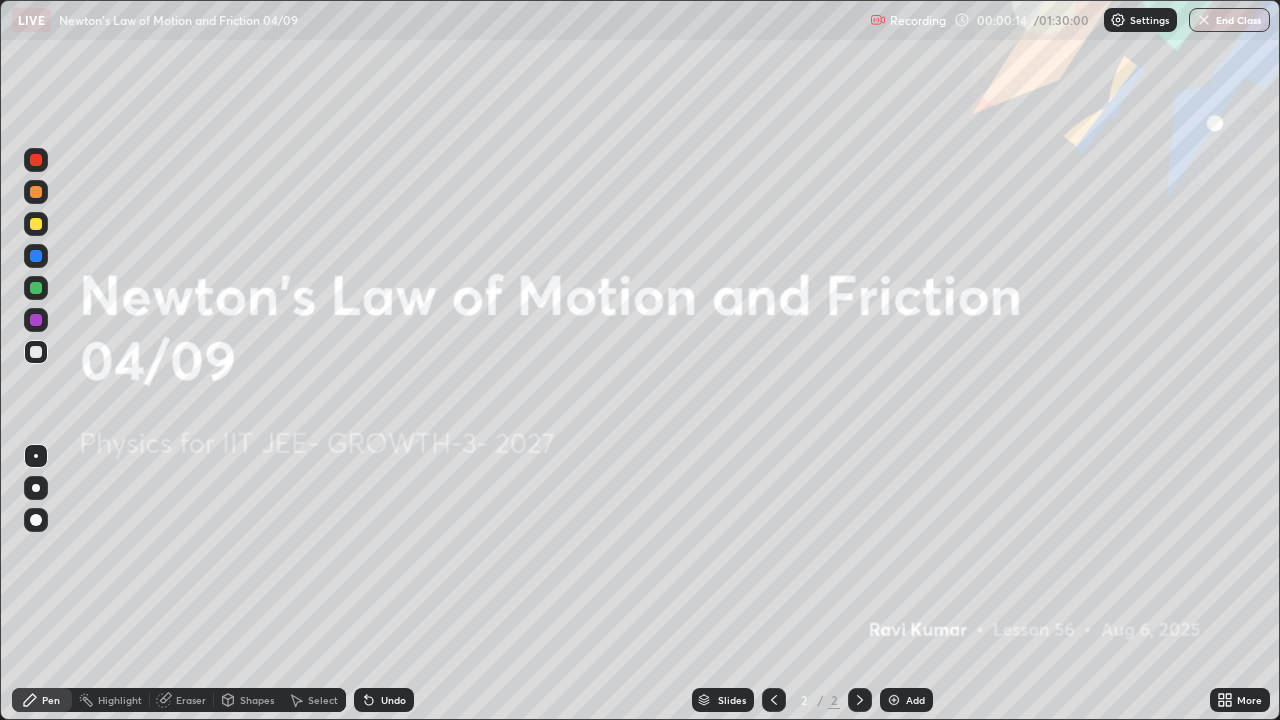 click at bounding box center [860, 700] 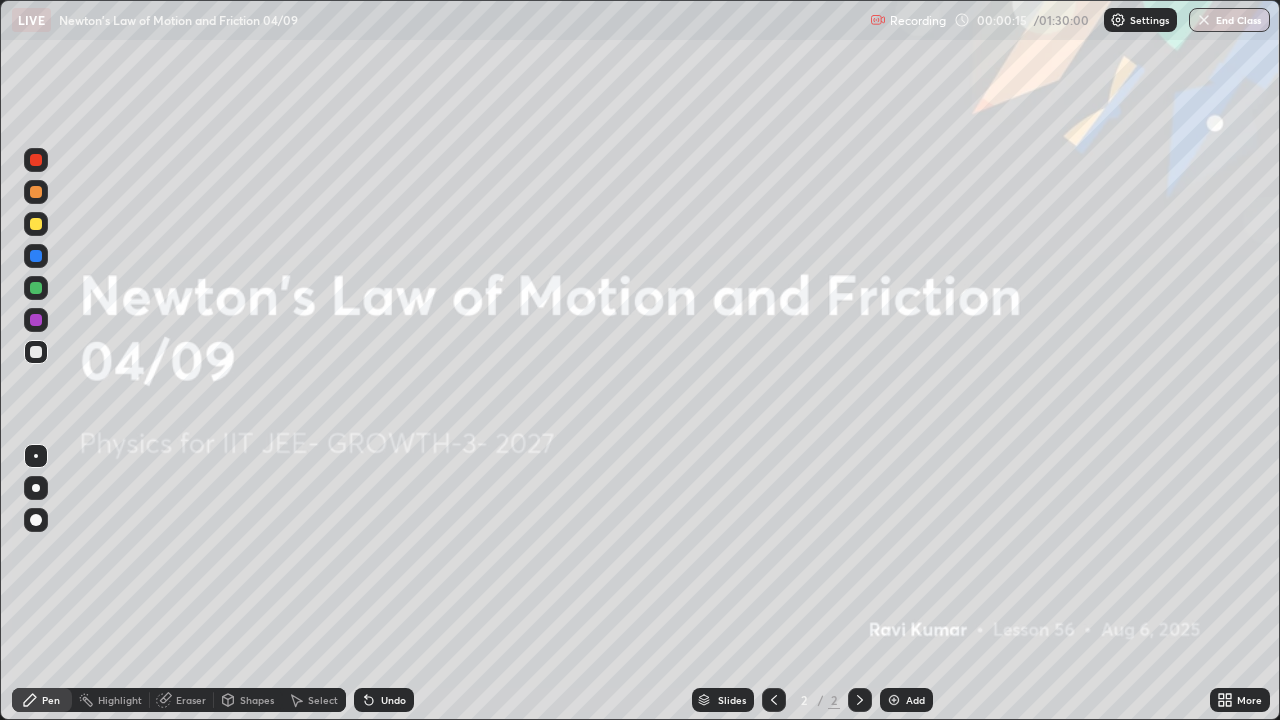 click at bounding box center [894, 700] 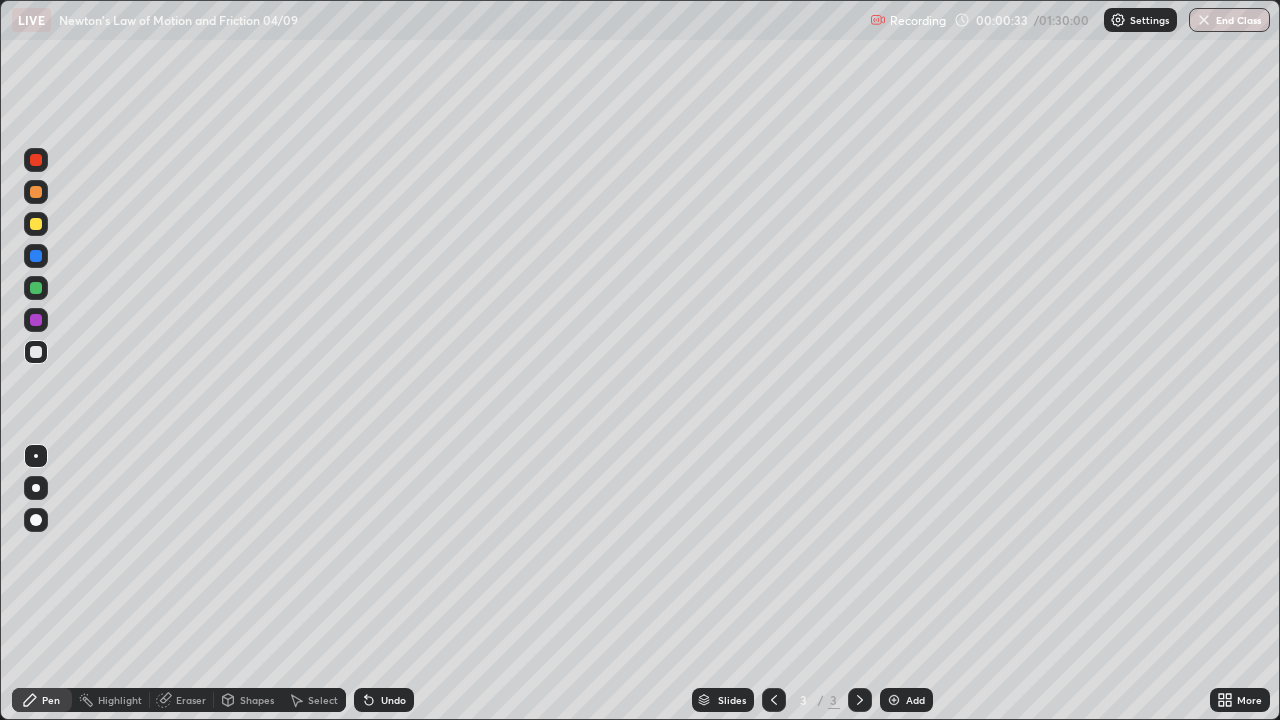 click at bounding box center [36, 224] 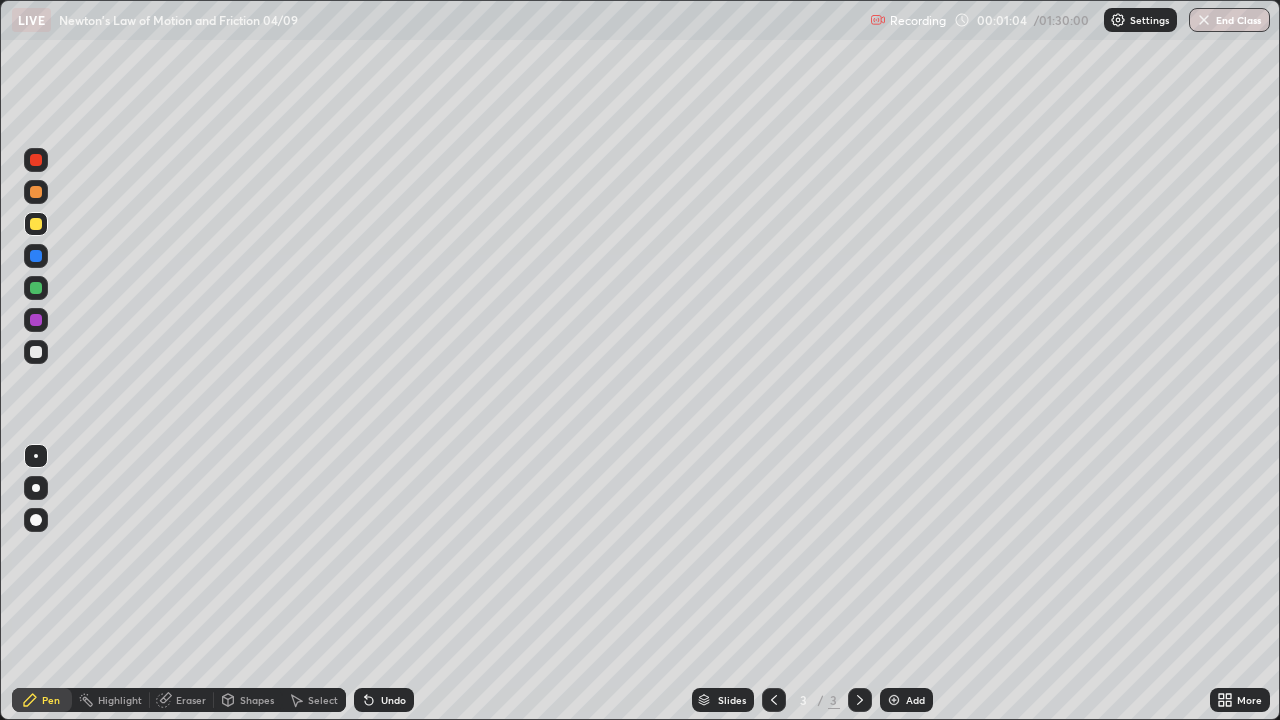 click 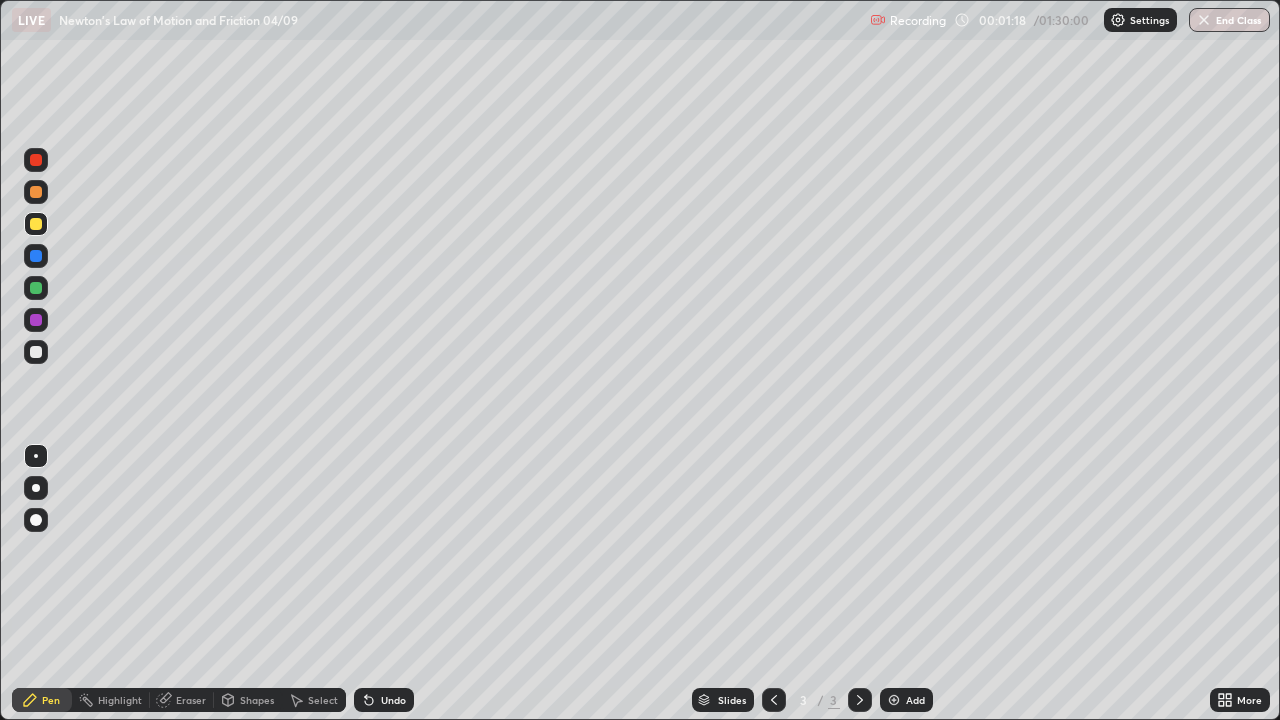 click on "Eraser" at bounding box center (182, 700) 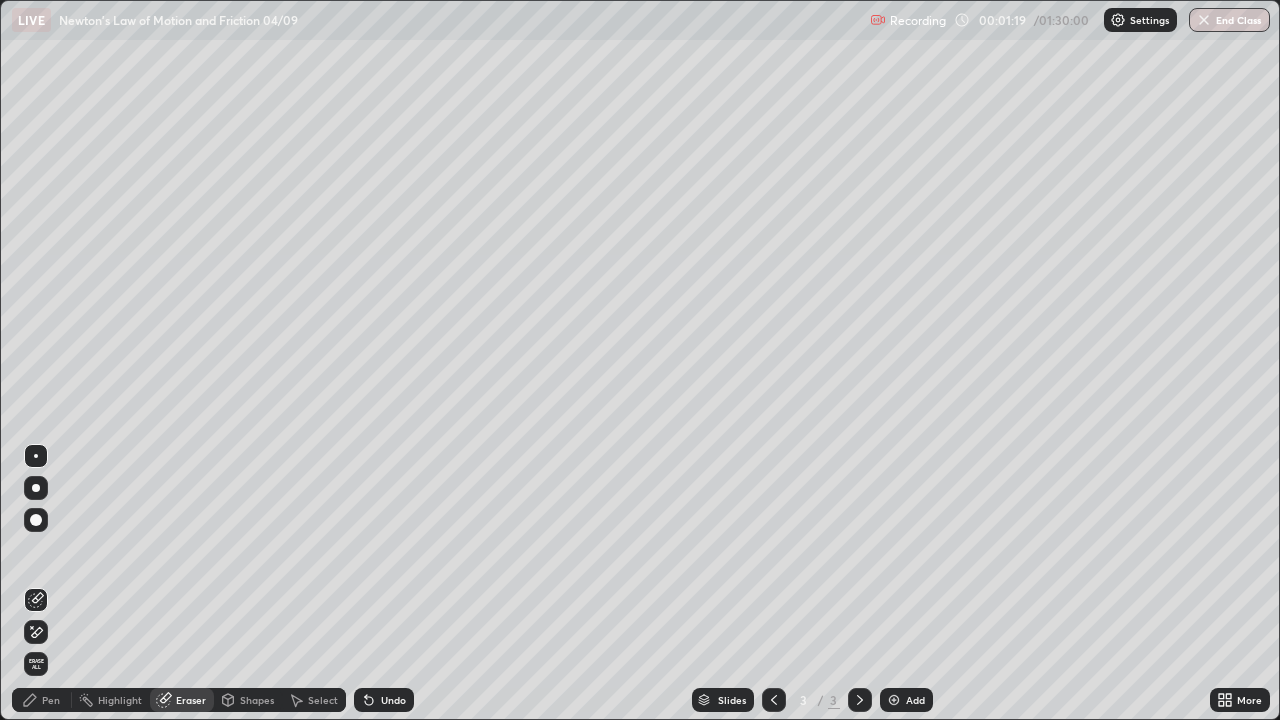click on "Erase all" at bounding box center [36, 664] 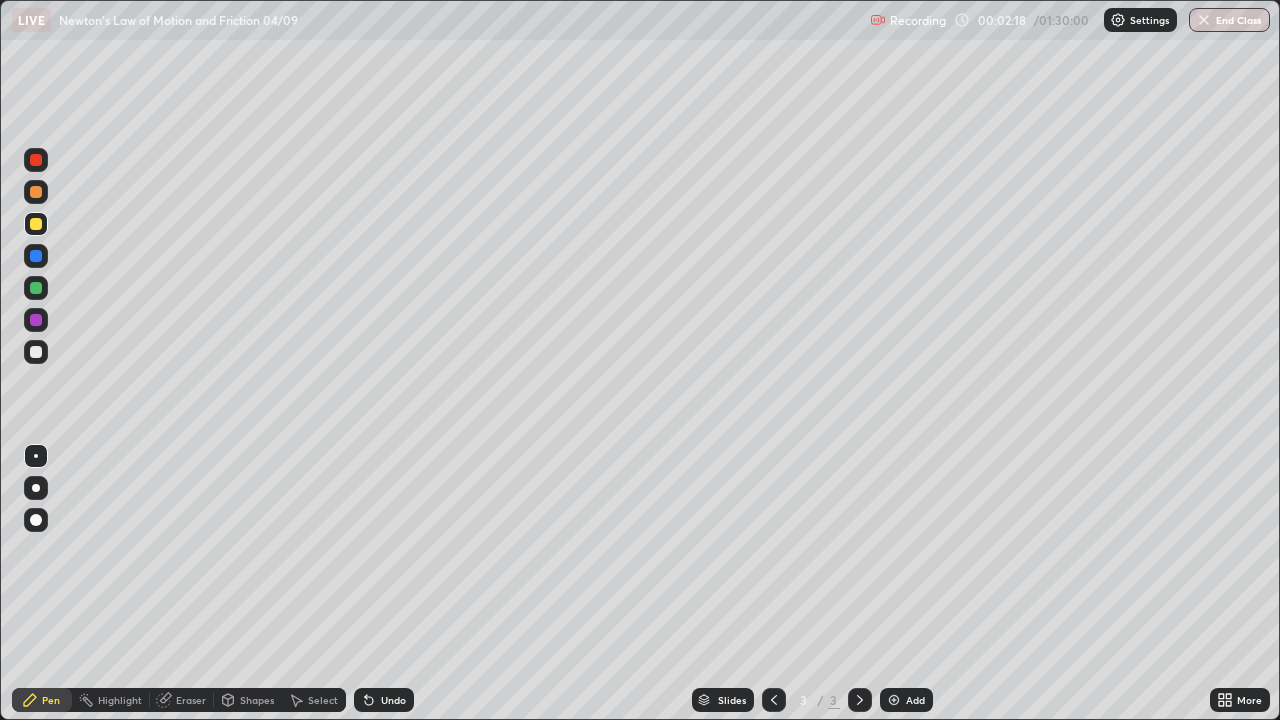 click at bounding box center [36, 352] 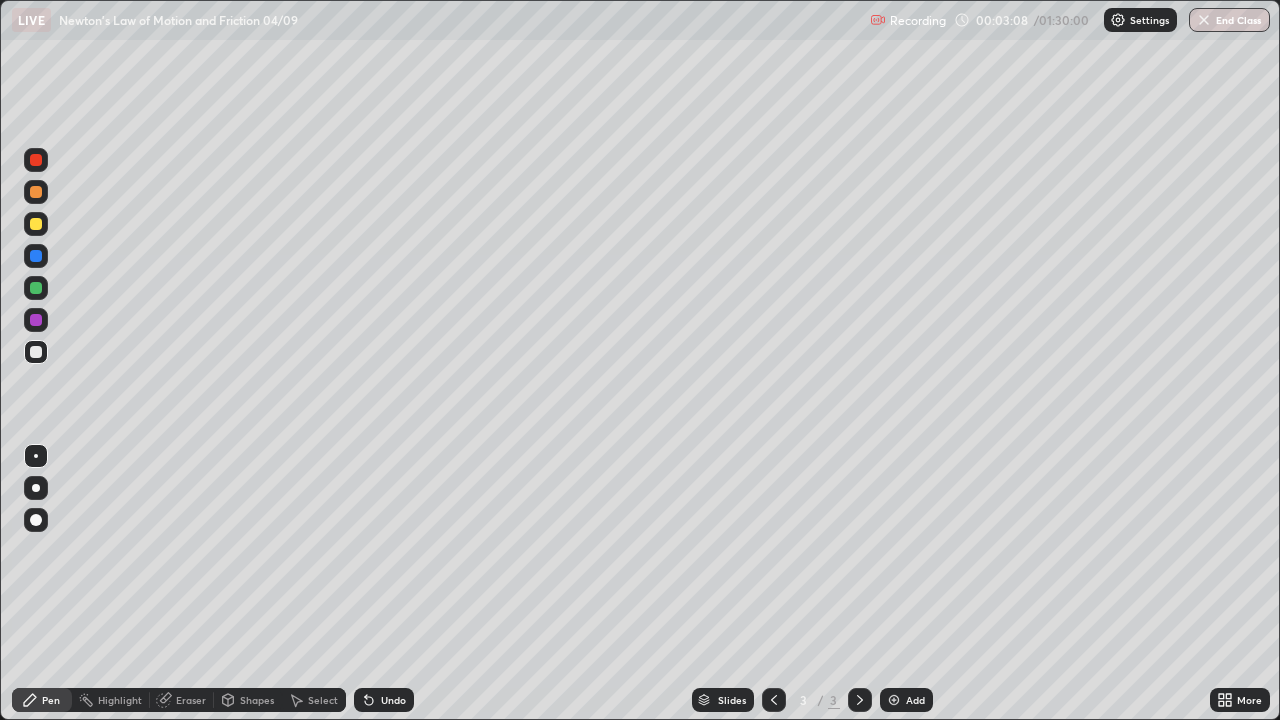 click on "Undo" at bounding box center [393, 700] 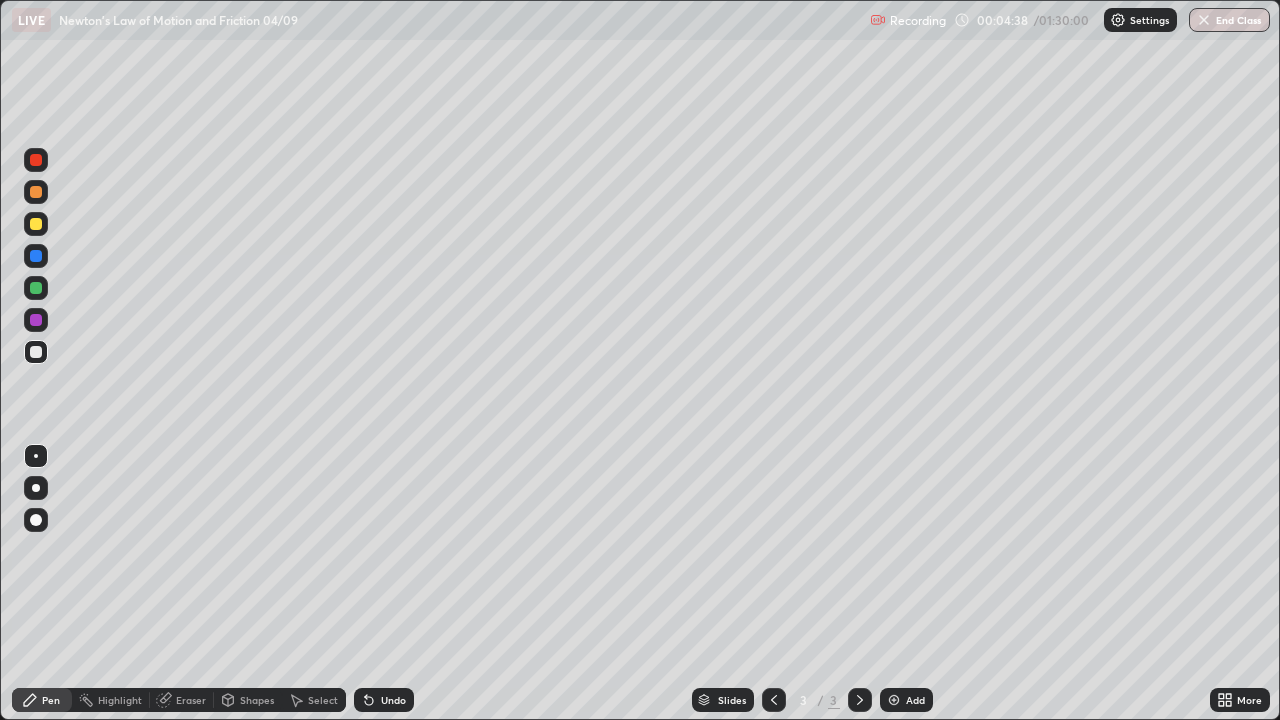 click 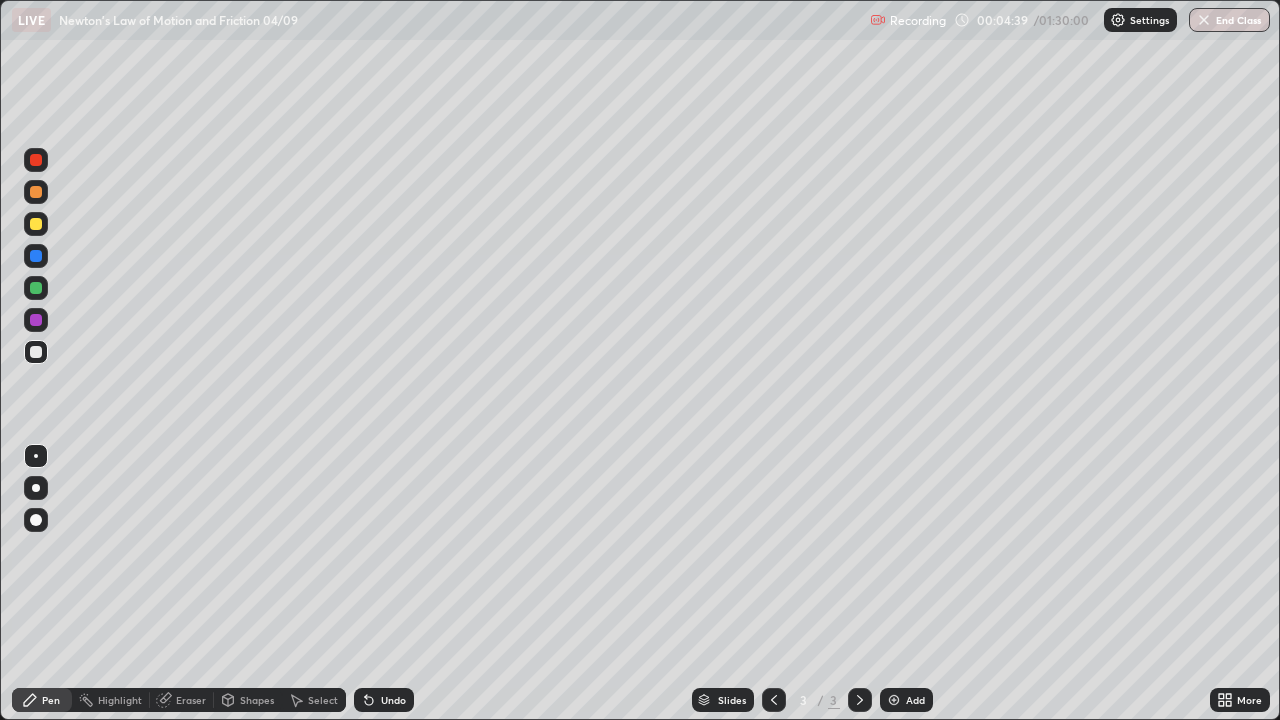 click at bounding box center [894, 700] 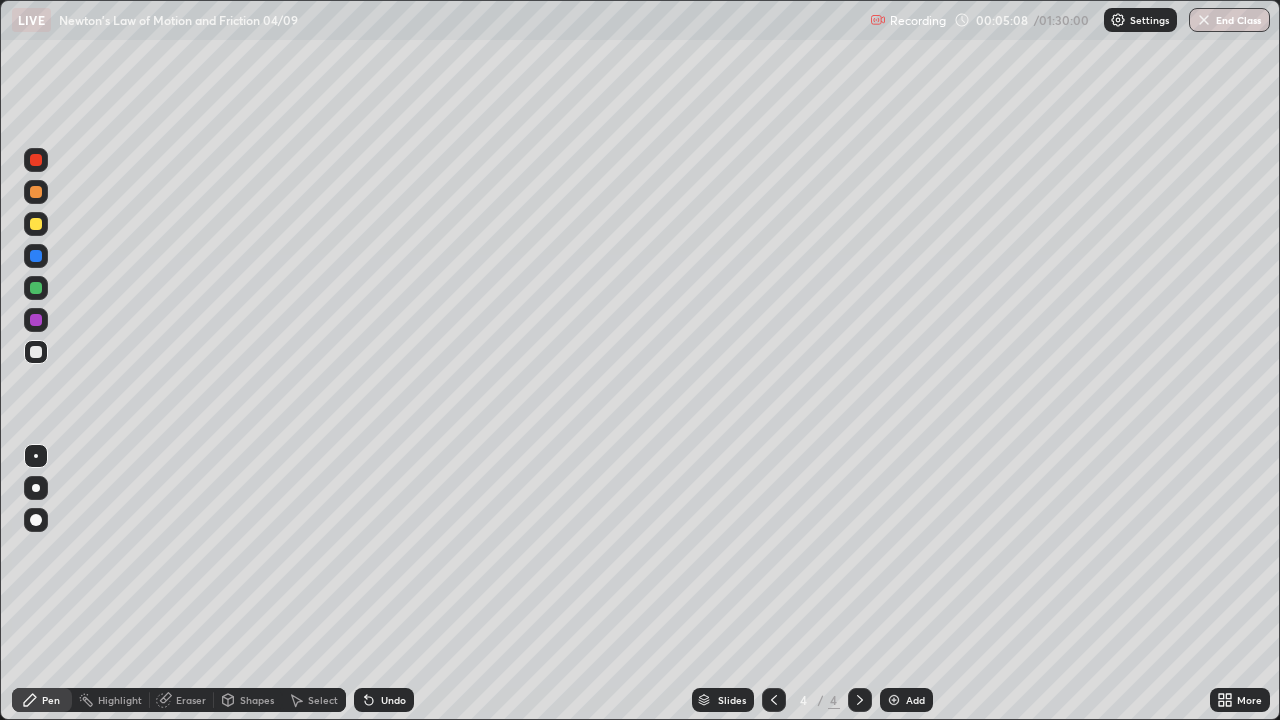 click on "Undo" at bounding box center (384, 700) 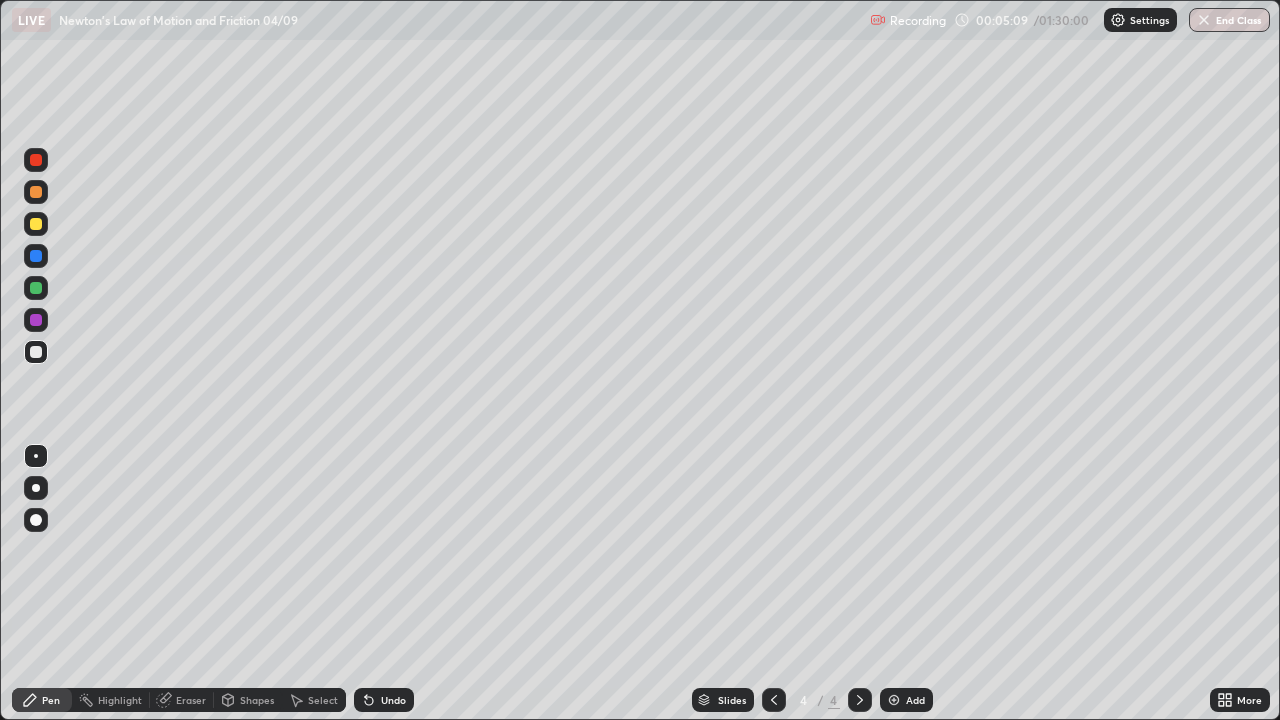 click on "Undo" at bounding box center [384, 700] 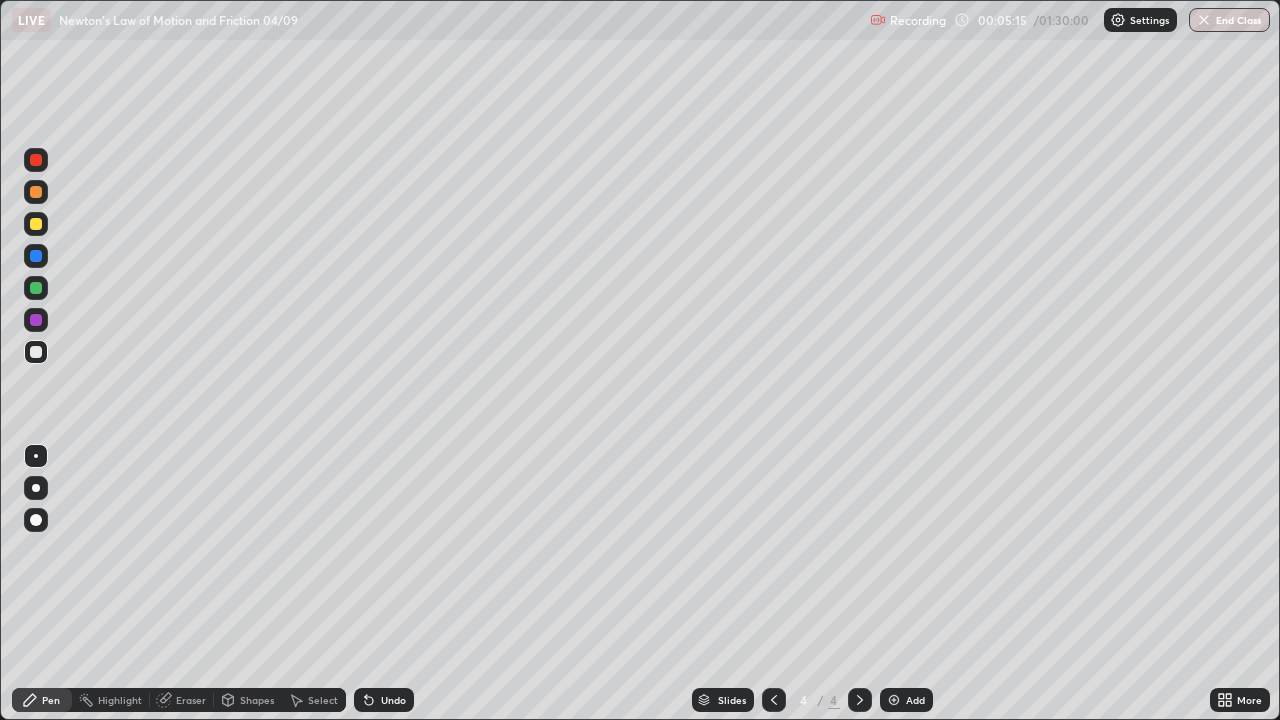 click on "Eraser" at bounding box center [191, 700] 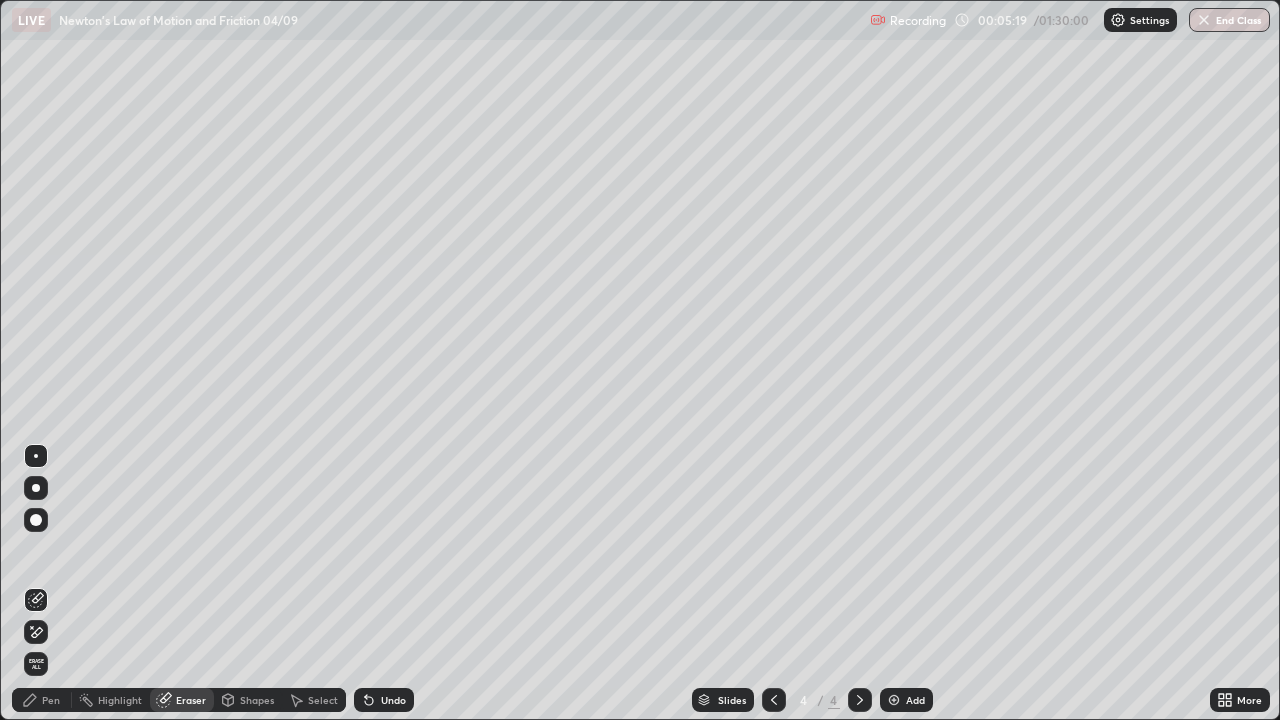click 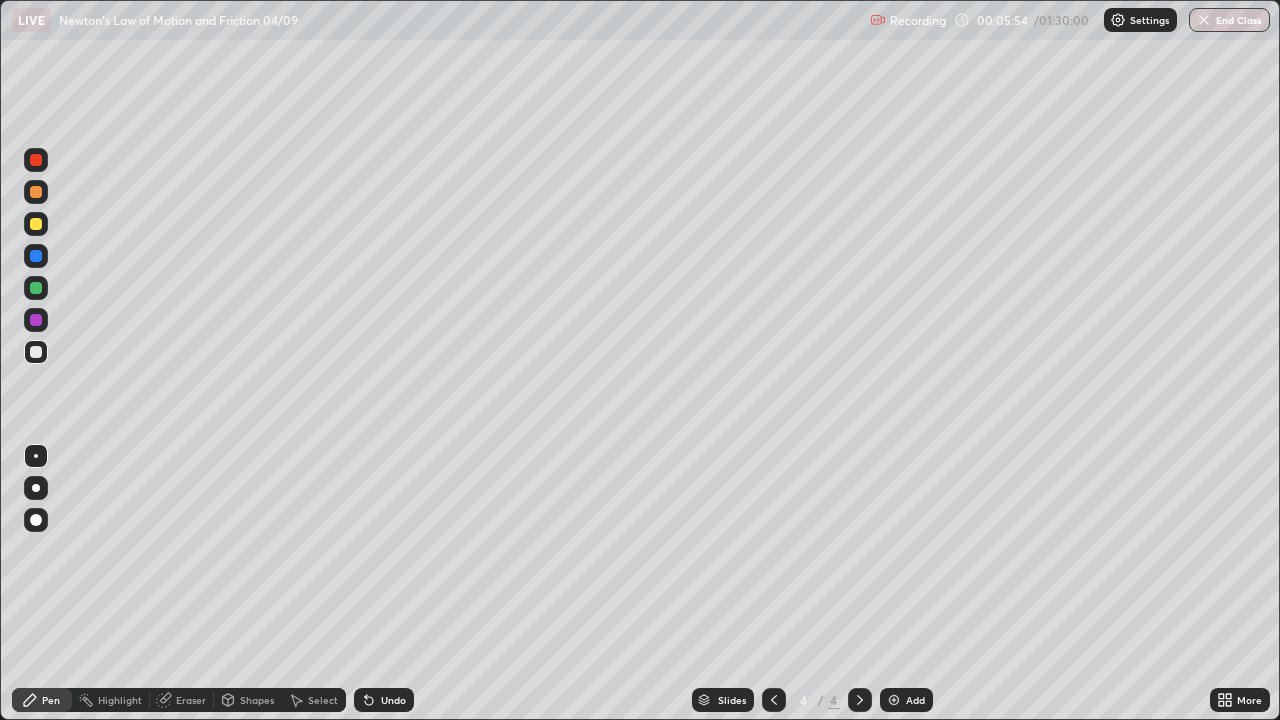click at bounding box center [36, 288] 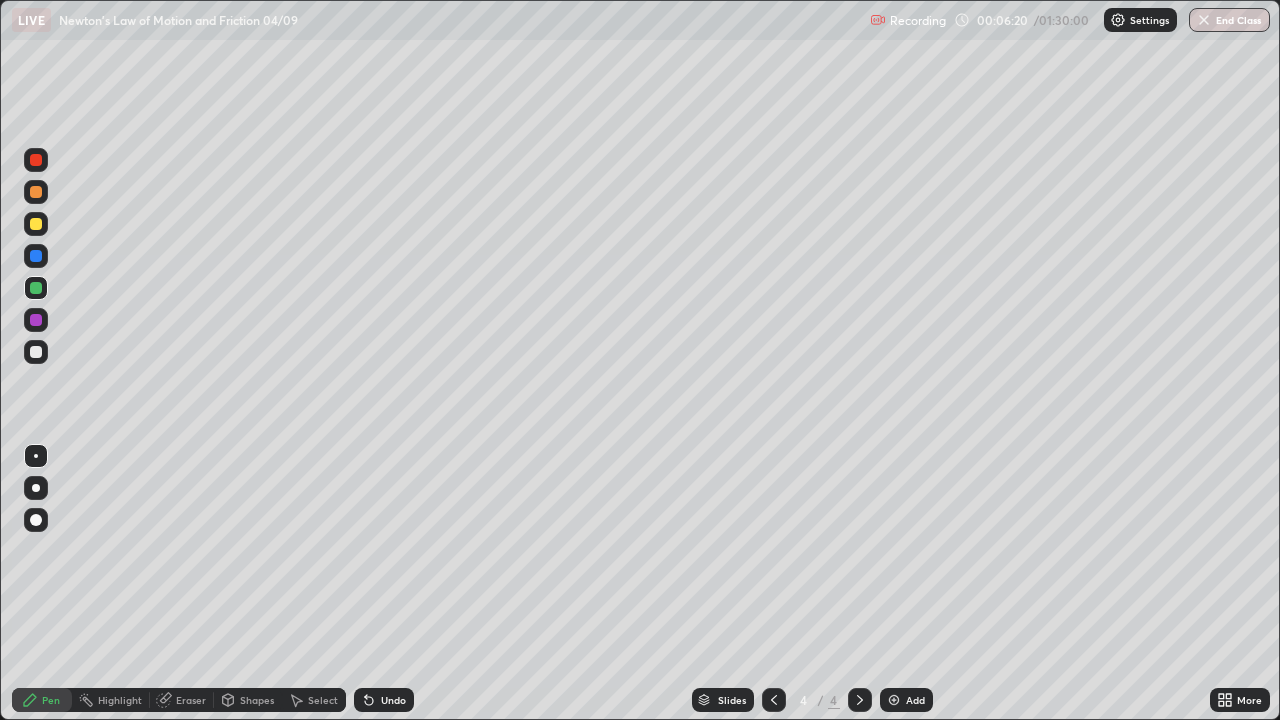 click 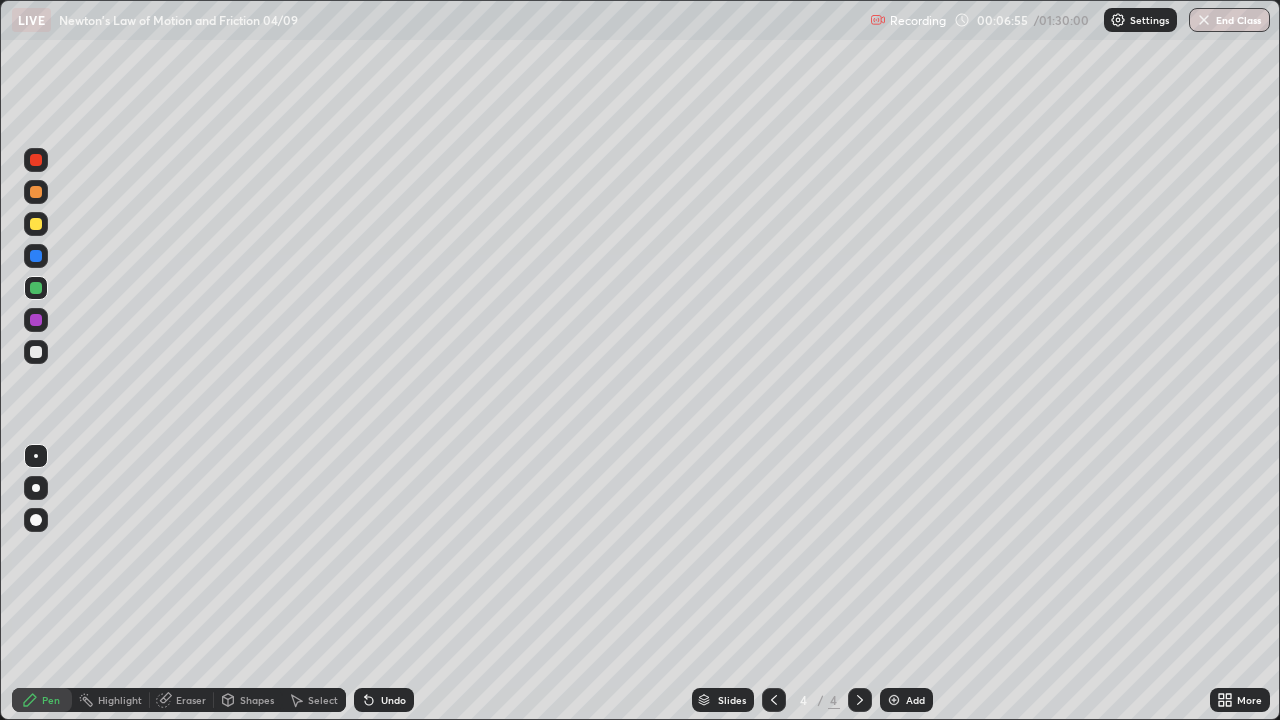 click 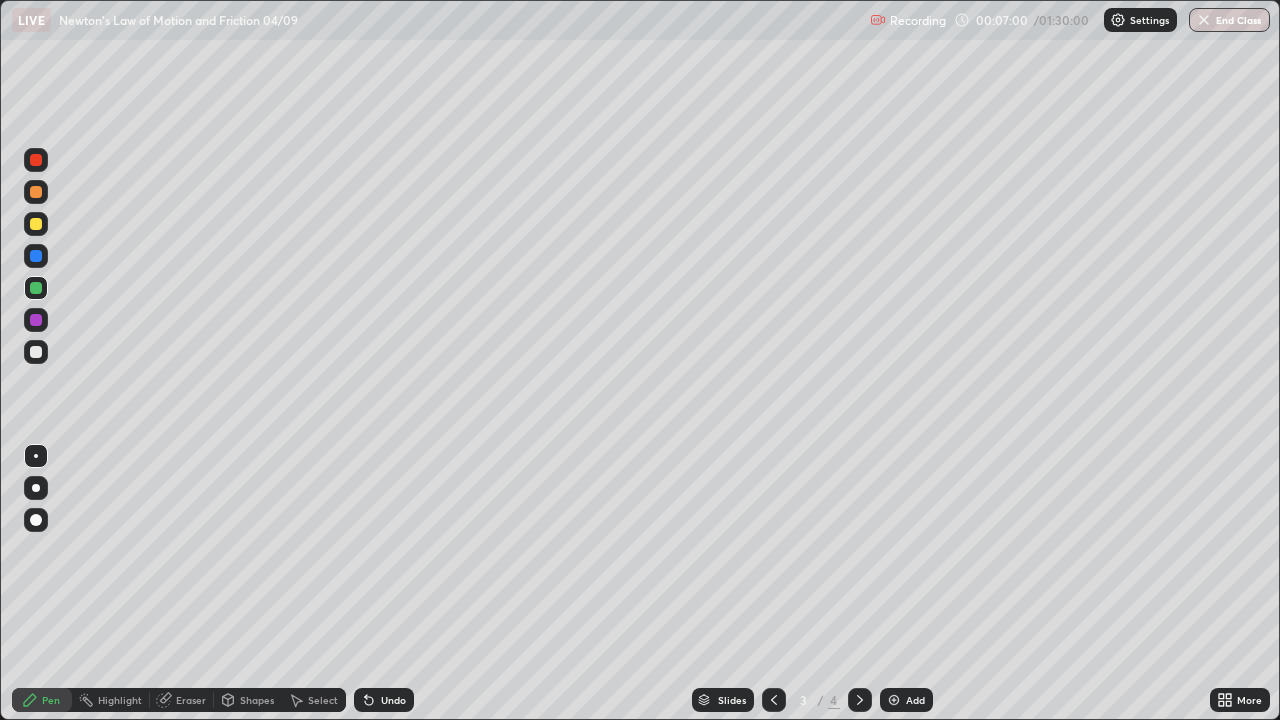click 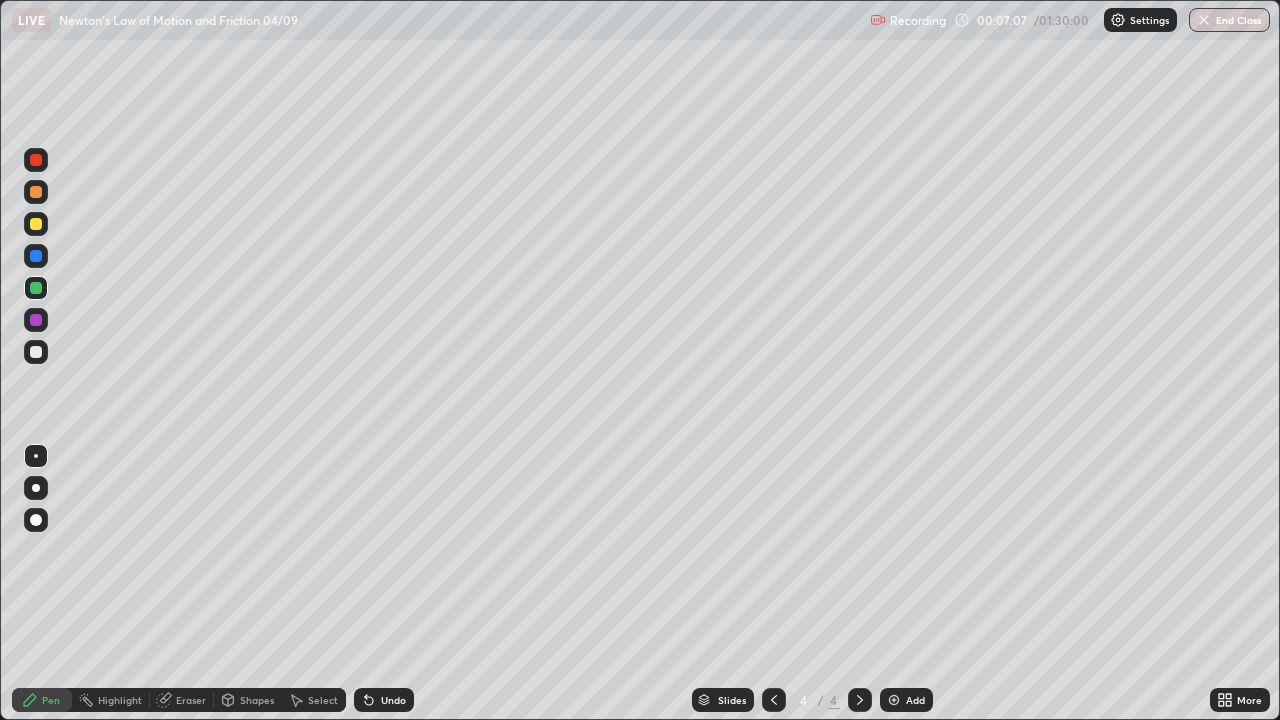 click 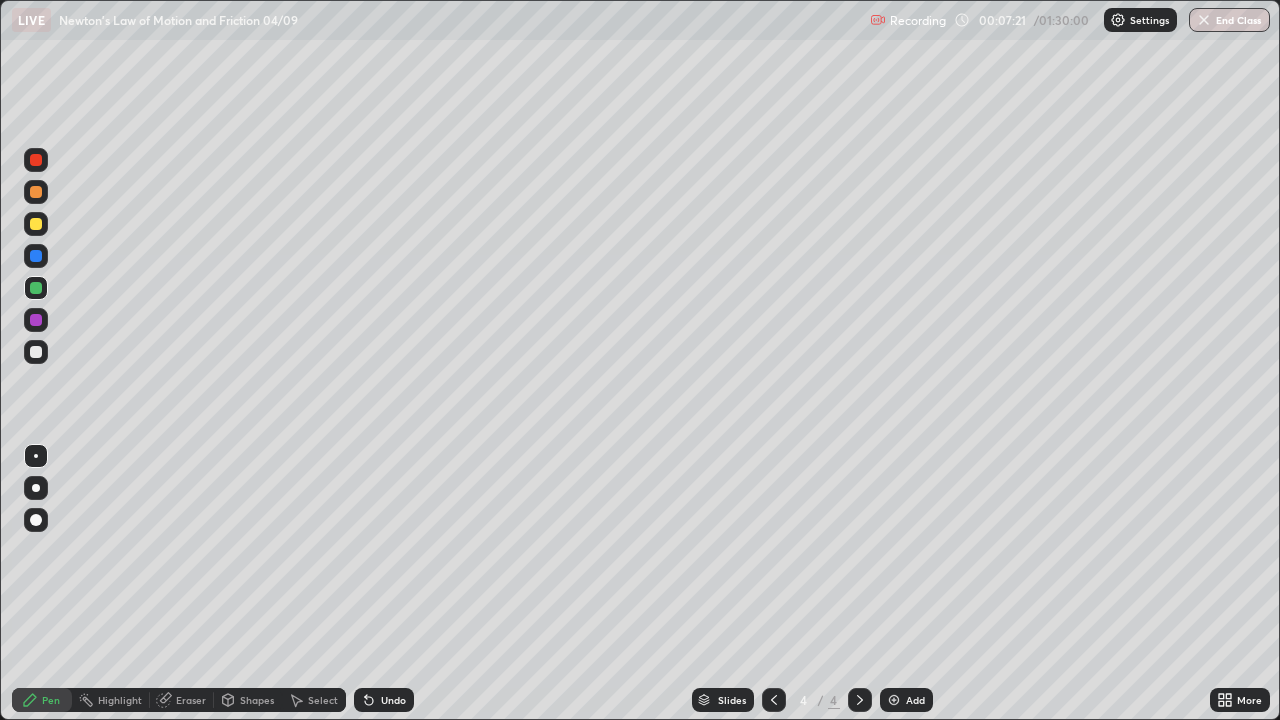 click at bounding box center [36, 352] 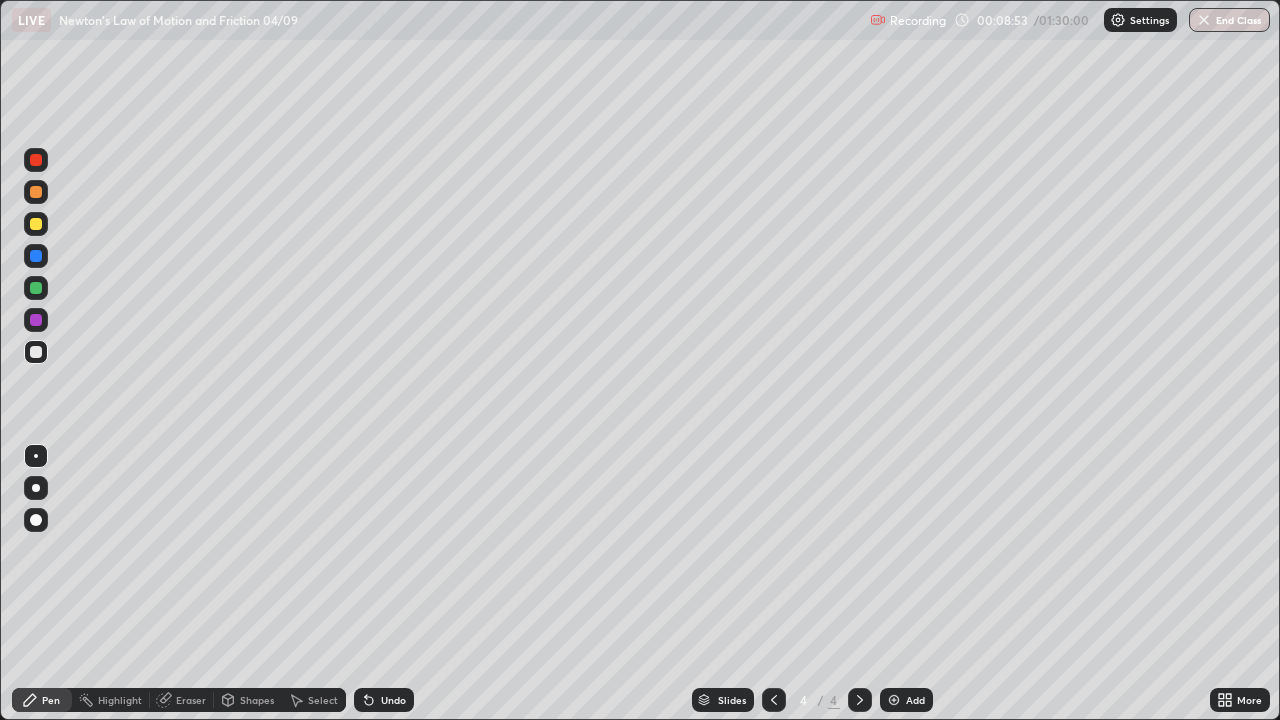 click on "Undo" at bounding box center (393, 700) 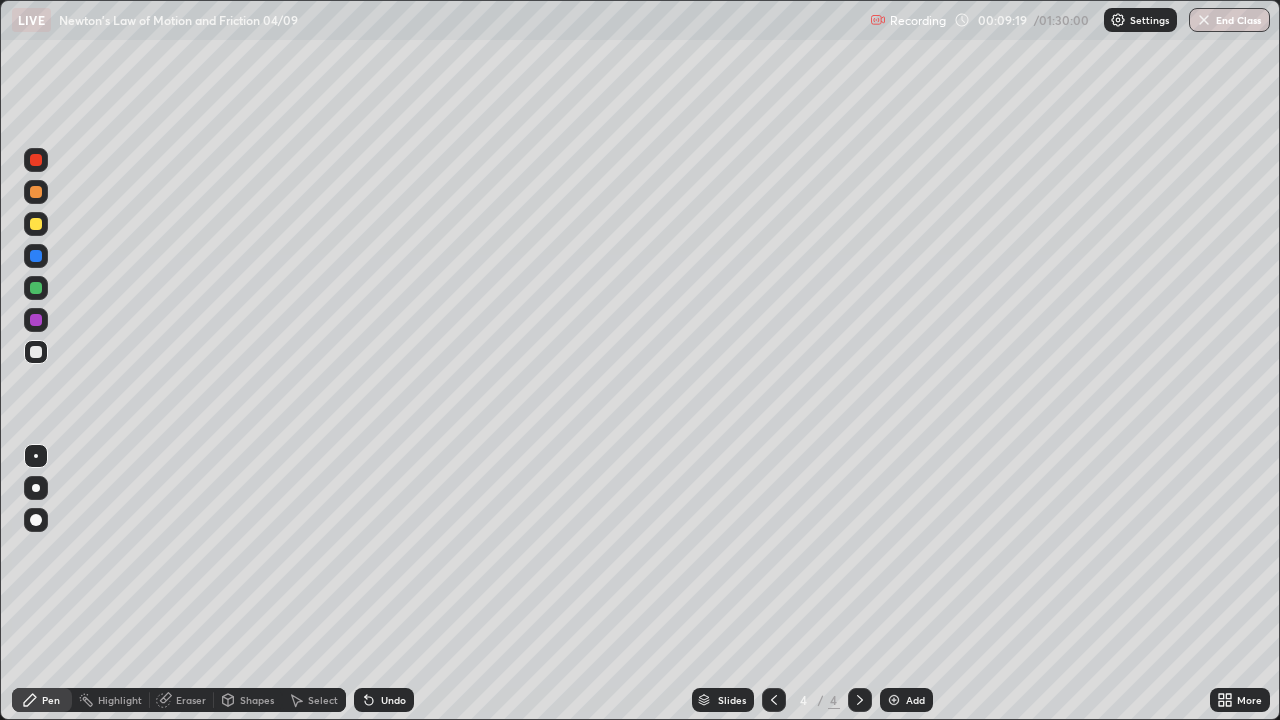 click on "Undo" at bounding box center [393, 700] 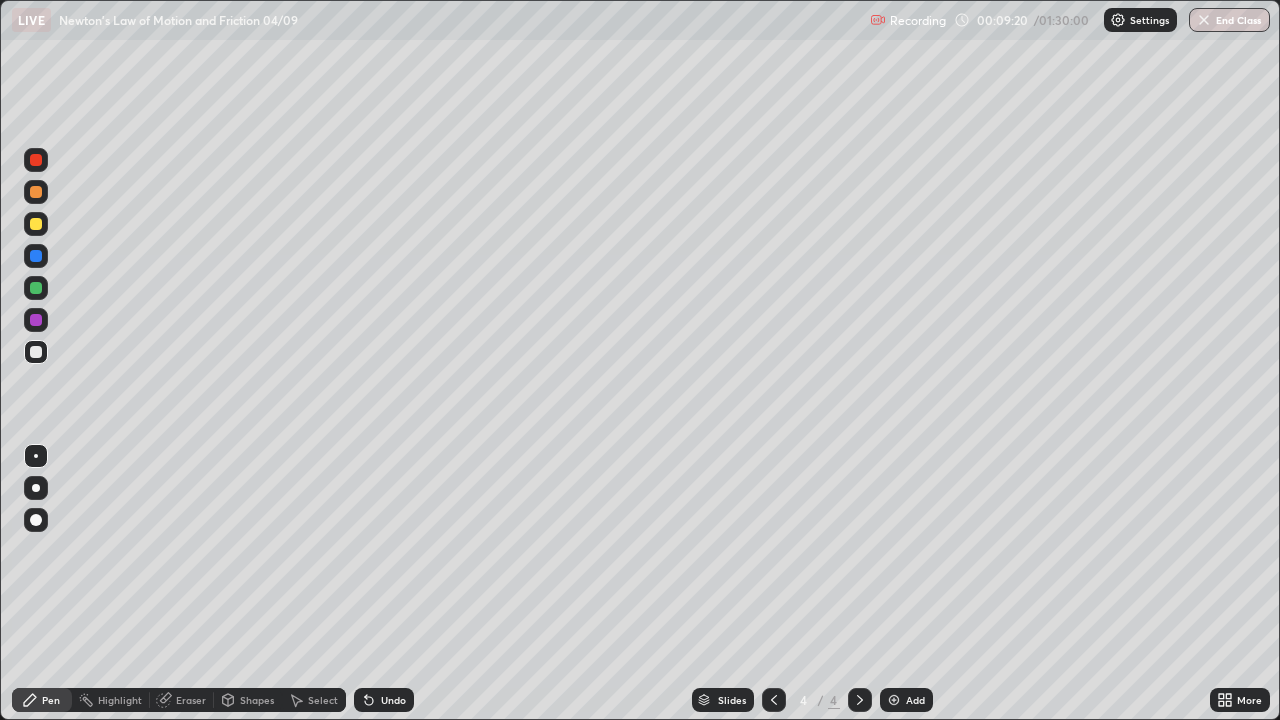 click on "Undo" at bounding box center [393, 700] 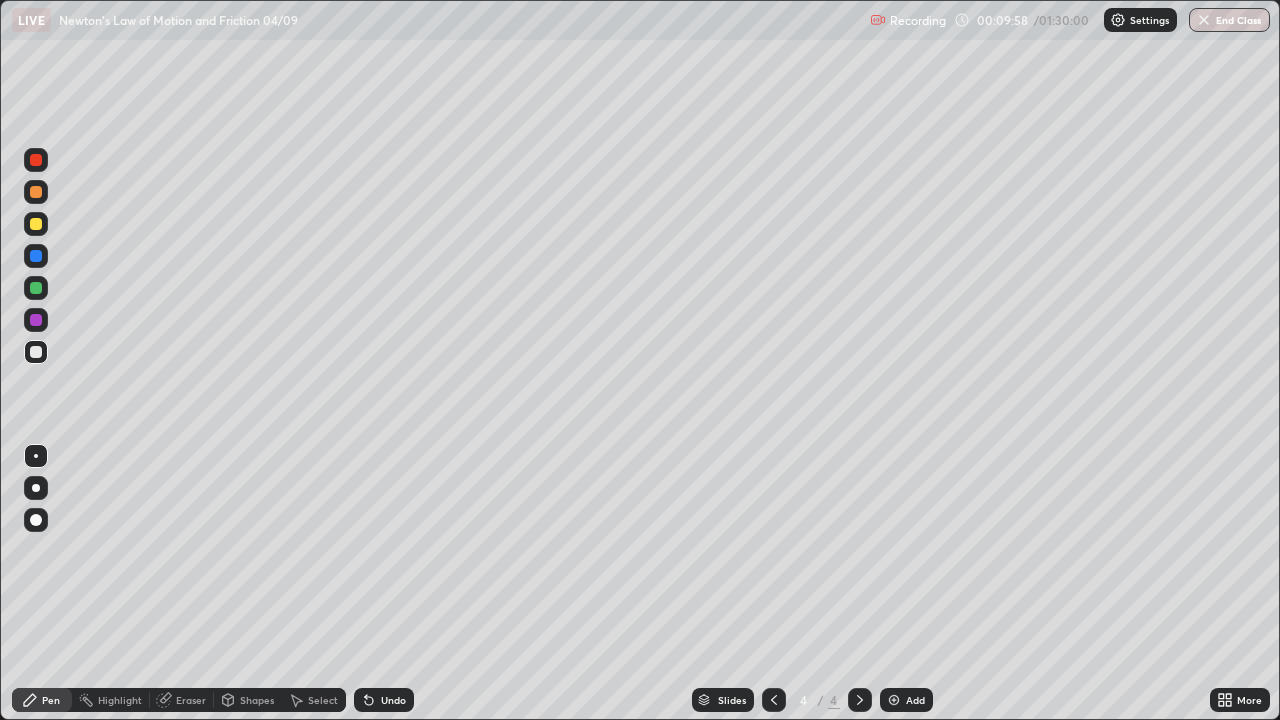 click on "Undo" at bounding box center (393, 700) 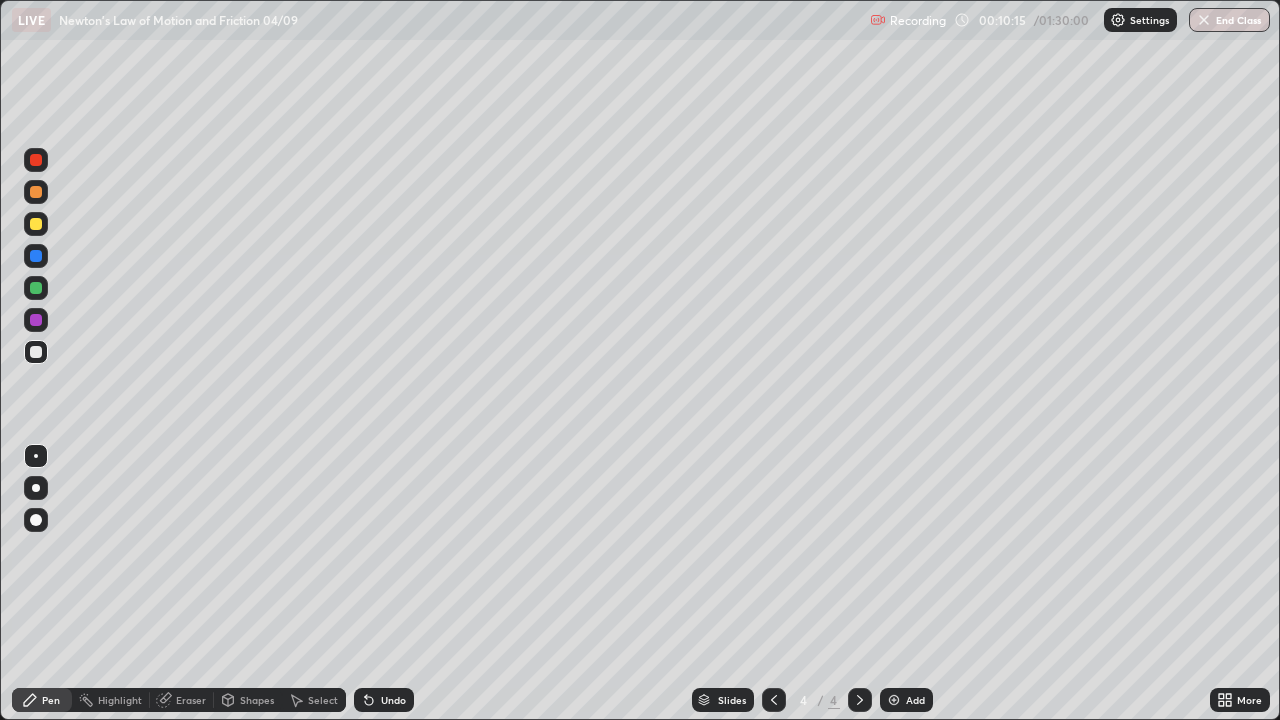 click at bounding box center [36, 224] 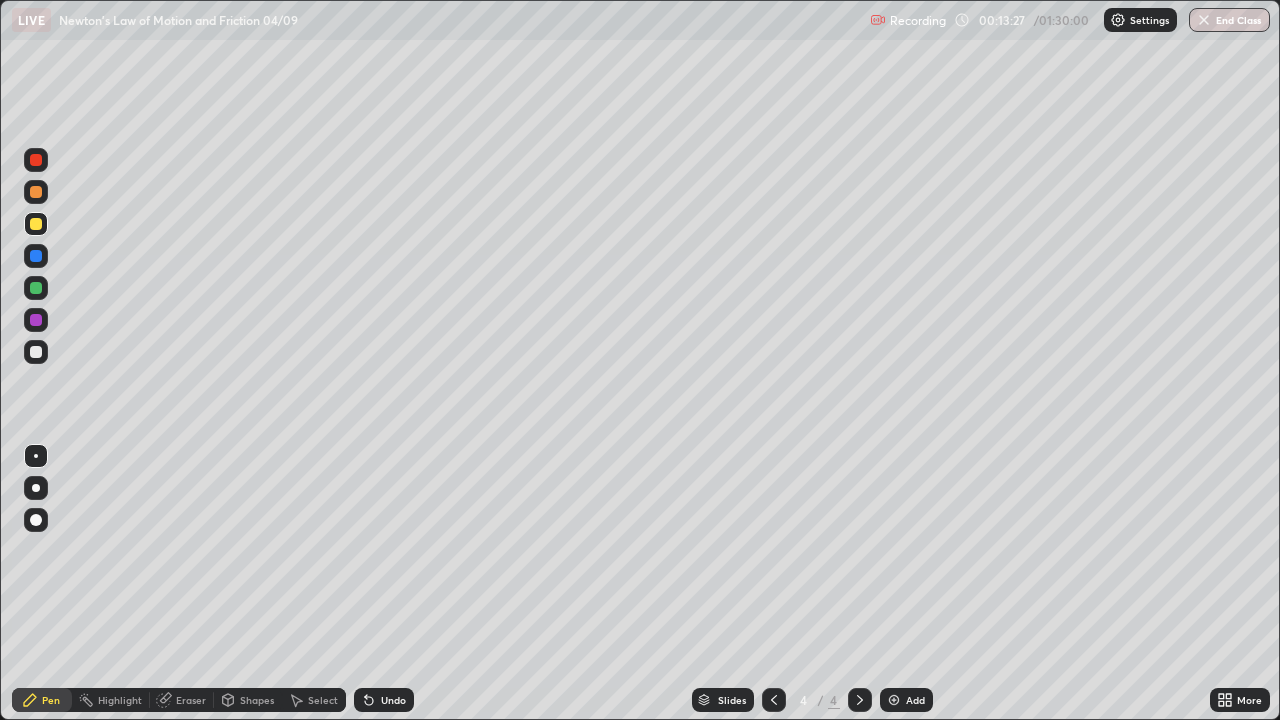 click 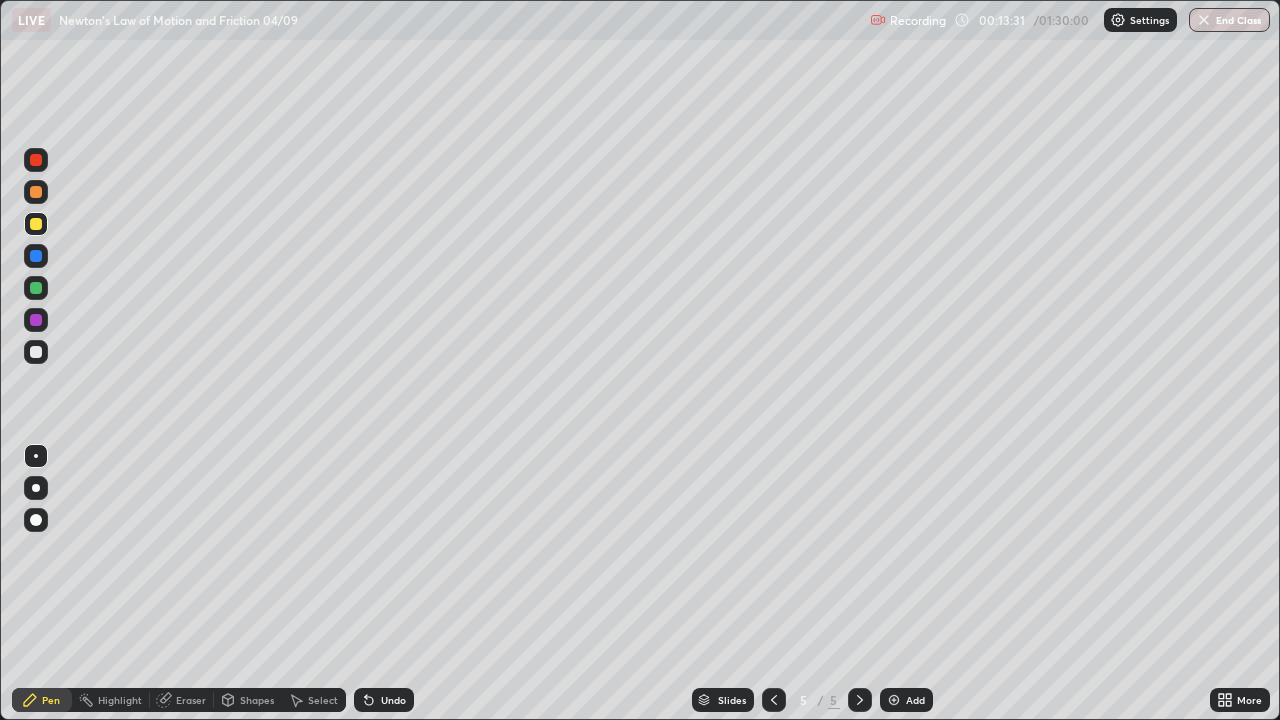 click 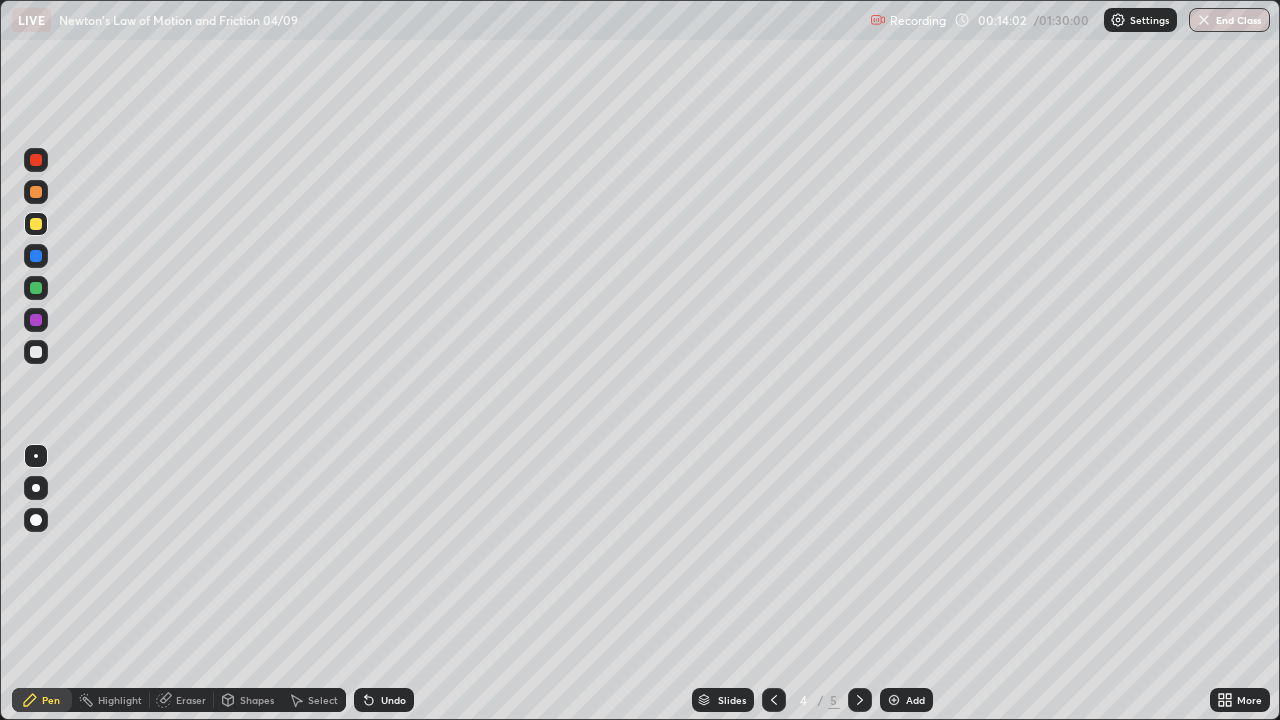 click 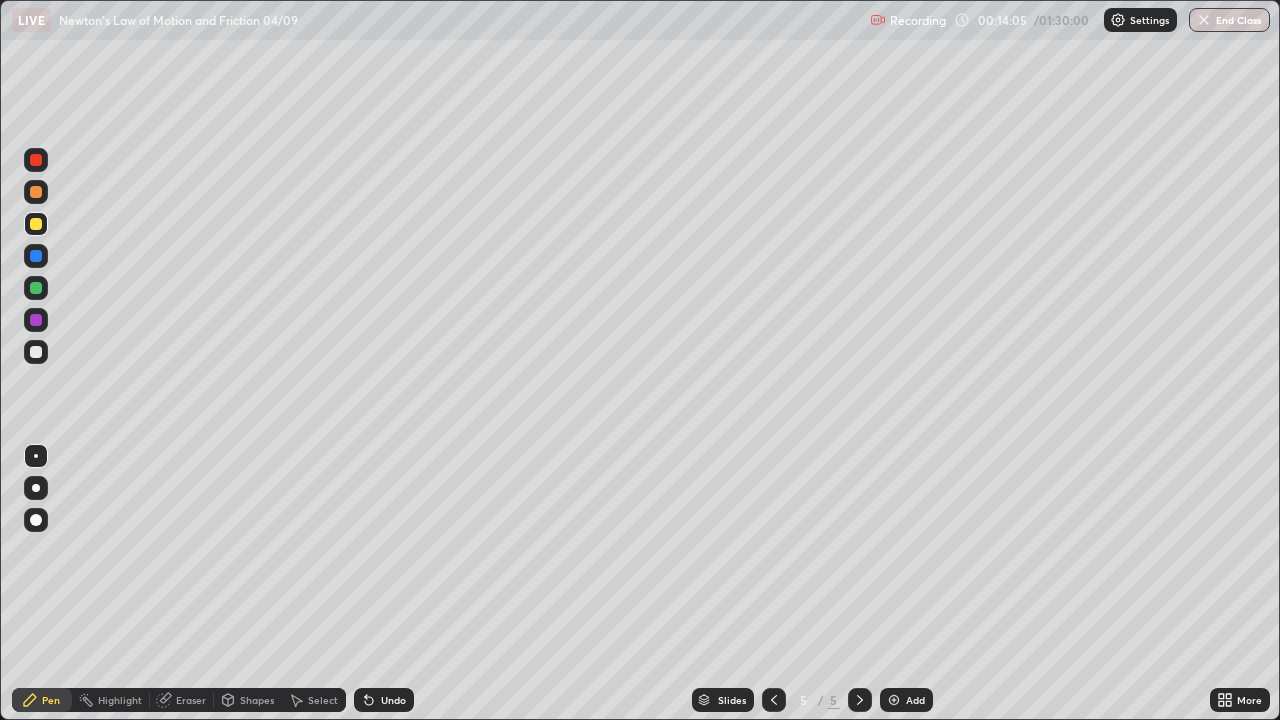 click 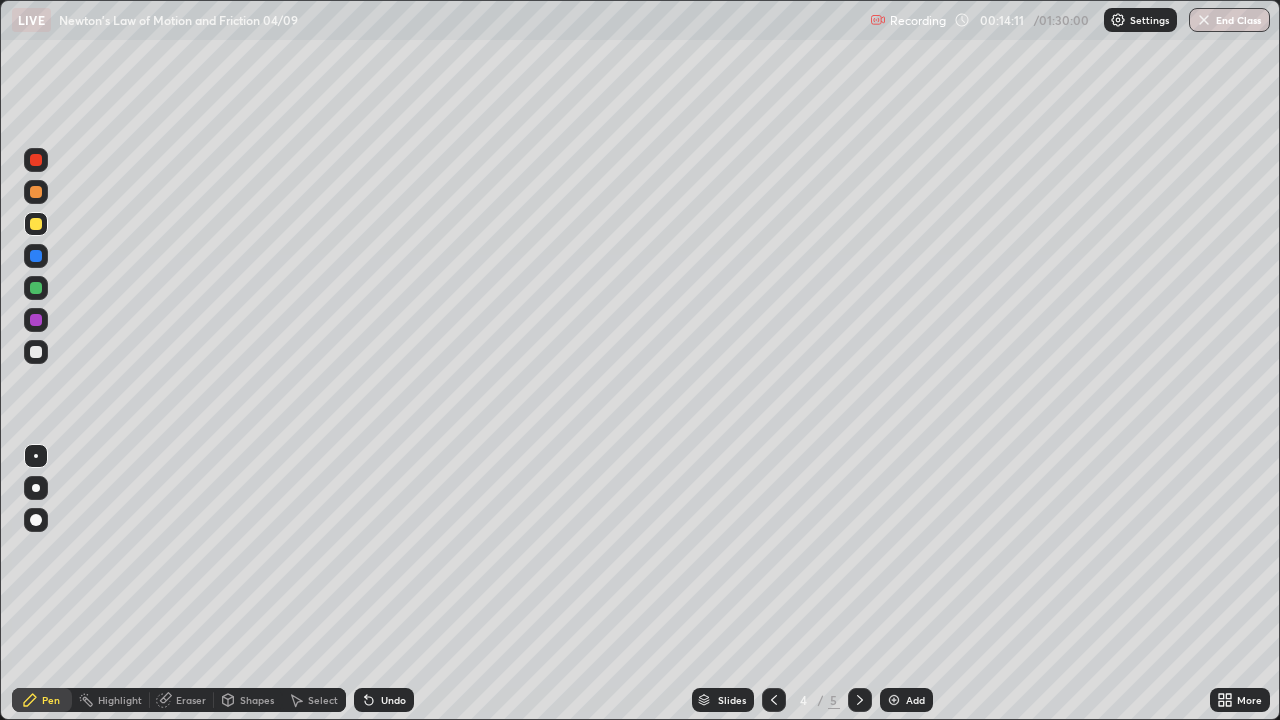 click 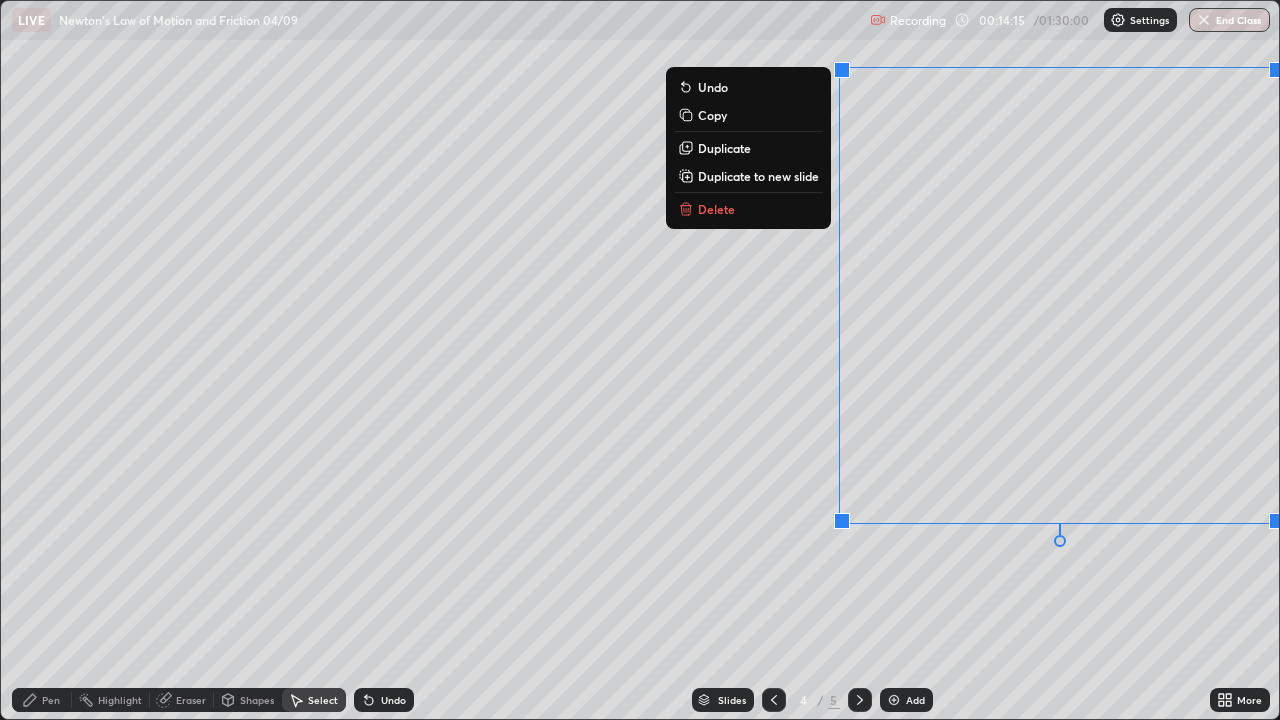 click on "Duplicate to new slide" at bounding box center [758, 176] 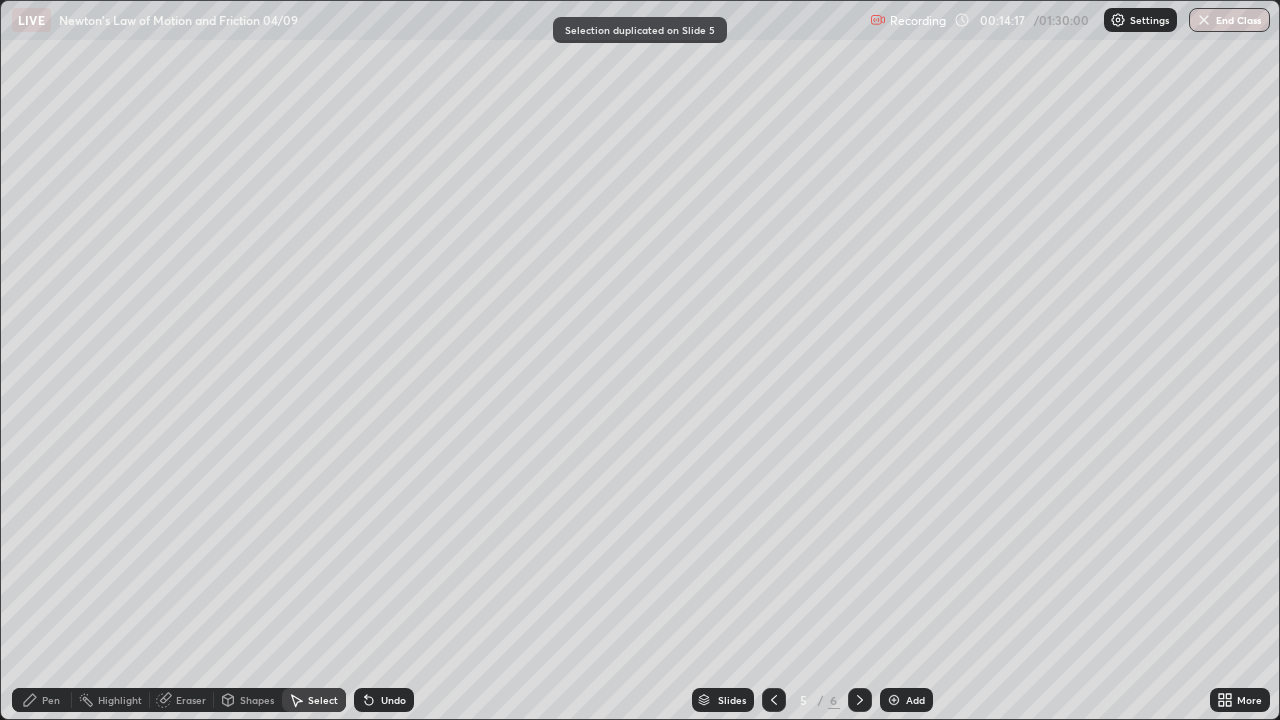 click on "Pen" at bounding box center [51, 700] 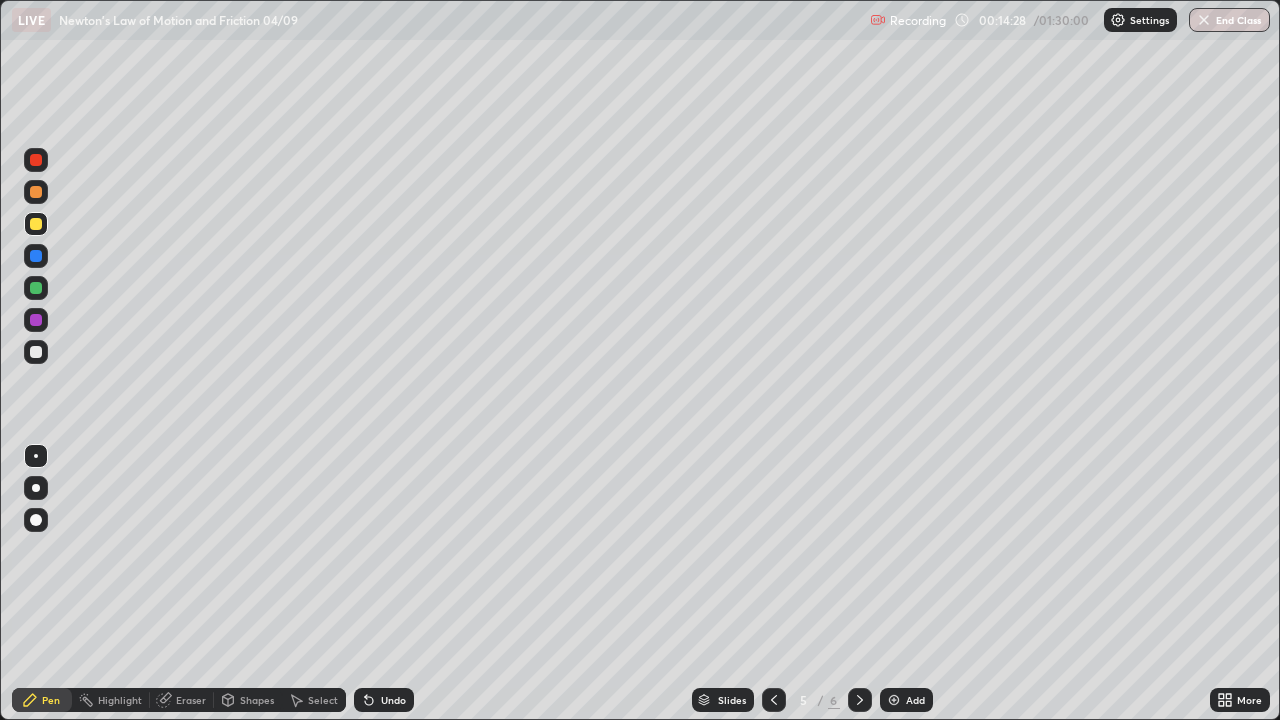 click at bounding box center (36, 352) 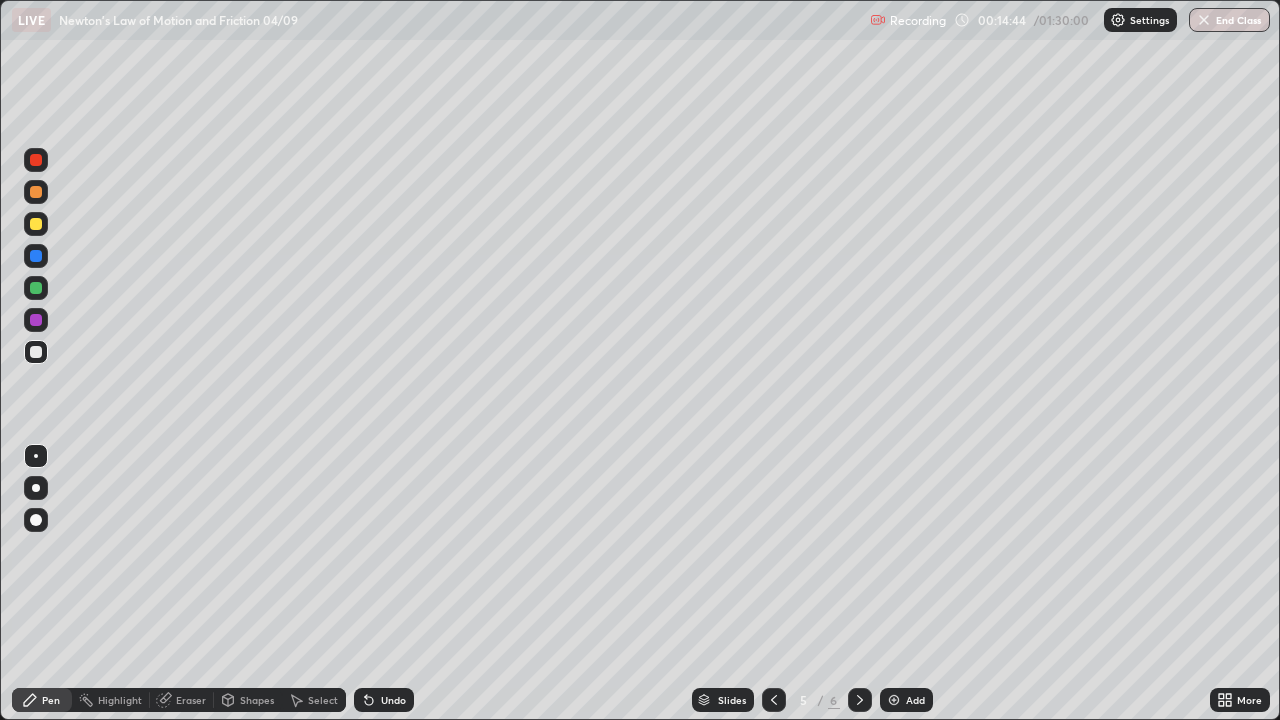 click on "Eraser" at bounding box center (191, 700) 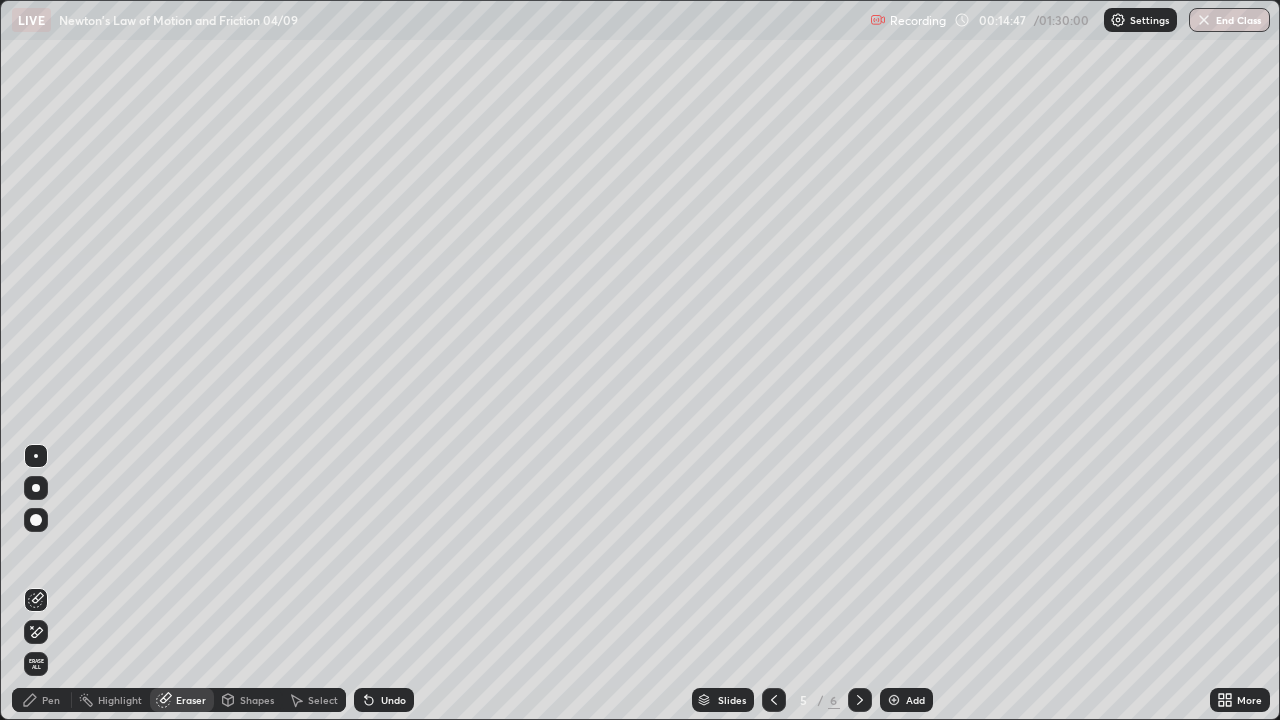 click 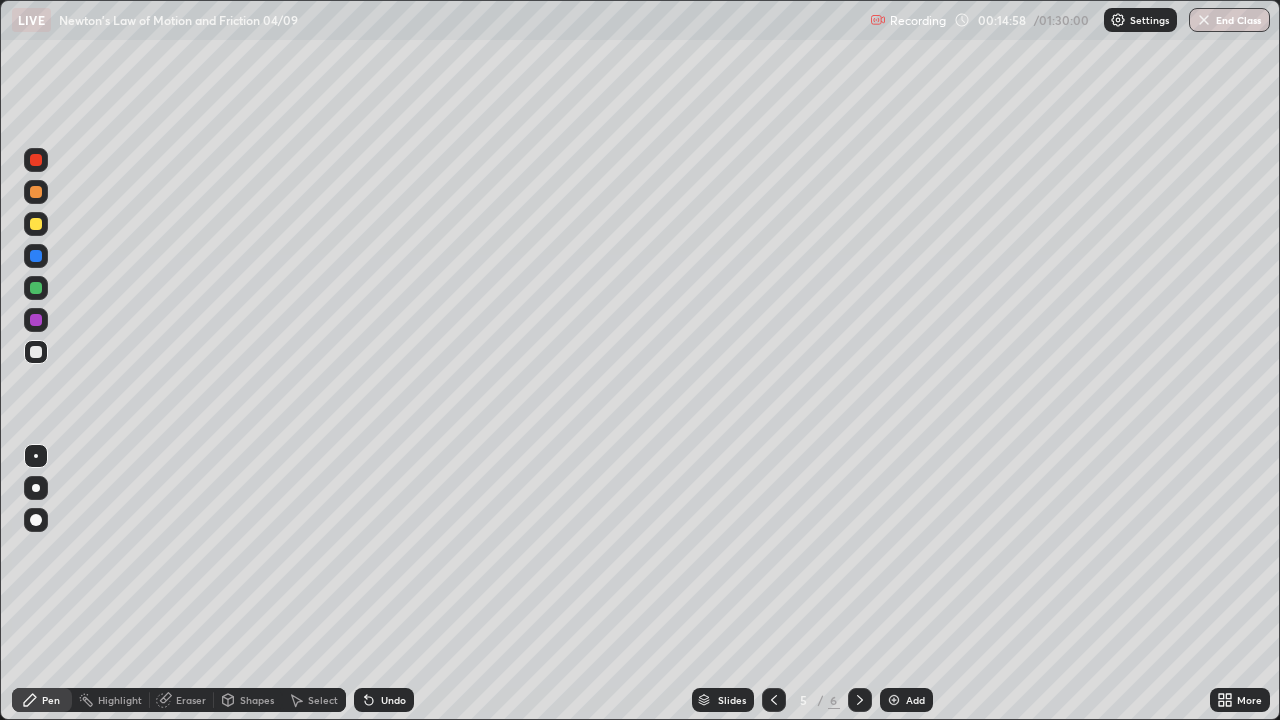 click on "Undo" at bounding box center (384, 700) 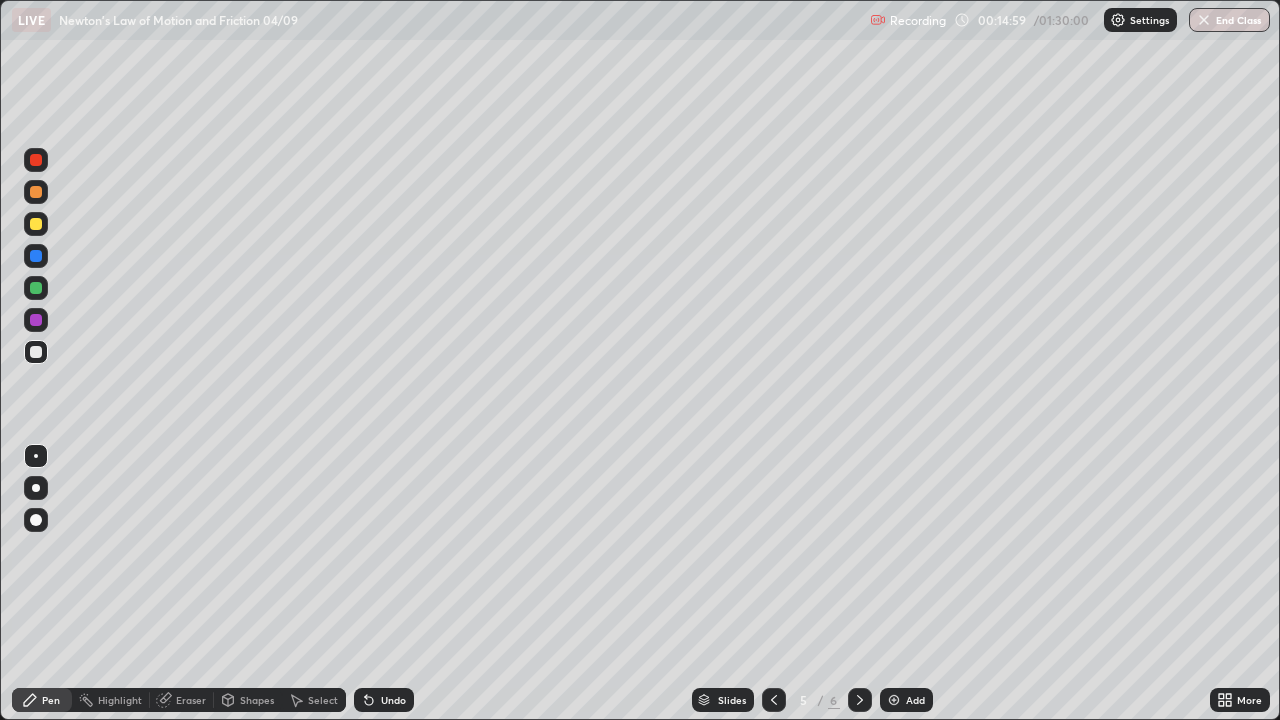 click 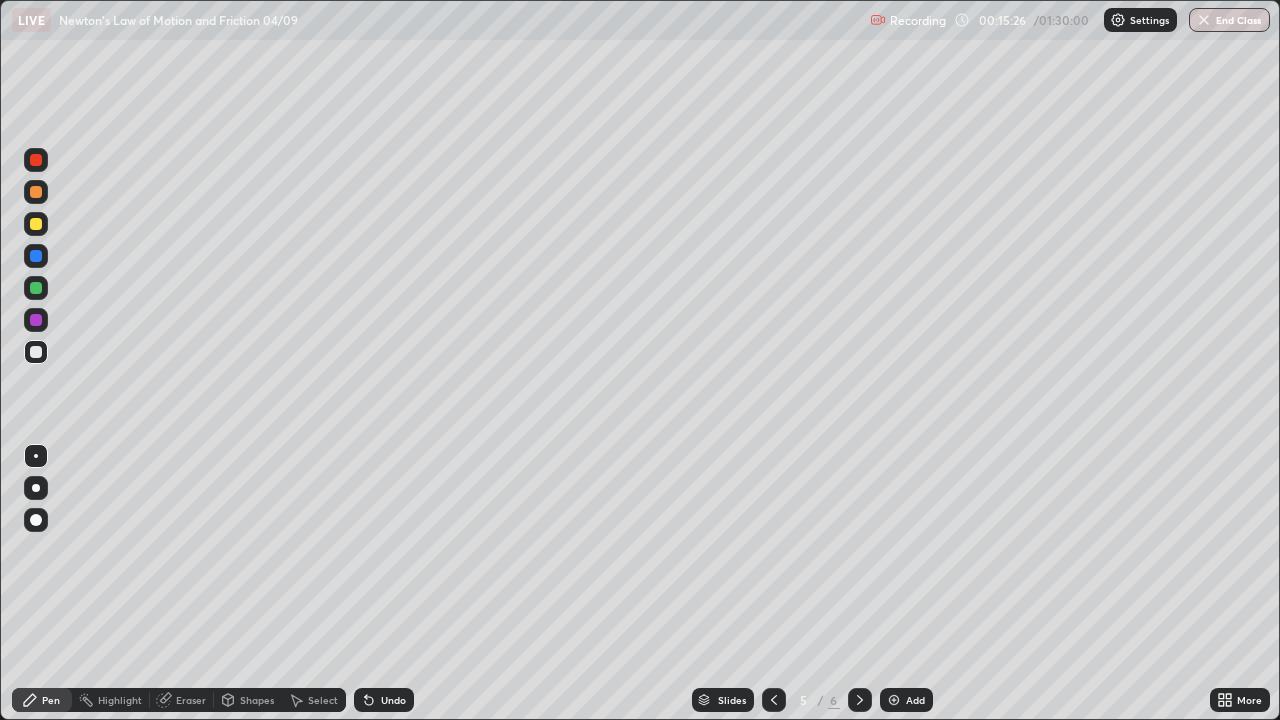 click on "Undo" at bounding box center [393, 700] 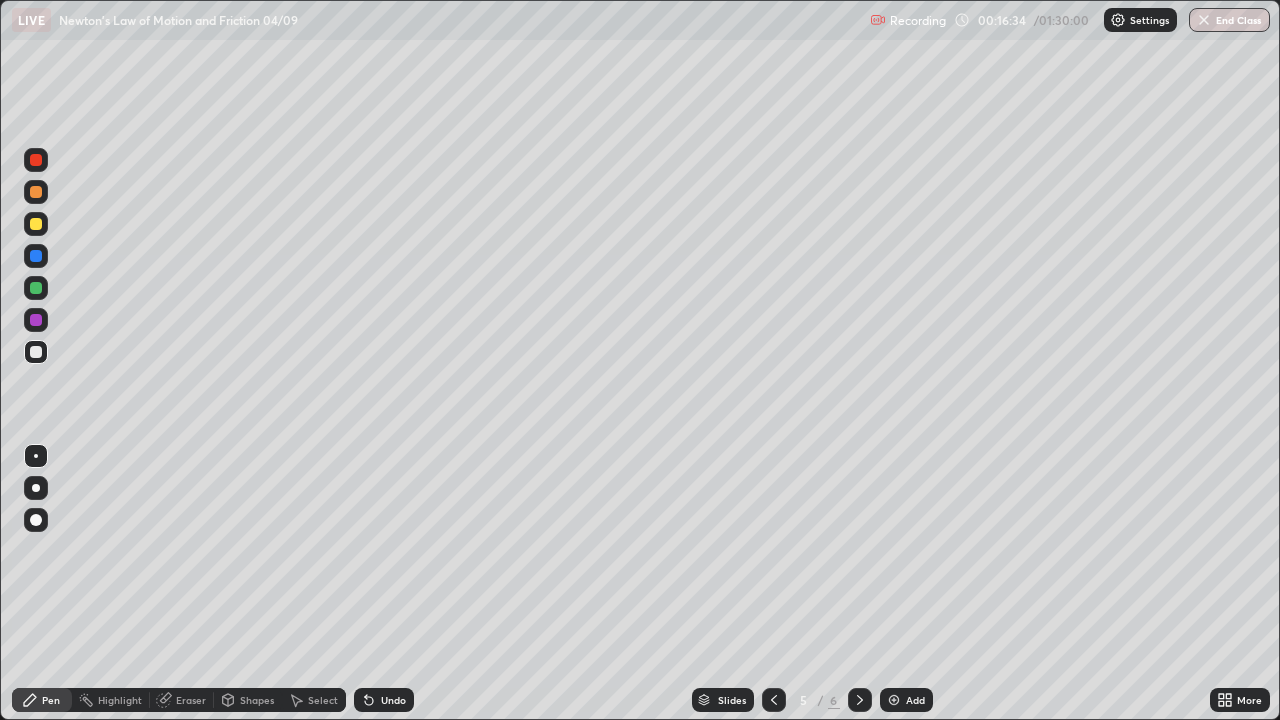 click at bounding box center (36, 224) 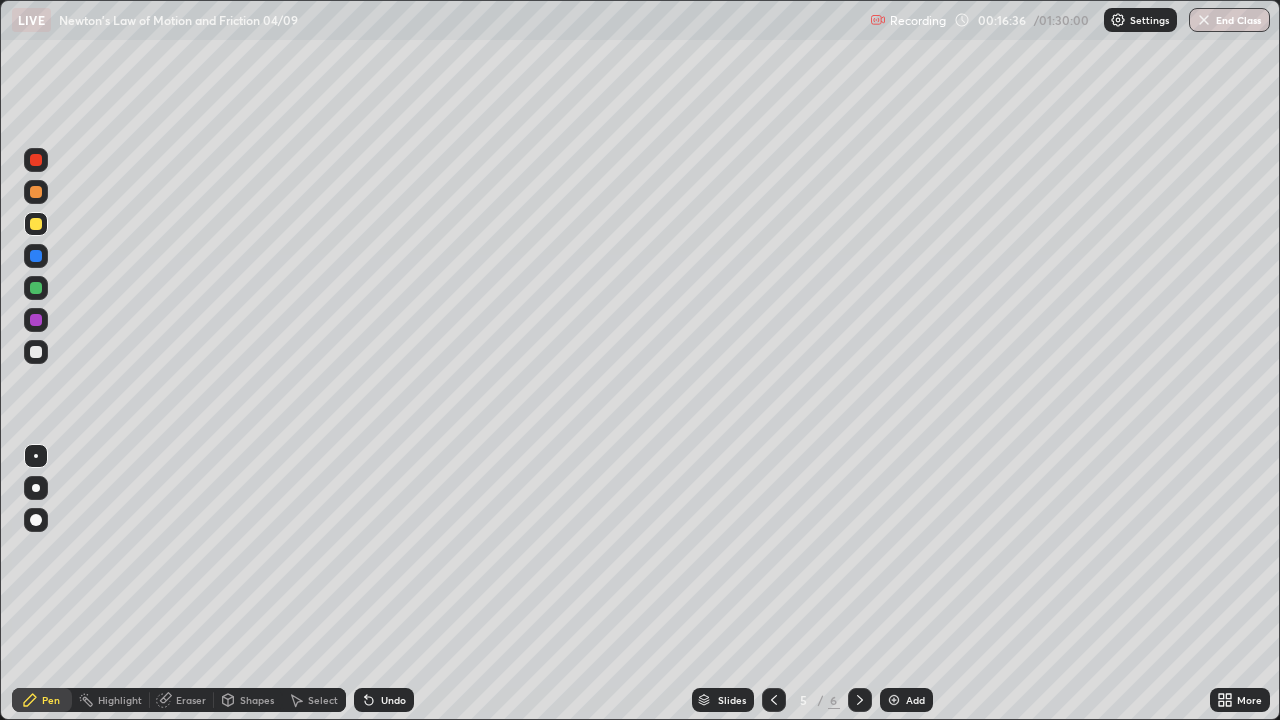 click on "Eraser" at bounding box center [191, 700] 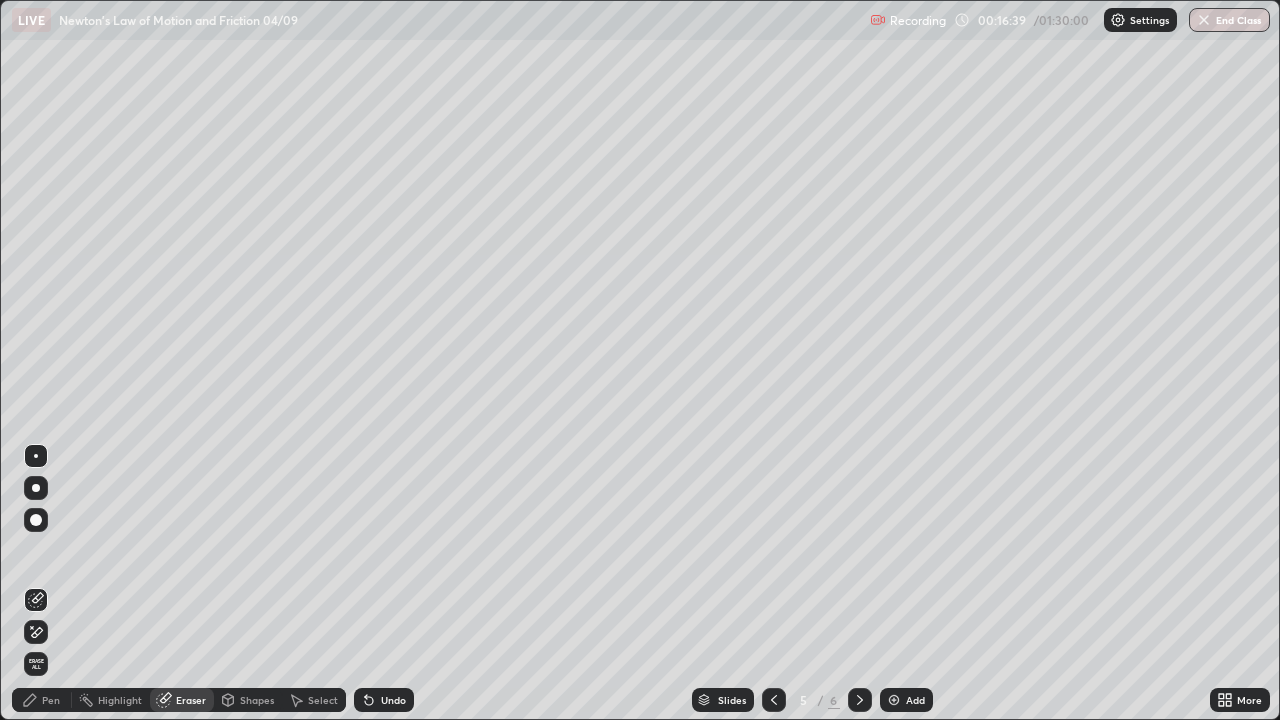 click on "Pen" at bounding box center [51, 700] 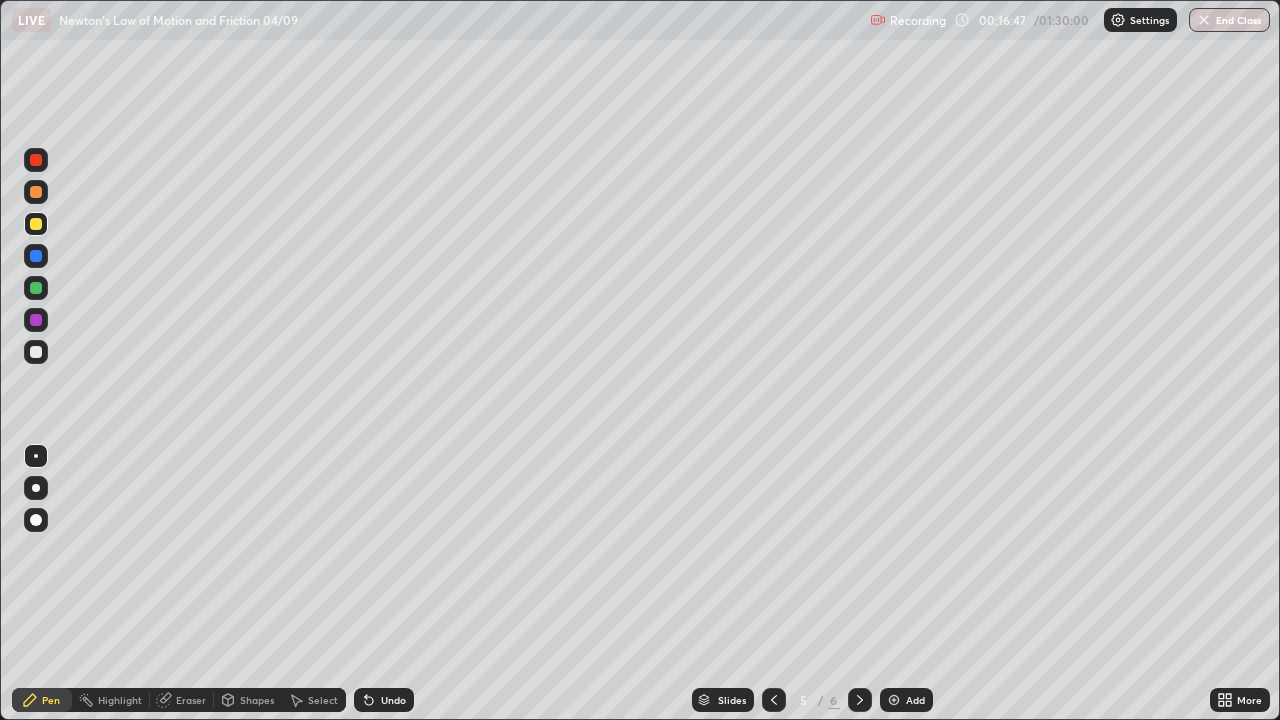 click at bounding box center (36, 352) 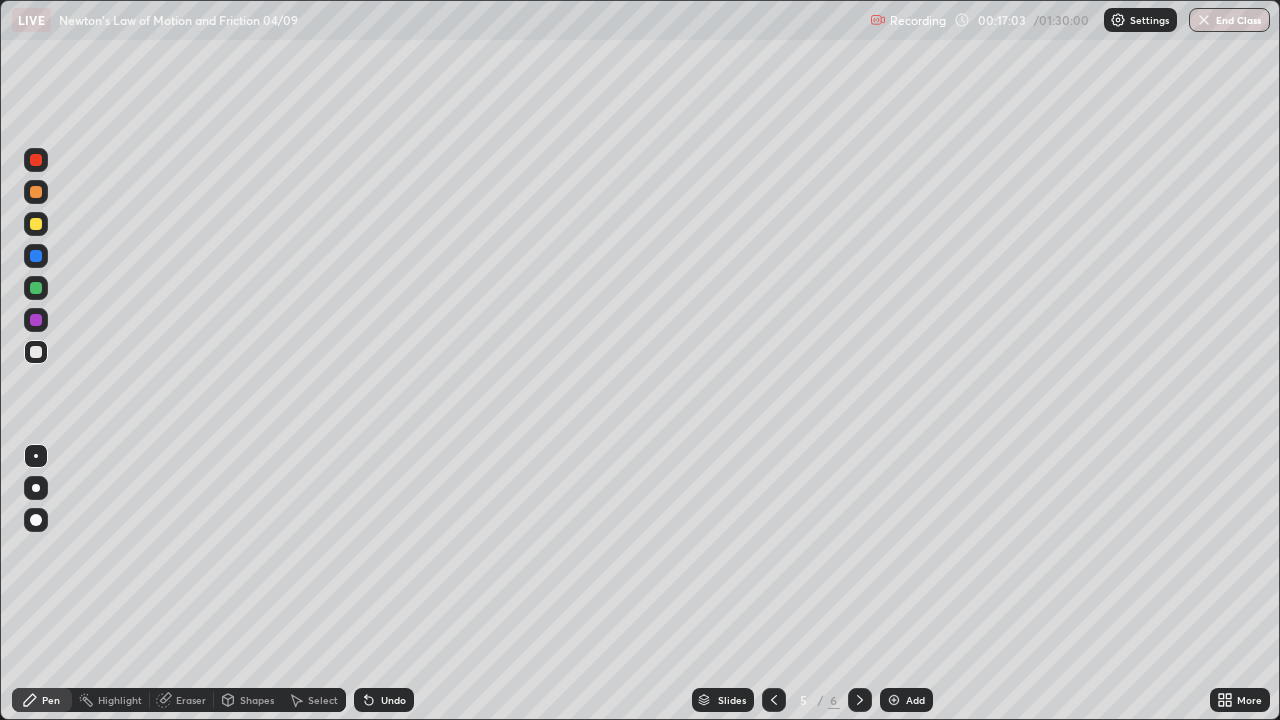 click 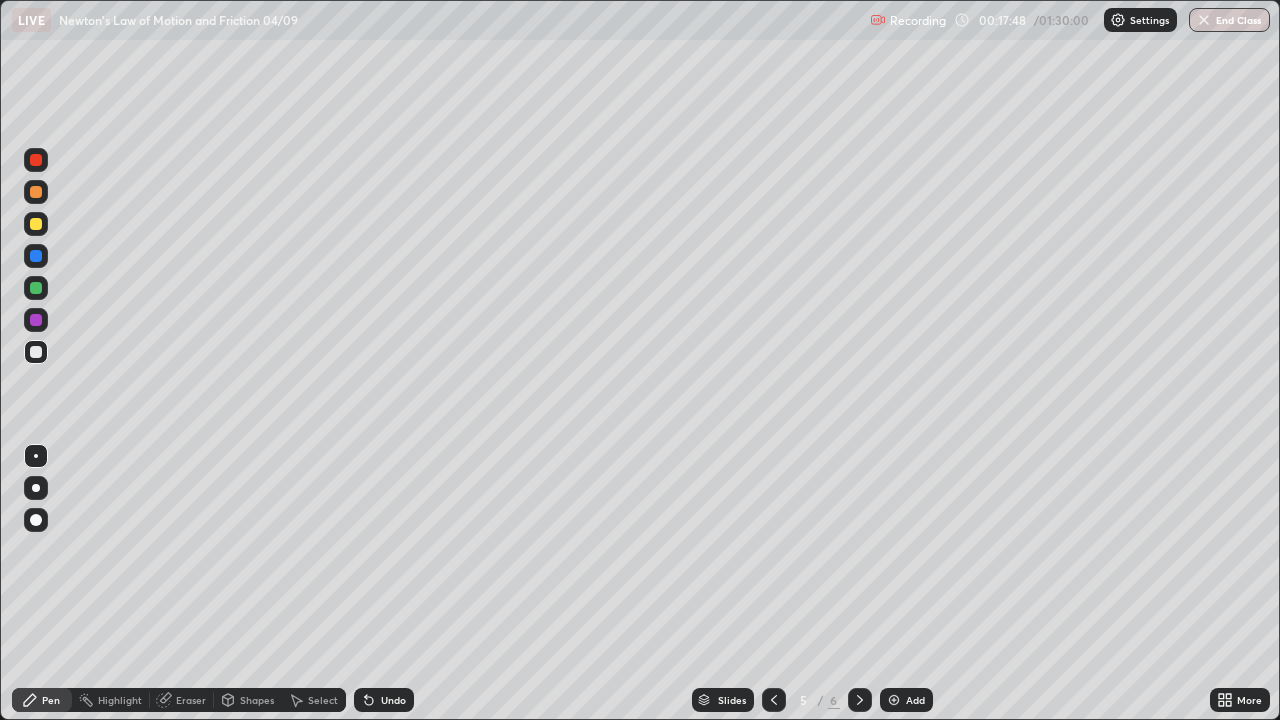 click on "Eraser" at bounding box center (191, 700) 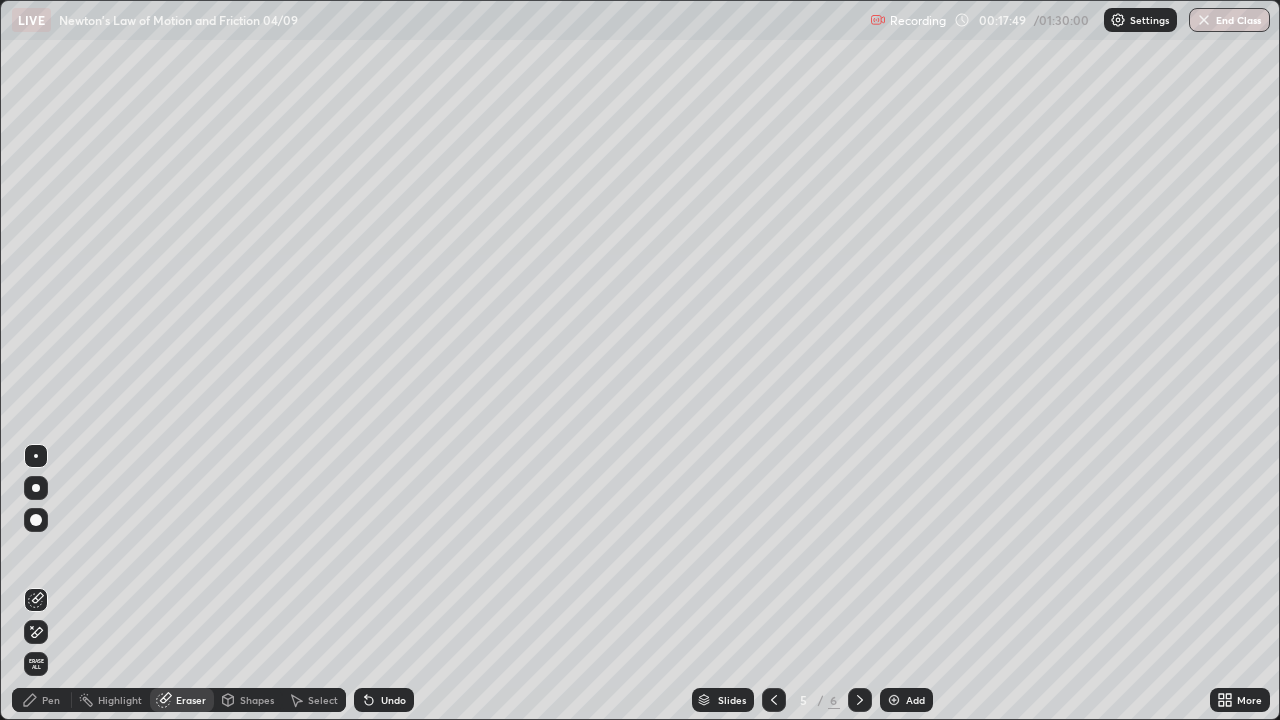 click at bounding box center (36, 632) 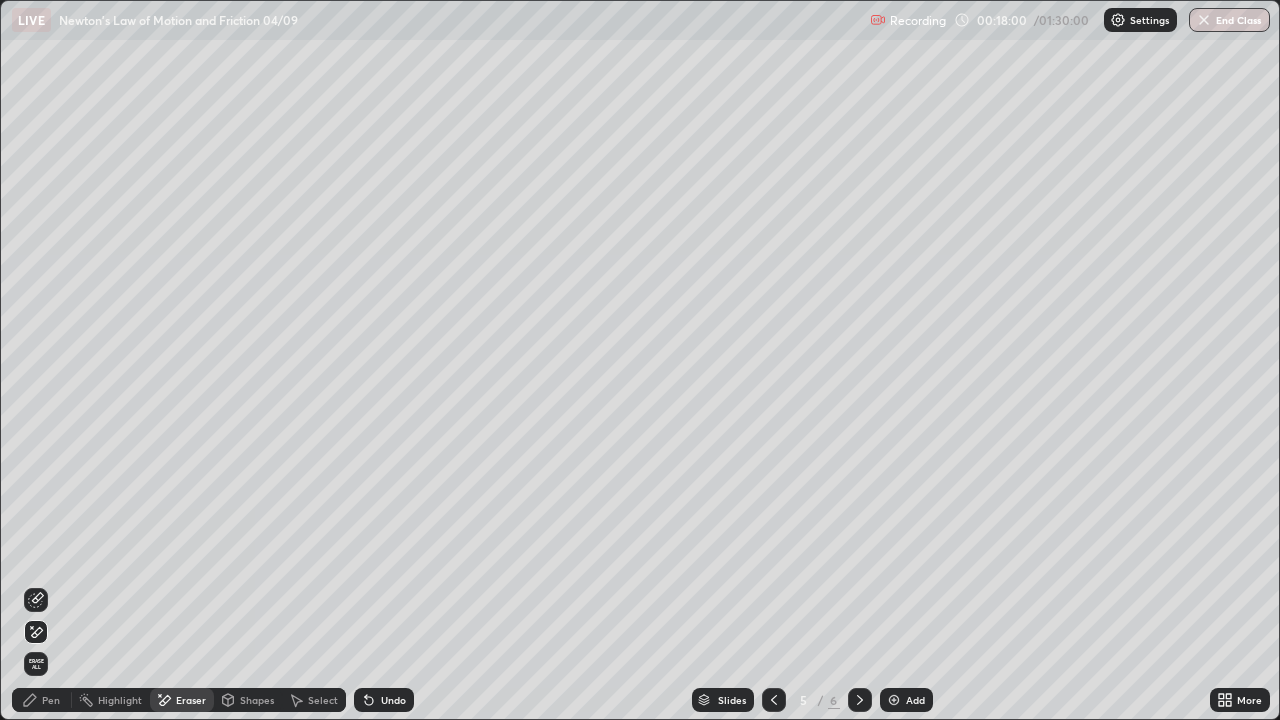 click on "Pen" at bounding box center (51, 700) 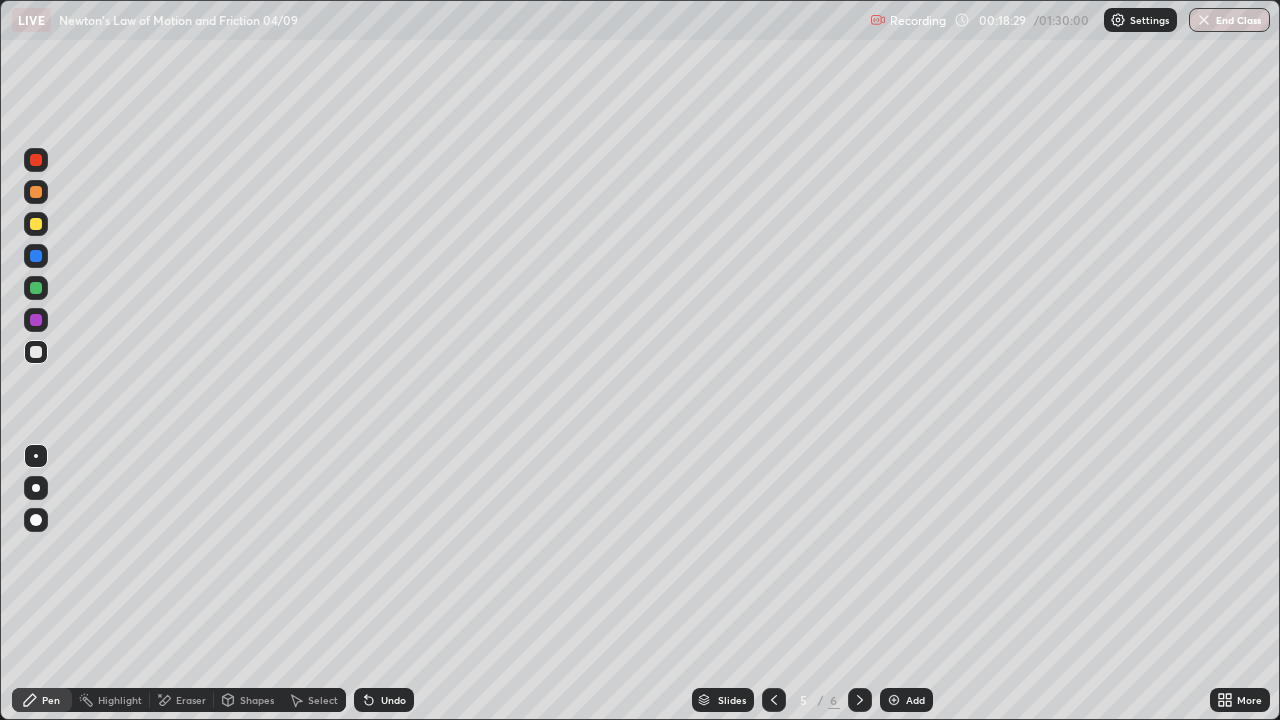 click at bounding box center (36, 224) 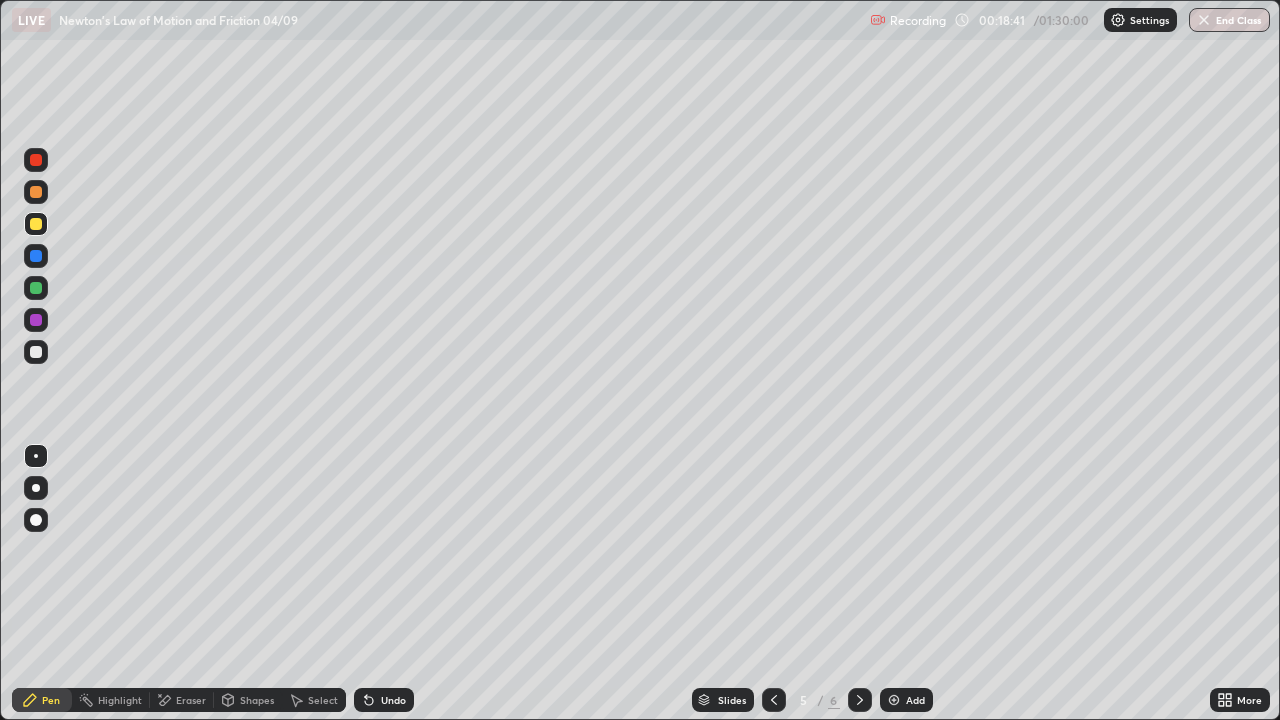 click on "Undo" at bounding box center (393, 700) 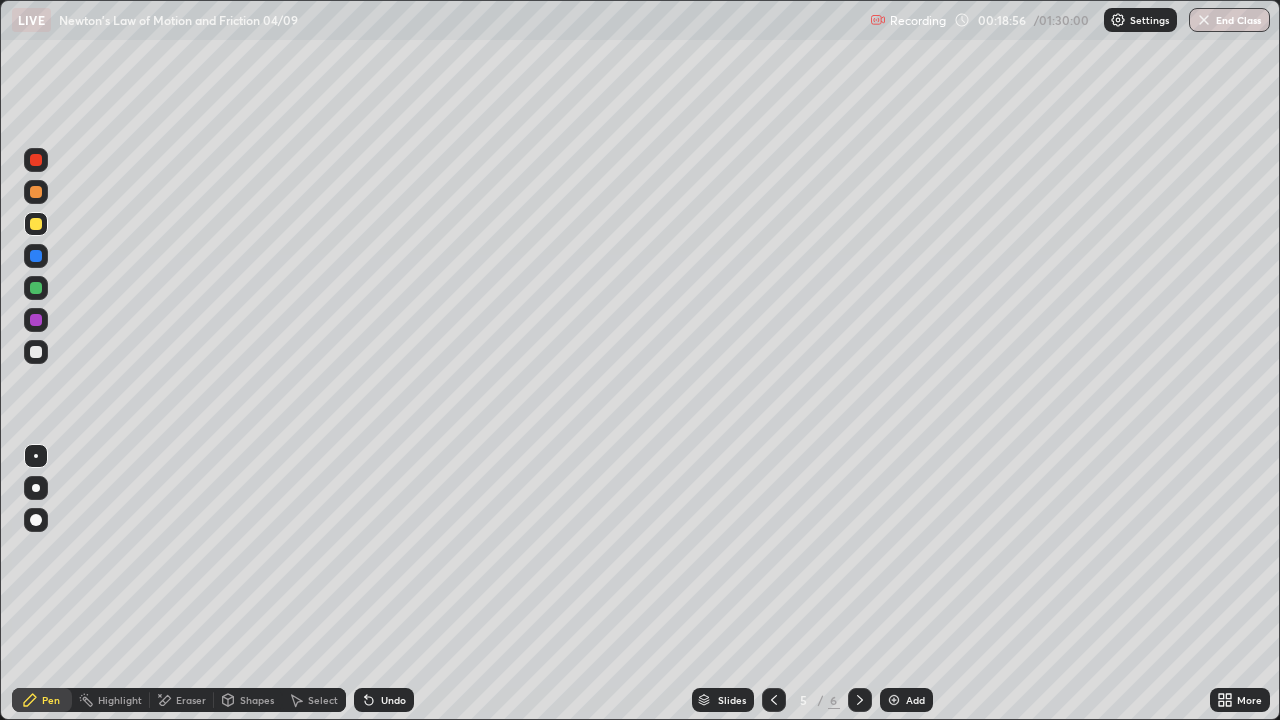 click on "Undo" at bounding box center (384, 700) 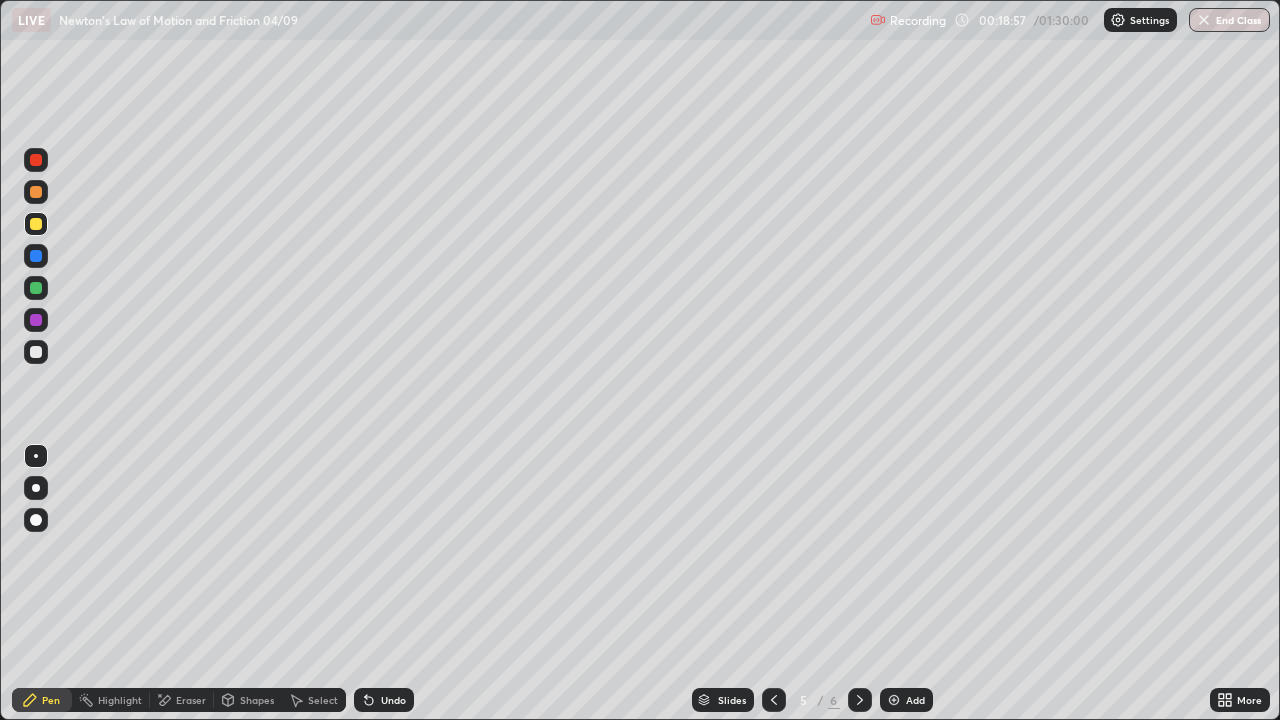 click on "Undo" at bounding box center (384, 700) 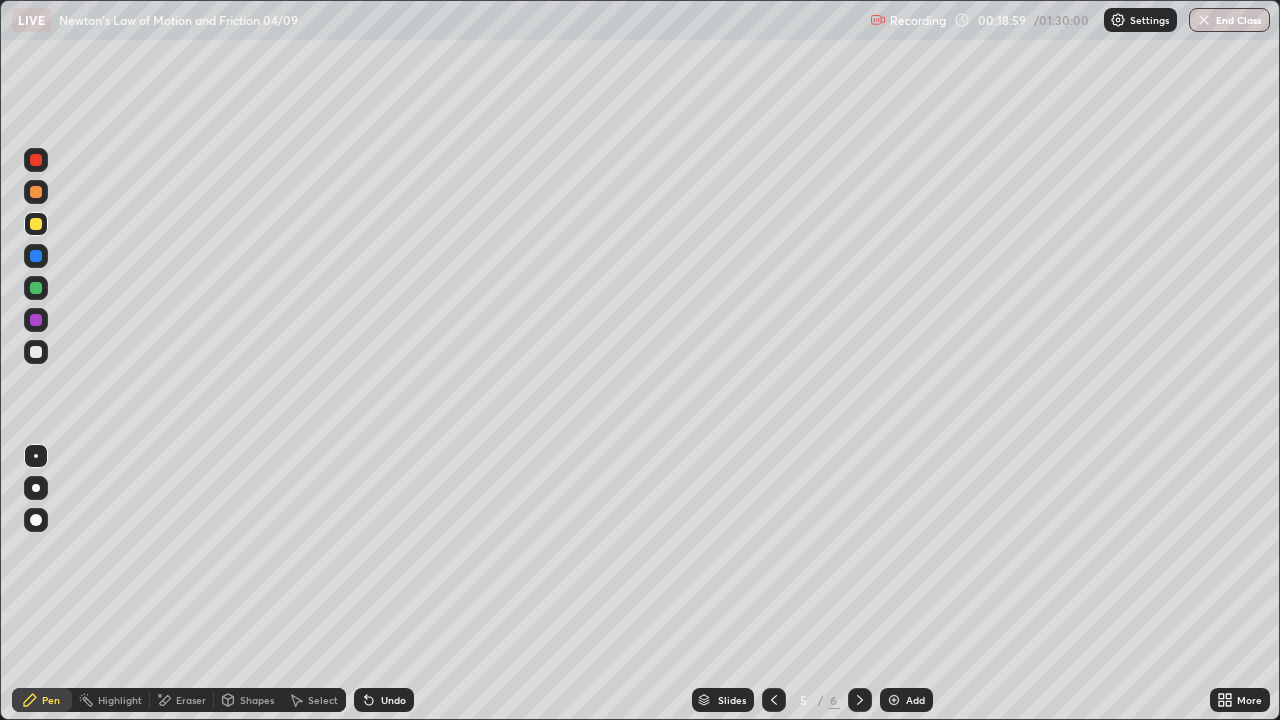 click on "Undo" at bounding box center [384, 700] 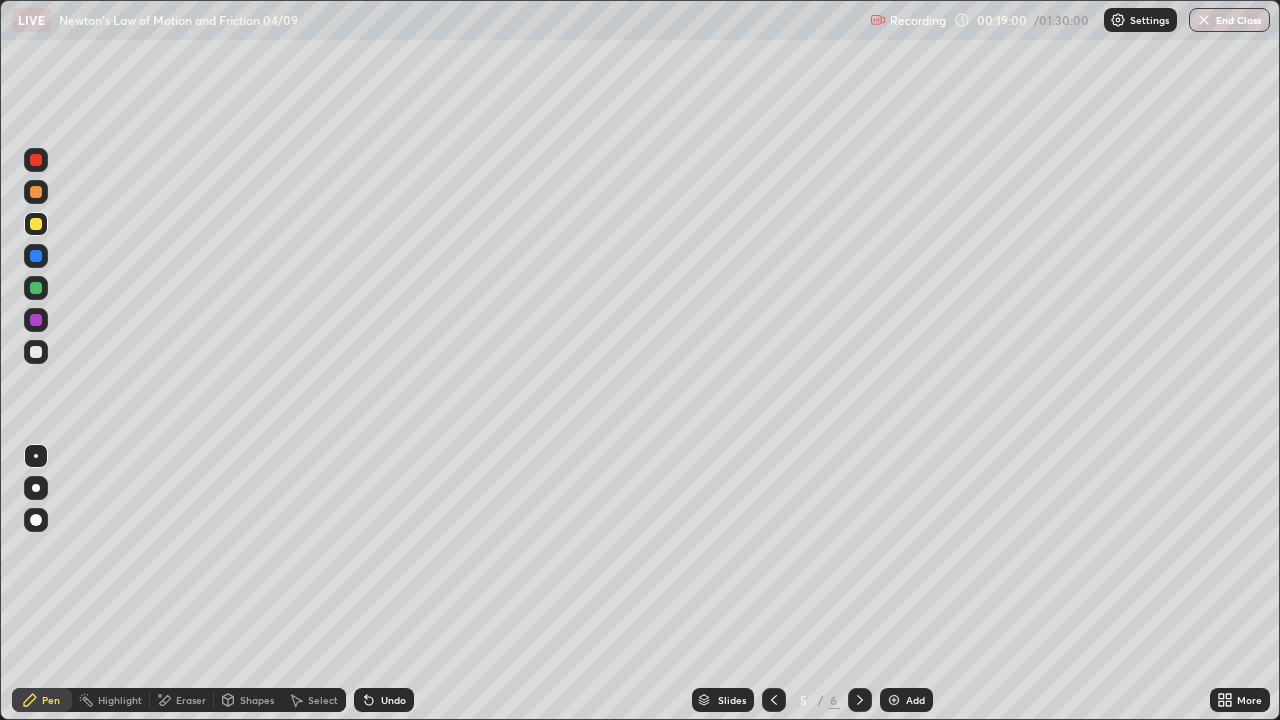 click 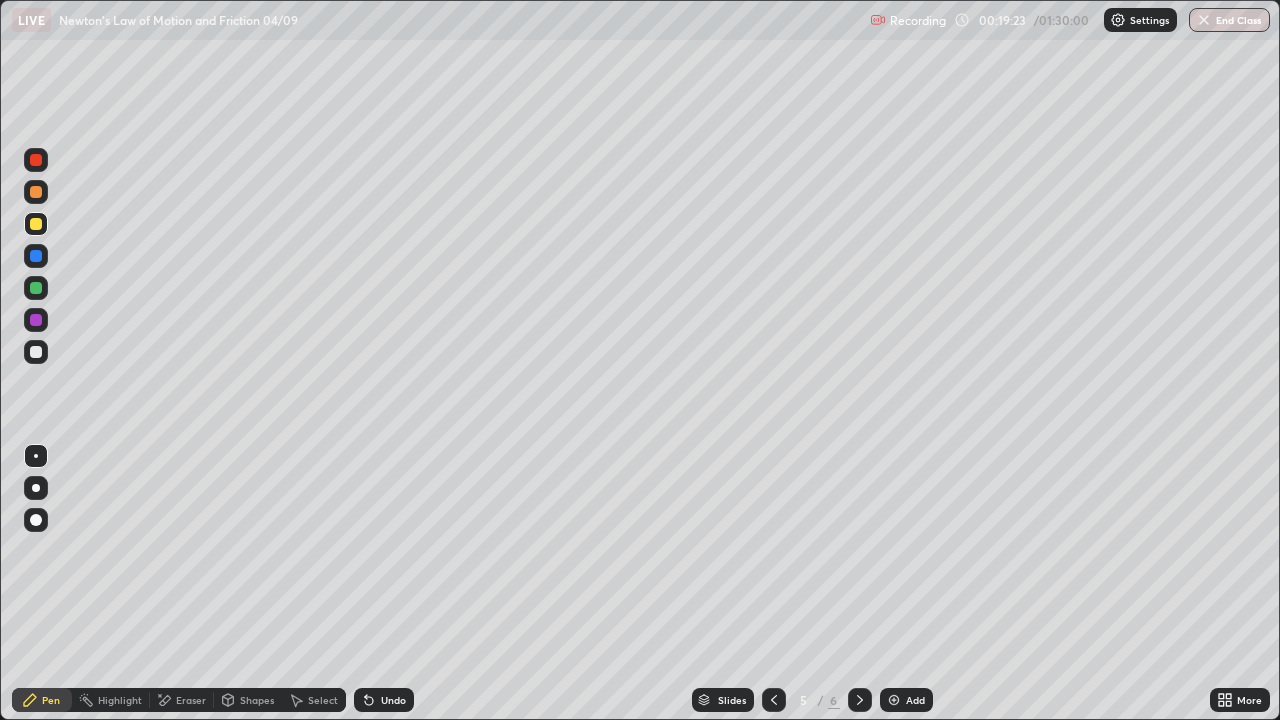 click at bounding box center (36, 160) 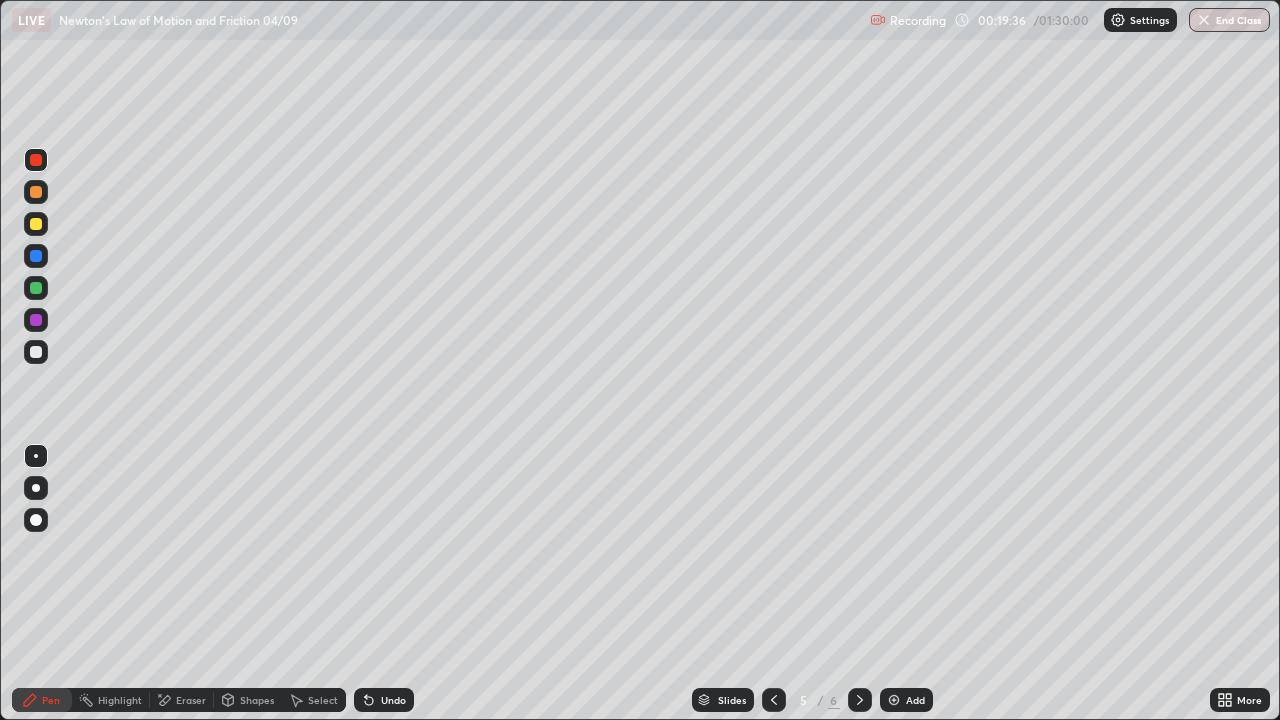 click at bounding box center [36, 224] 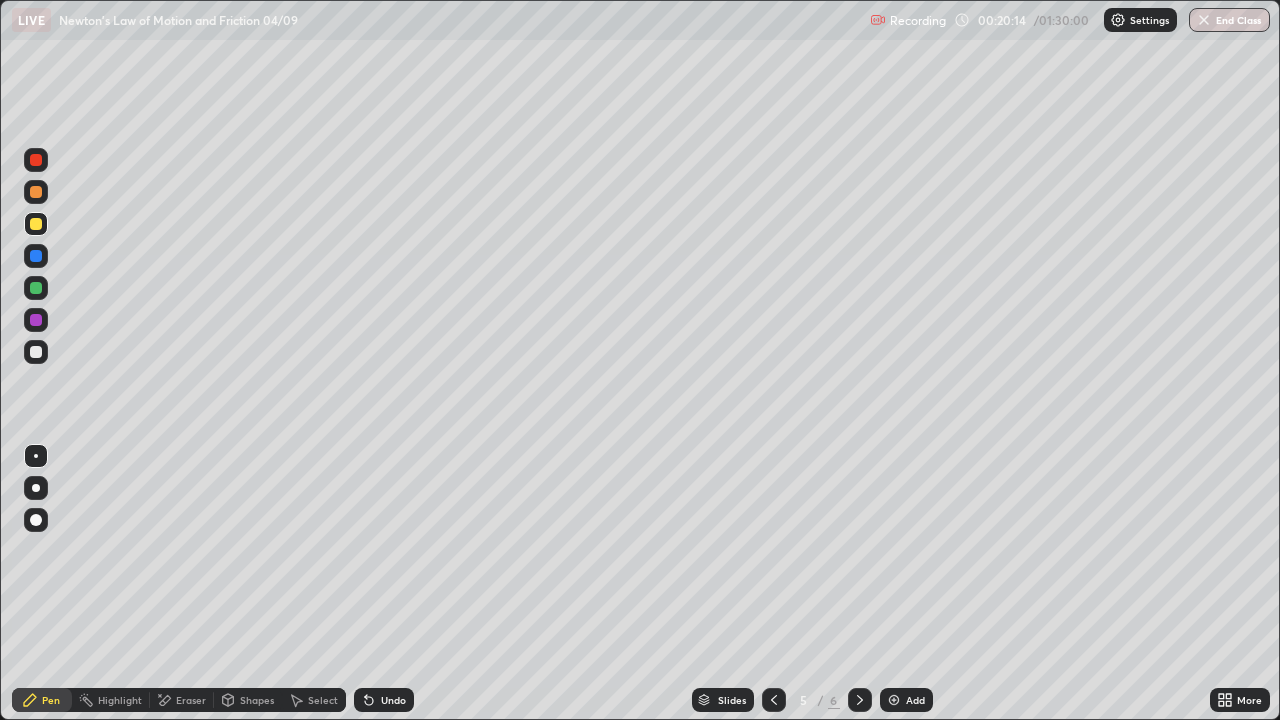 click at bounding box center (36, 352) 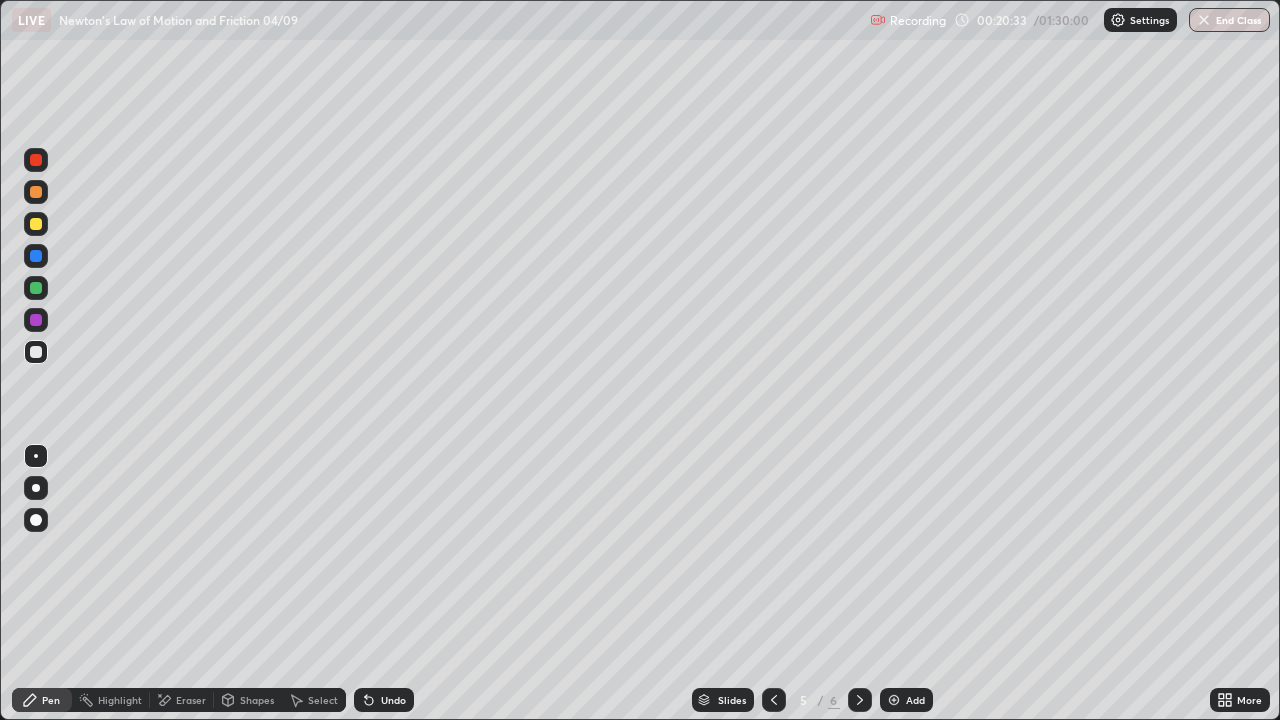 click on "Undo" at bounding box center (393, 700) 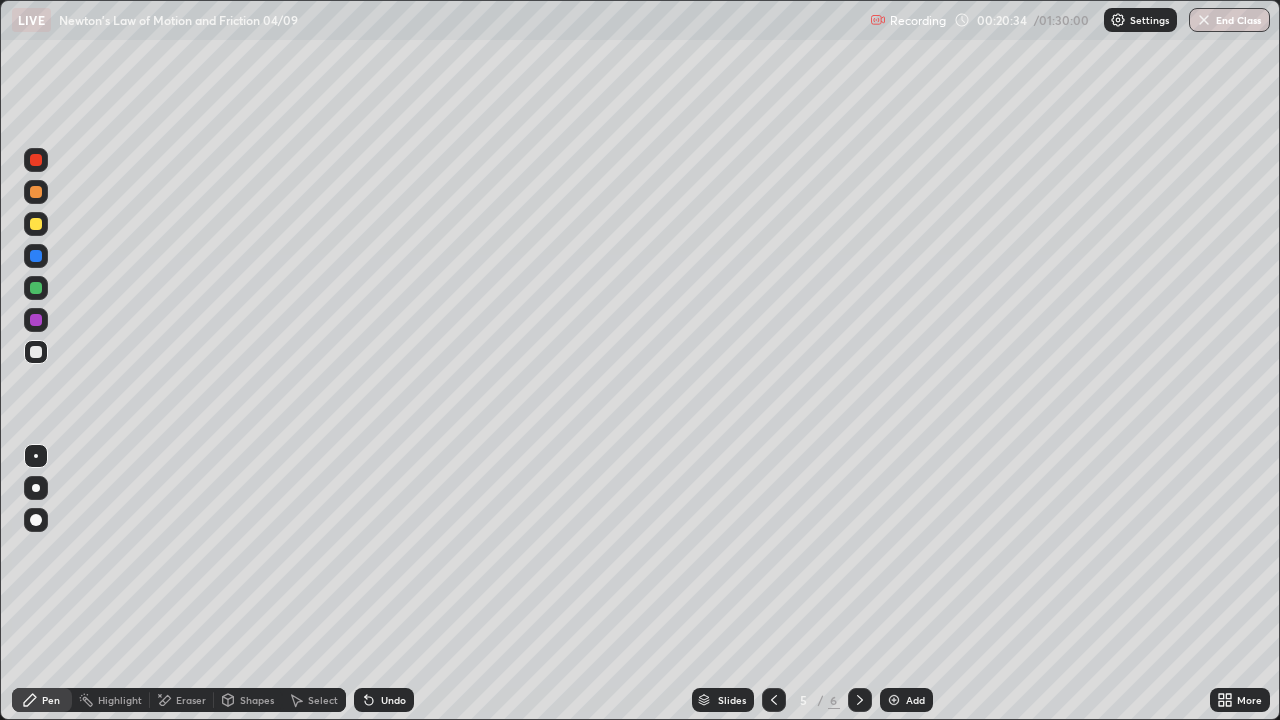 click on "Undo" at bounding box center (393, 700) 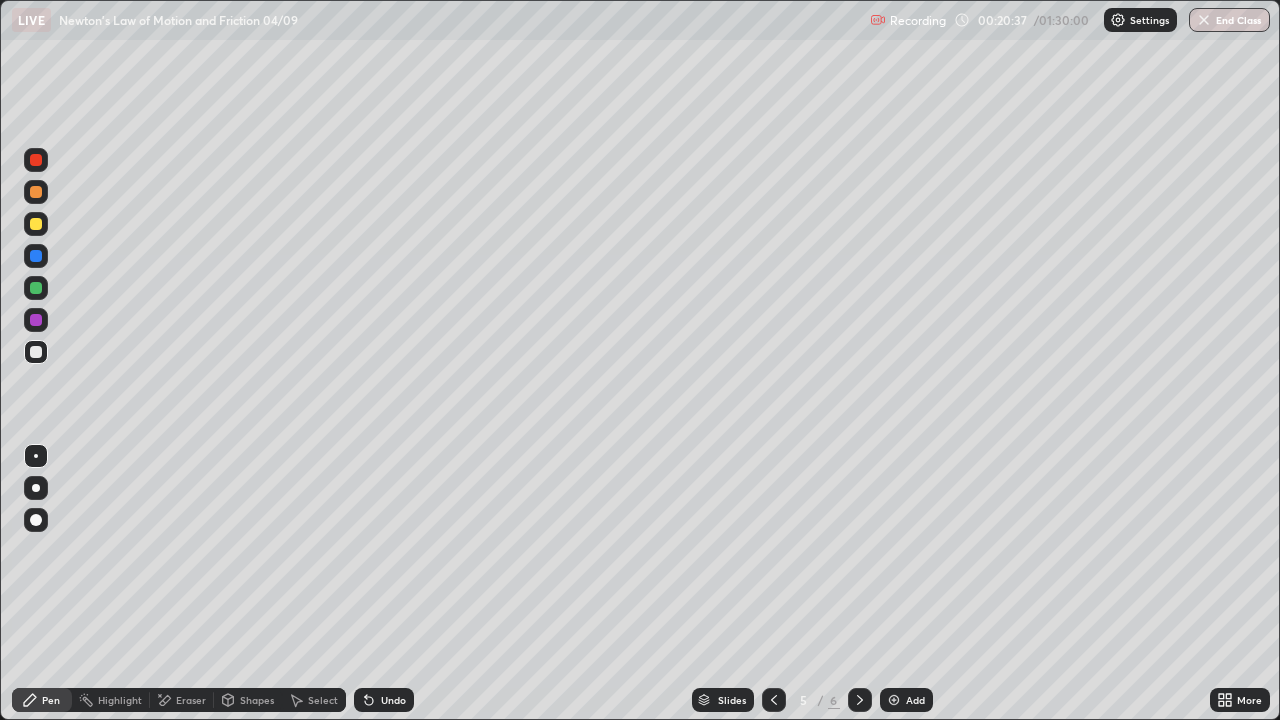 click 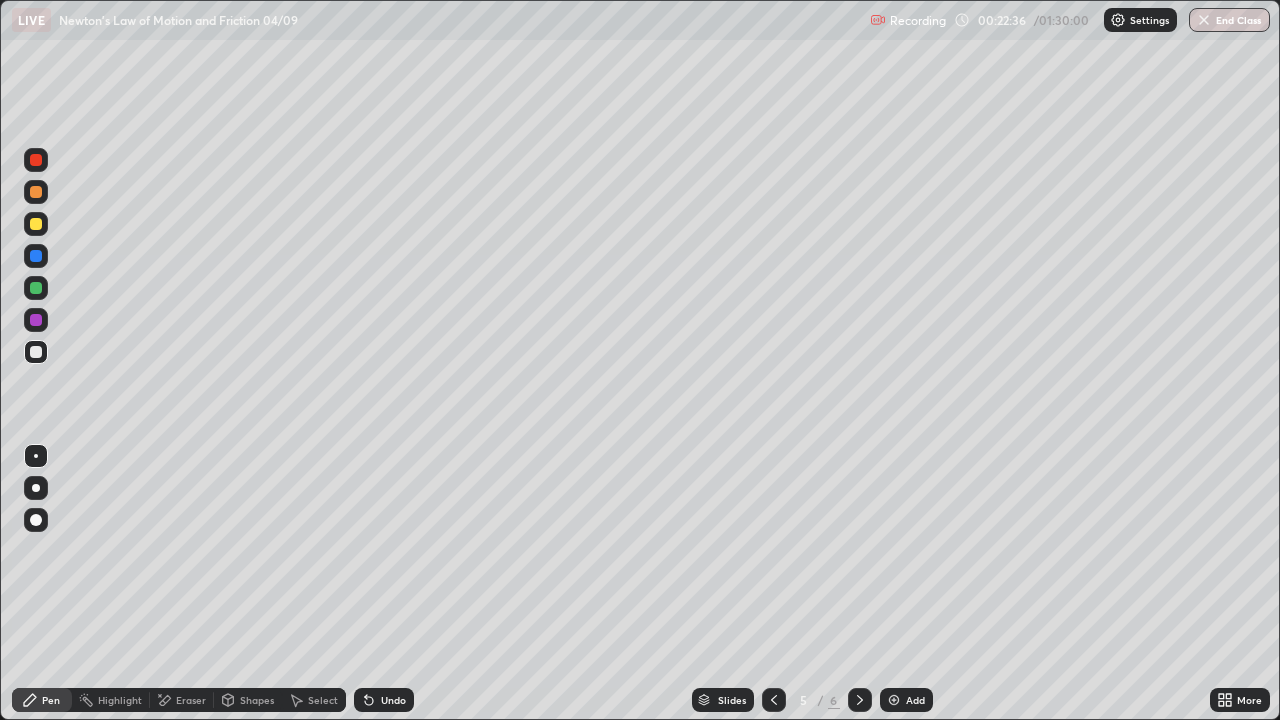 click 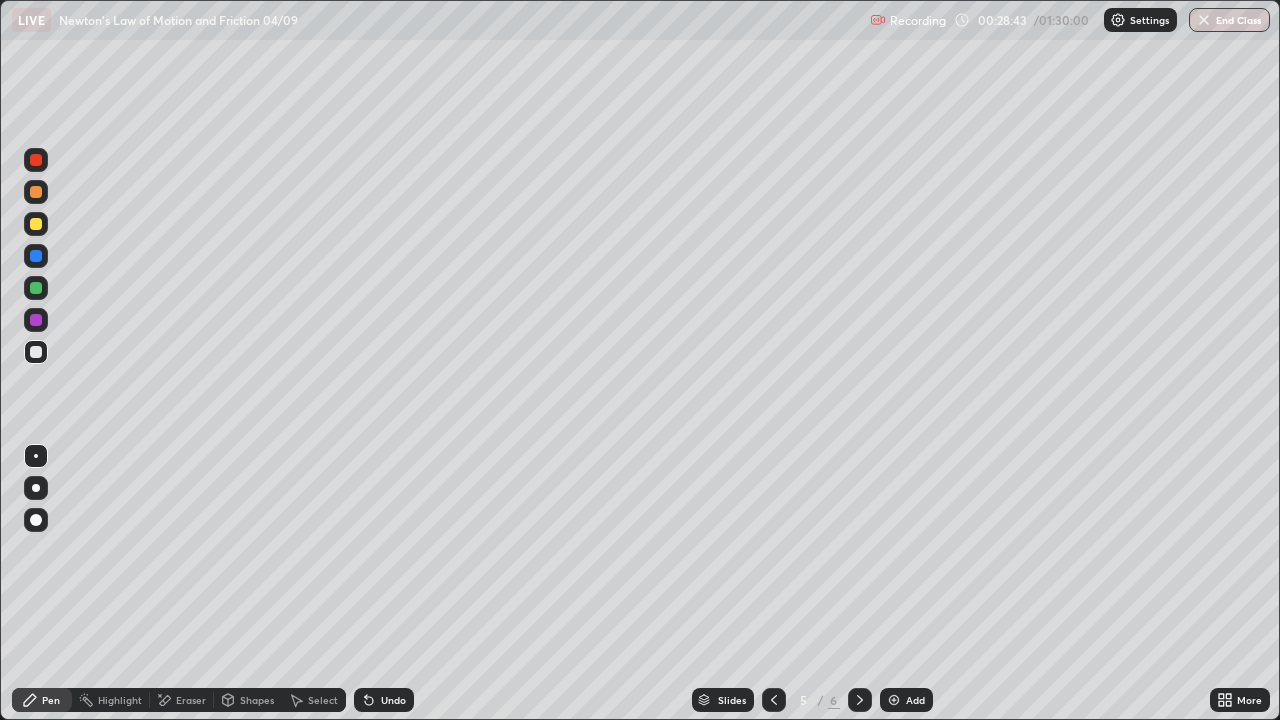 click 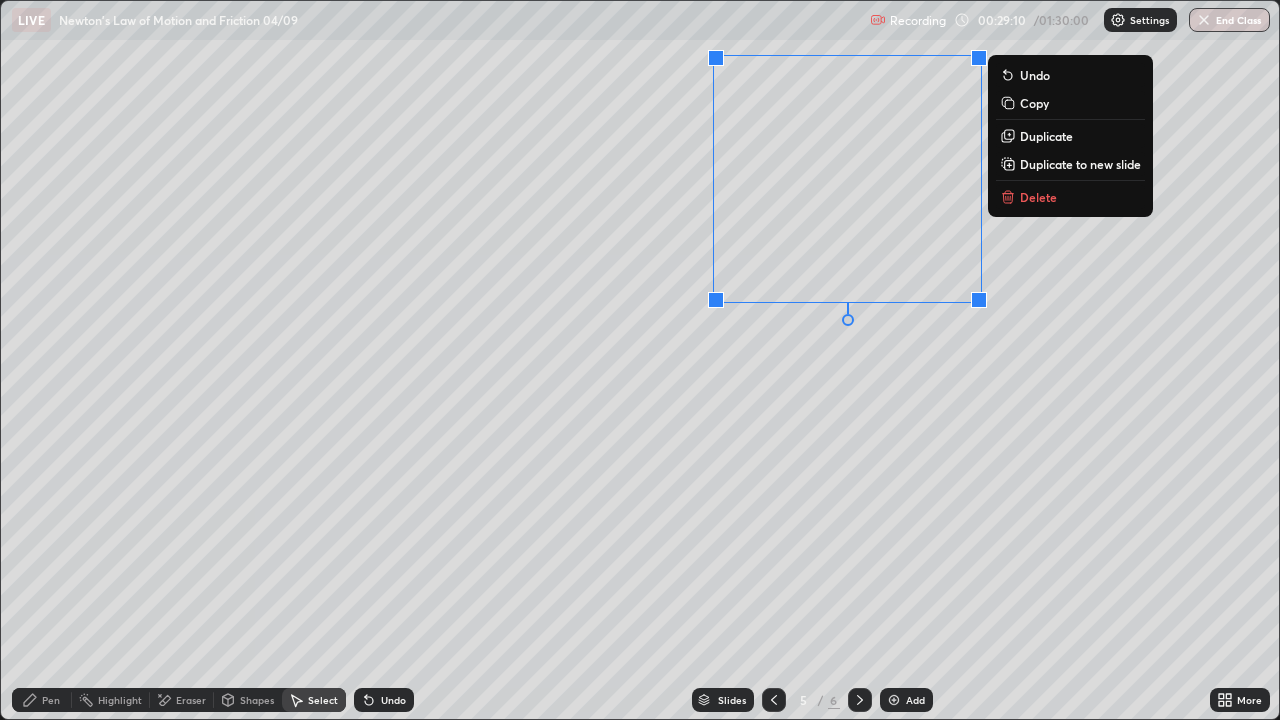 click on "0 ° Undo Copy Duplicate Duplicate to new slide Delete" at bounding box center (640, 360) 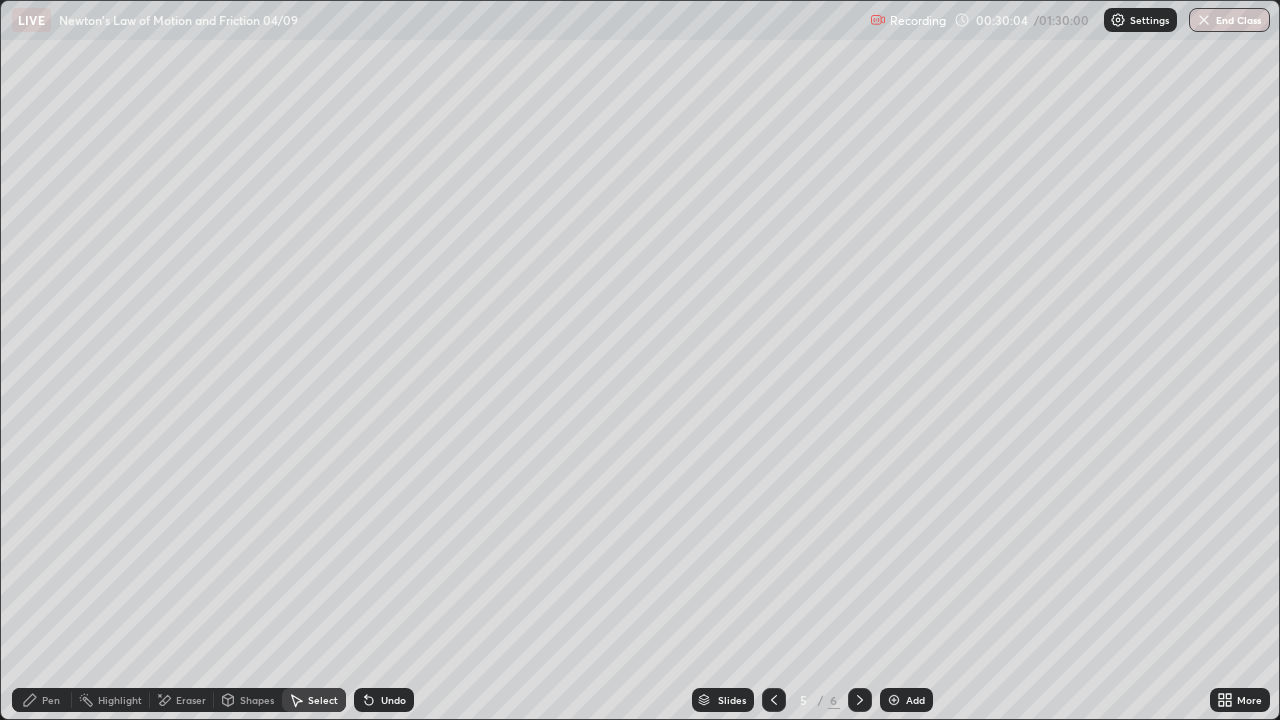 click 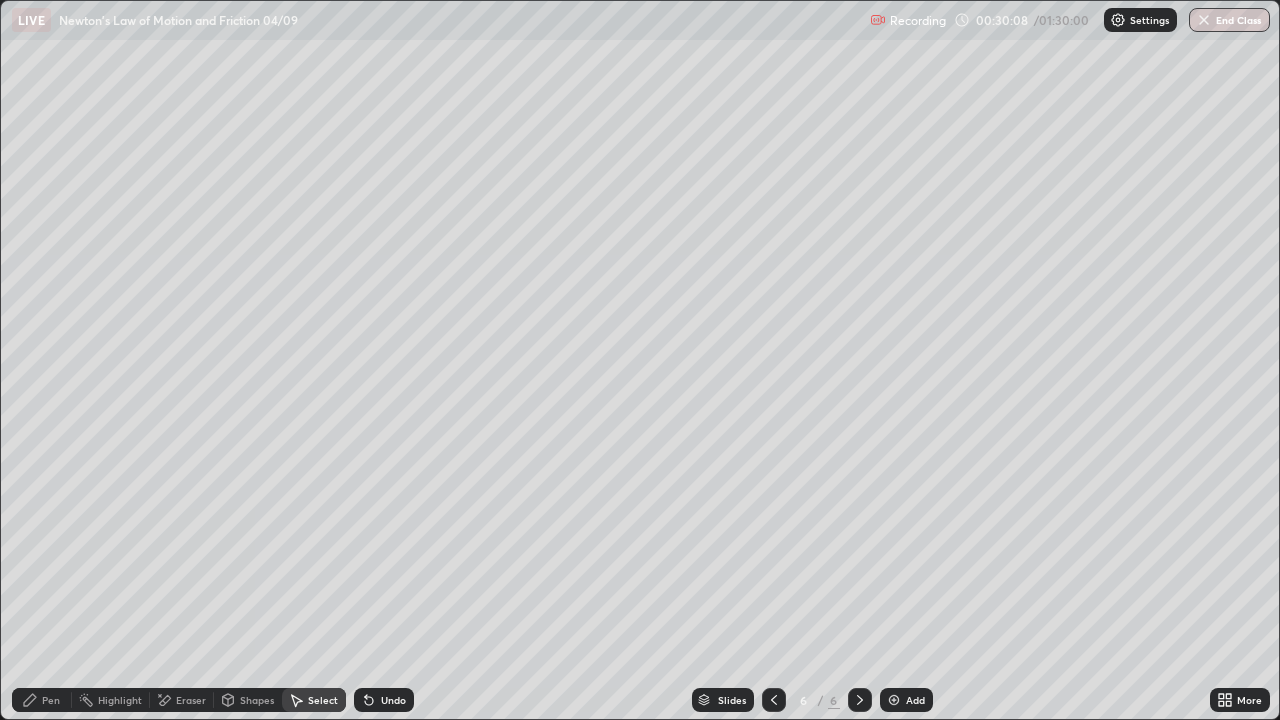 click 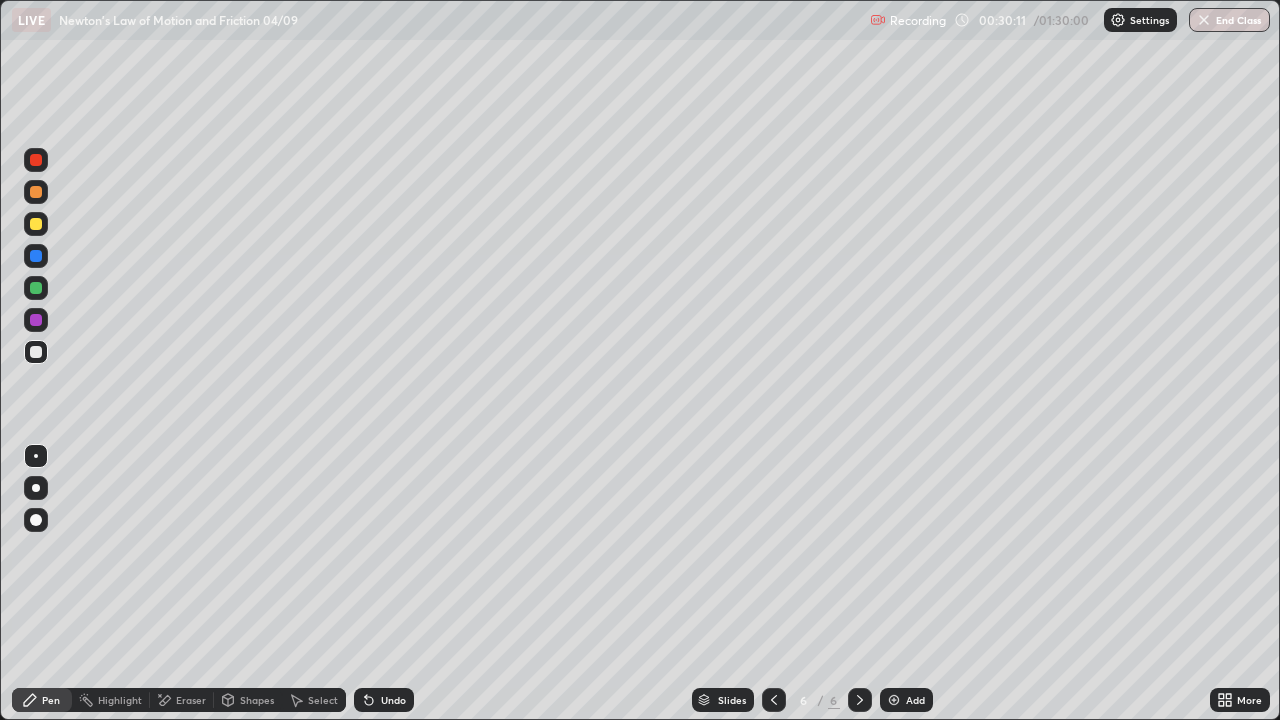 click on "Undo" at bounding box center (393, 700) 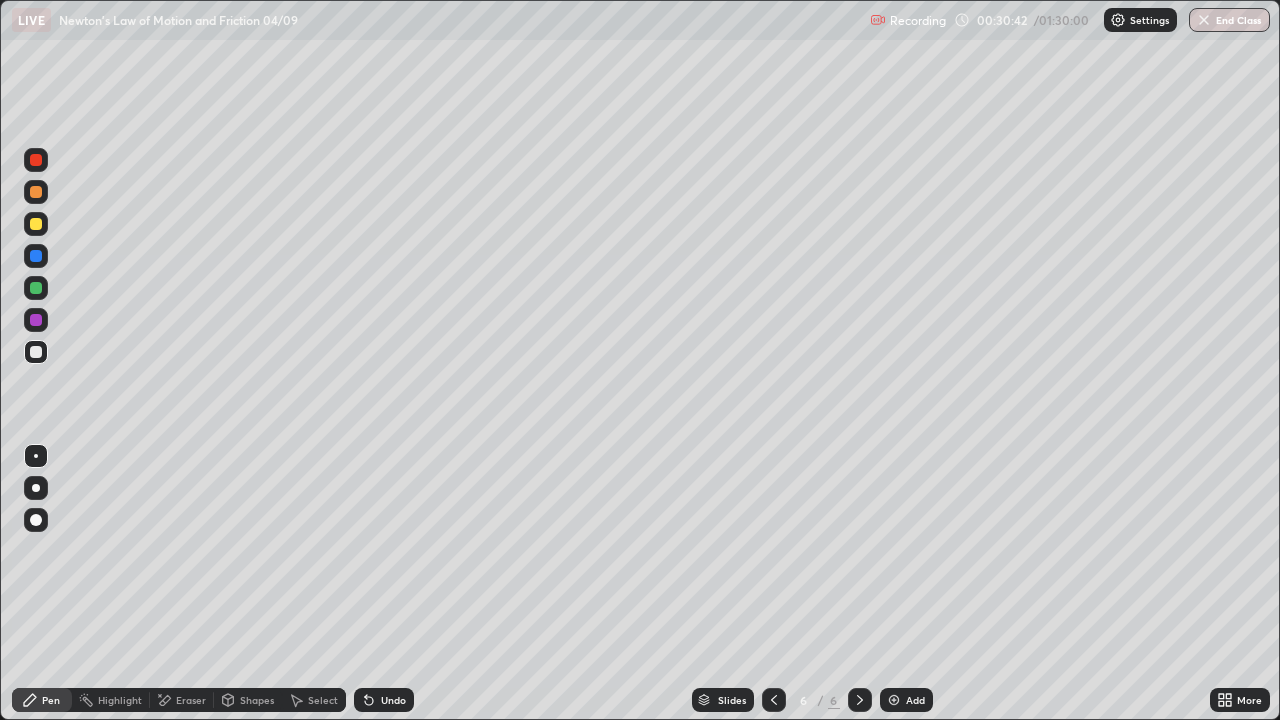 click at bounding box center (36, 160) 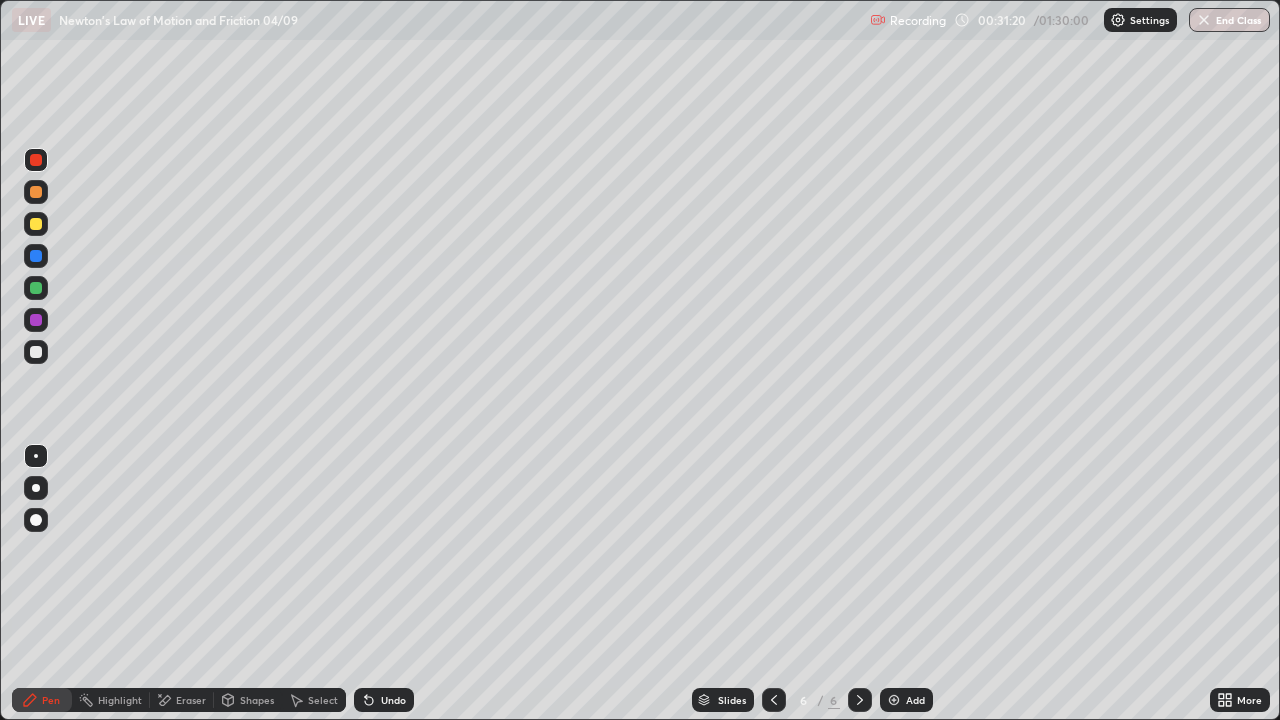 click at bounding box center [36, 288] 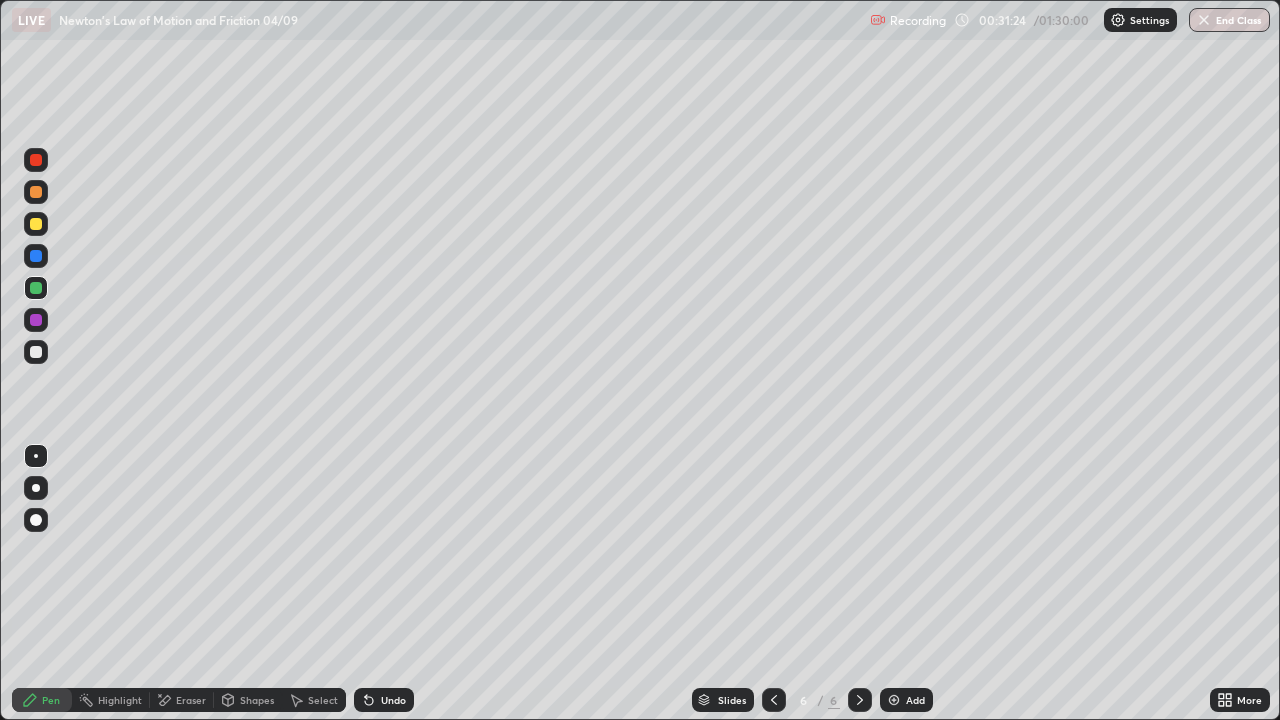 click on "Undo" at bounding box center (384, 700) 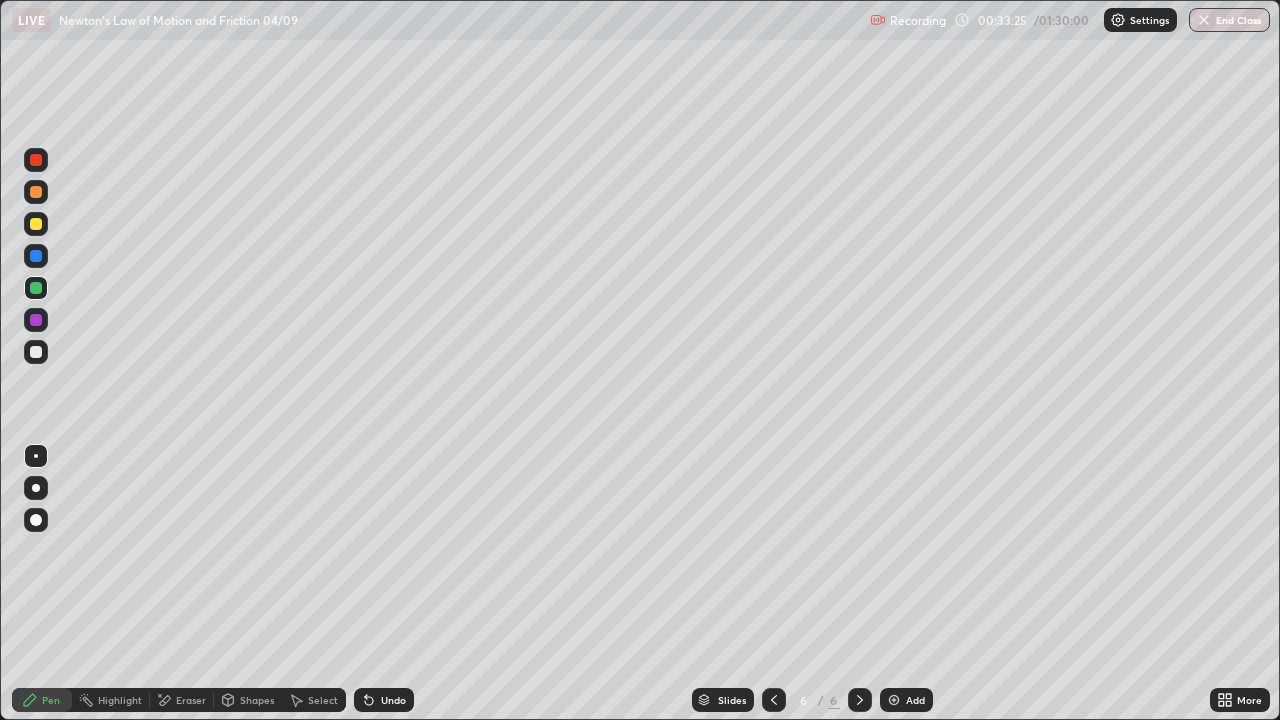 click on "Undo" at bounding box center [384, 700] 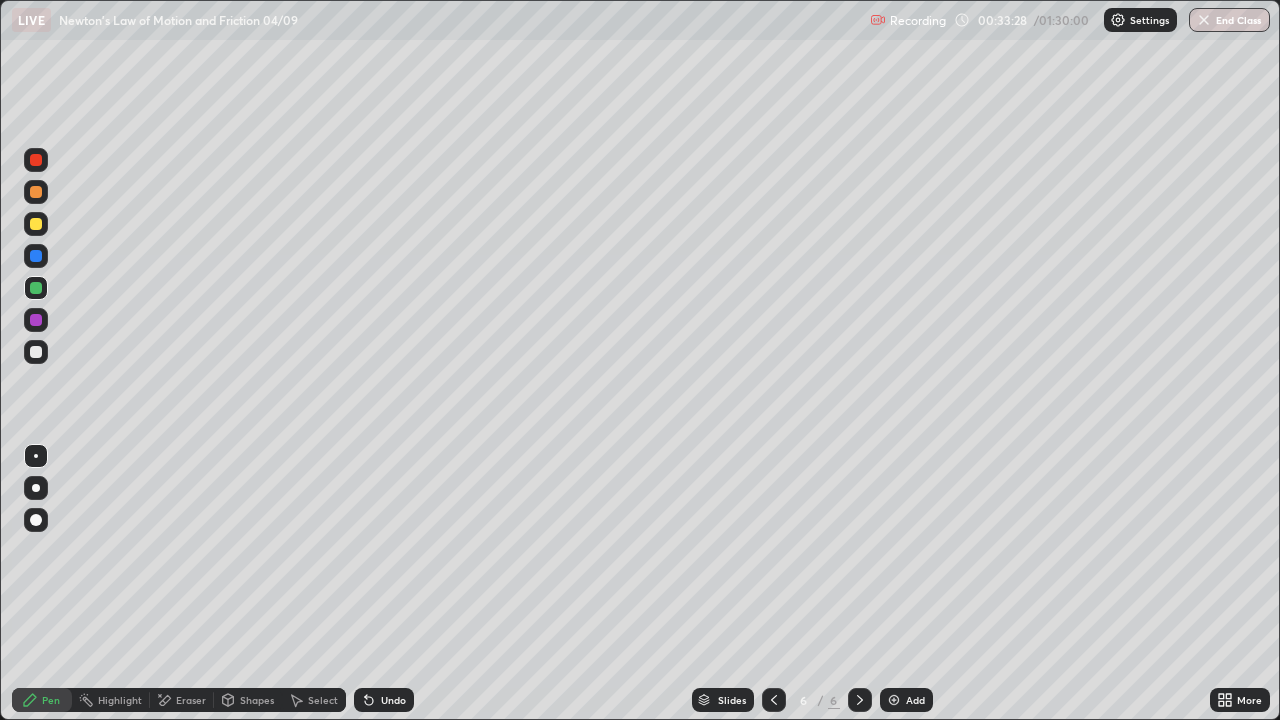 click on "Undo" at bounding box center (393, 700) 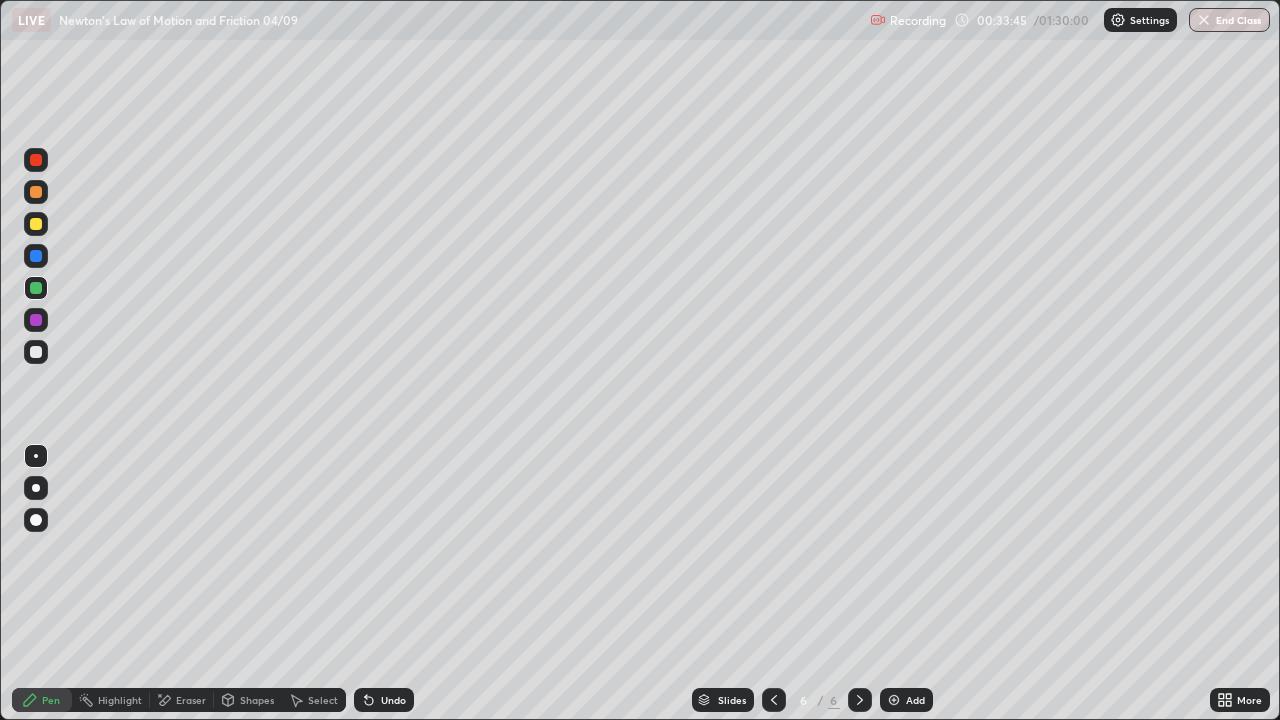 click on "Undo" at bounding box center (393, 700) 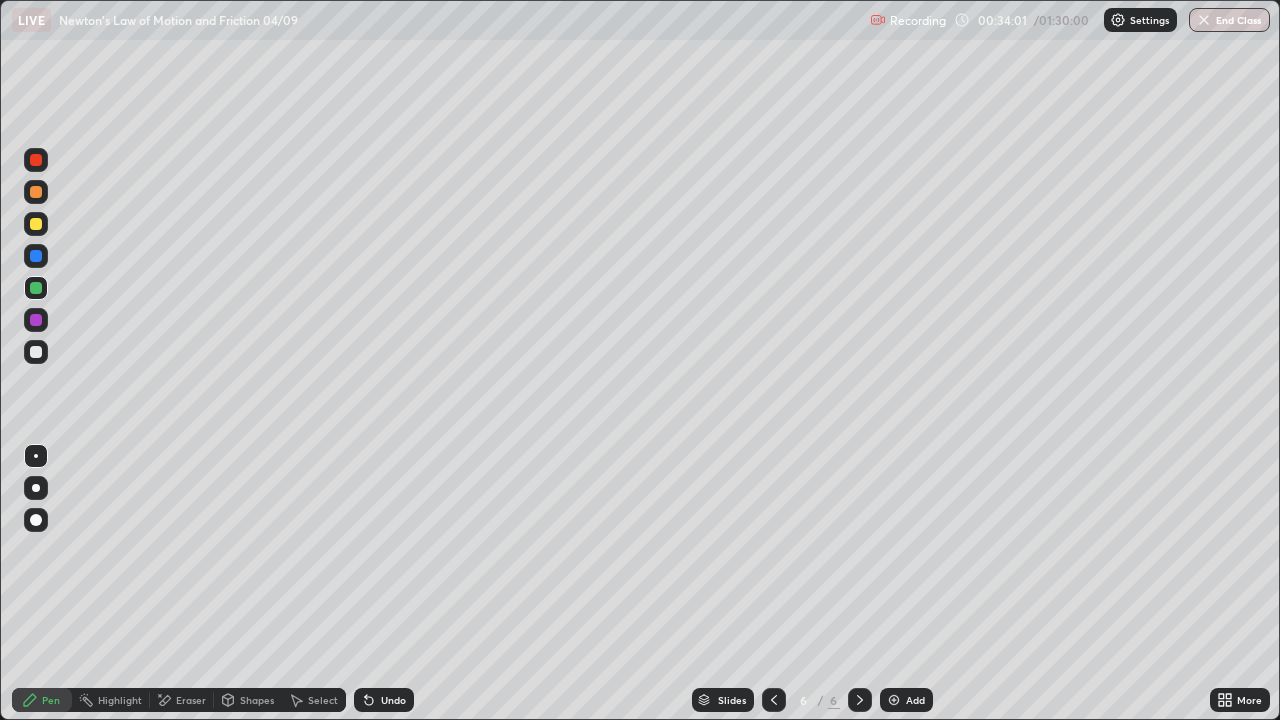 click on "Undo" at bounding box center [393, 700] 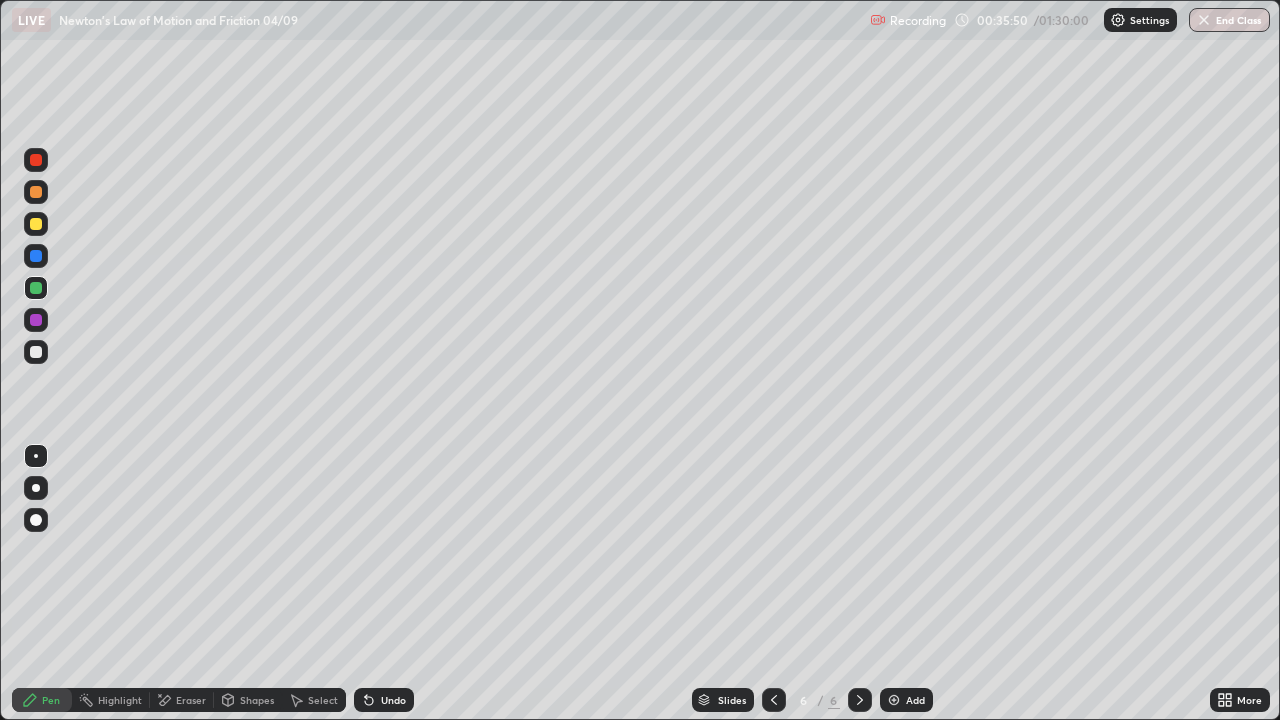 click on "Undo" at bounding box center (393, 700) 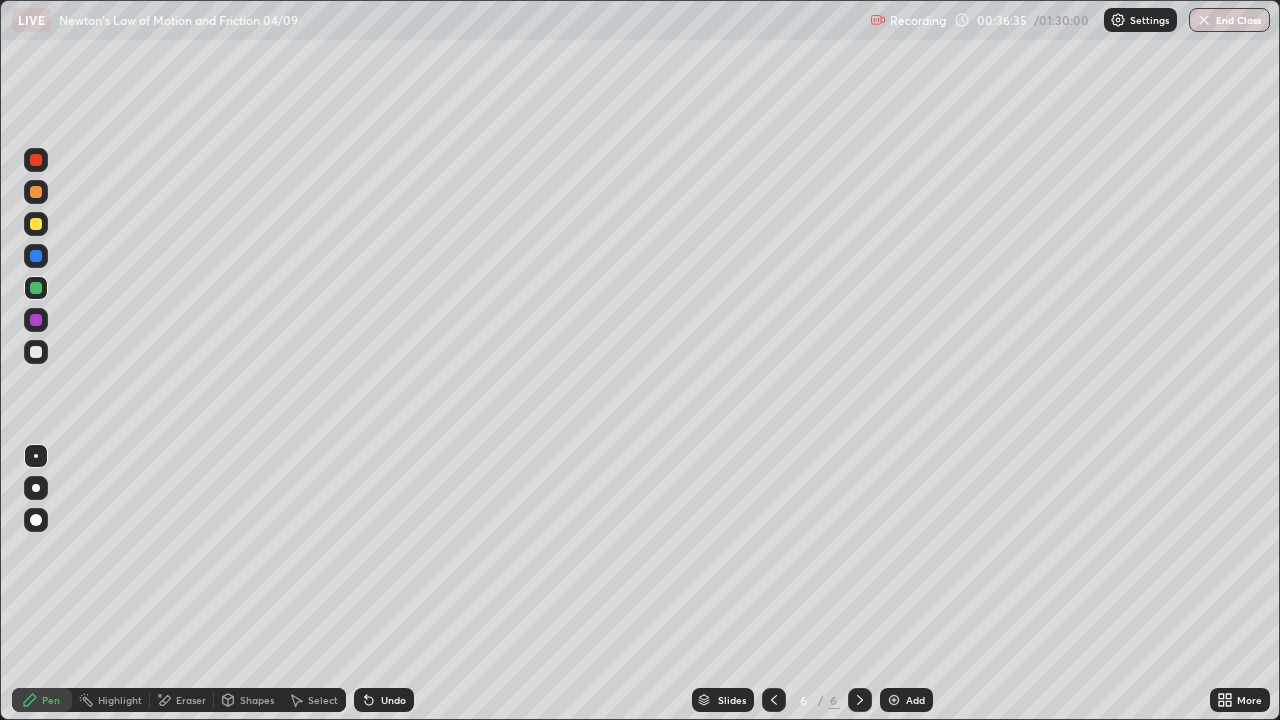 click at bounding box center (36, 224) 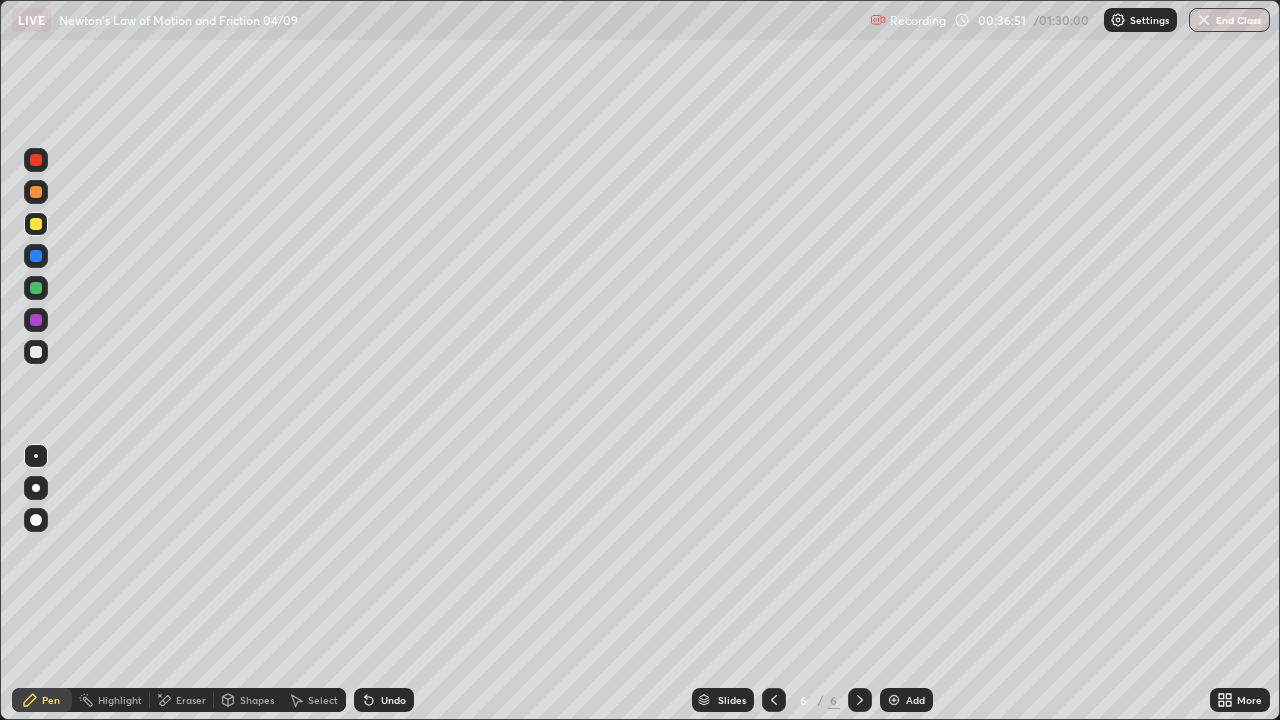 click on "Undo" at bounding box center [393, 700] 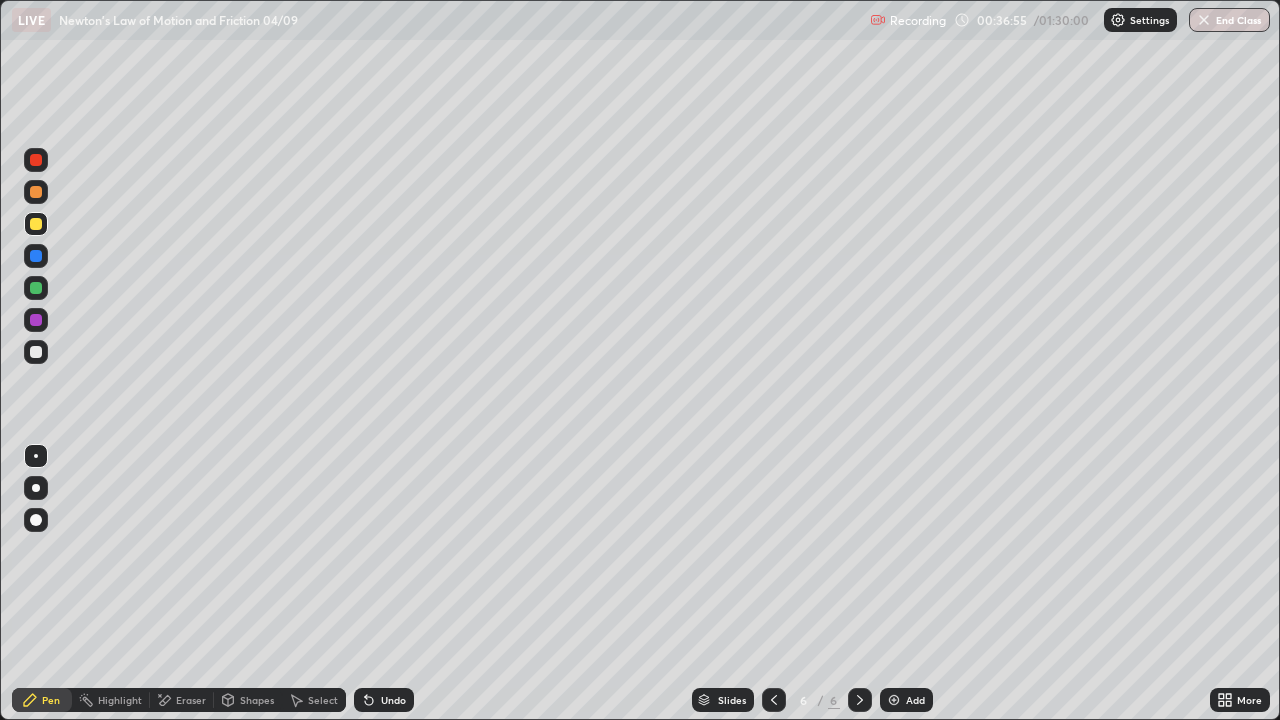 click on "Undo" at bounding box center (393, 700) 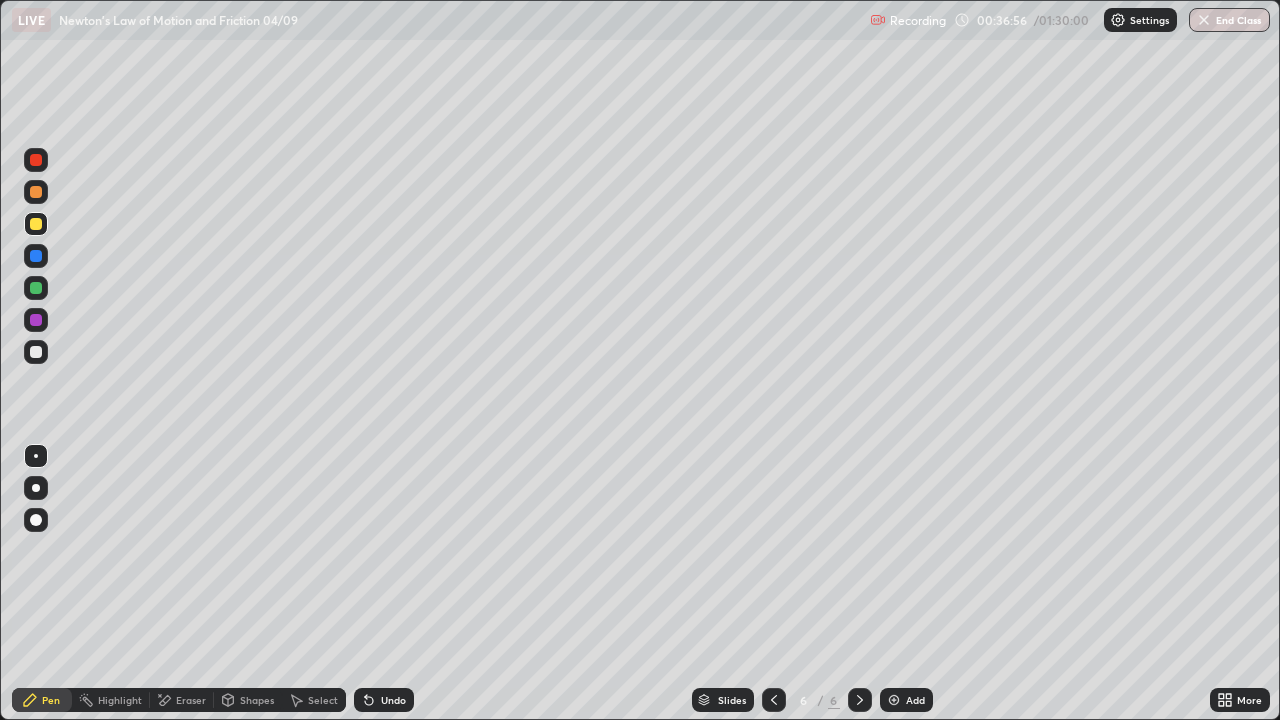 click 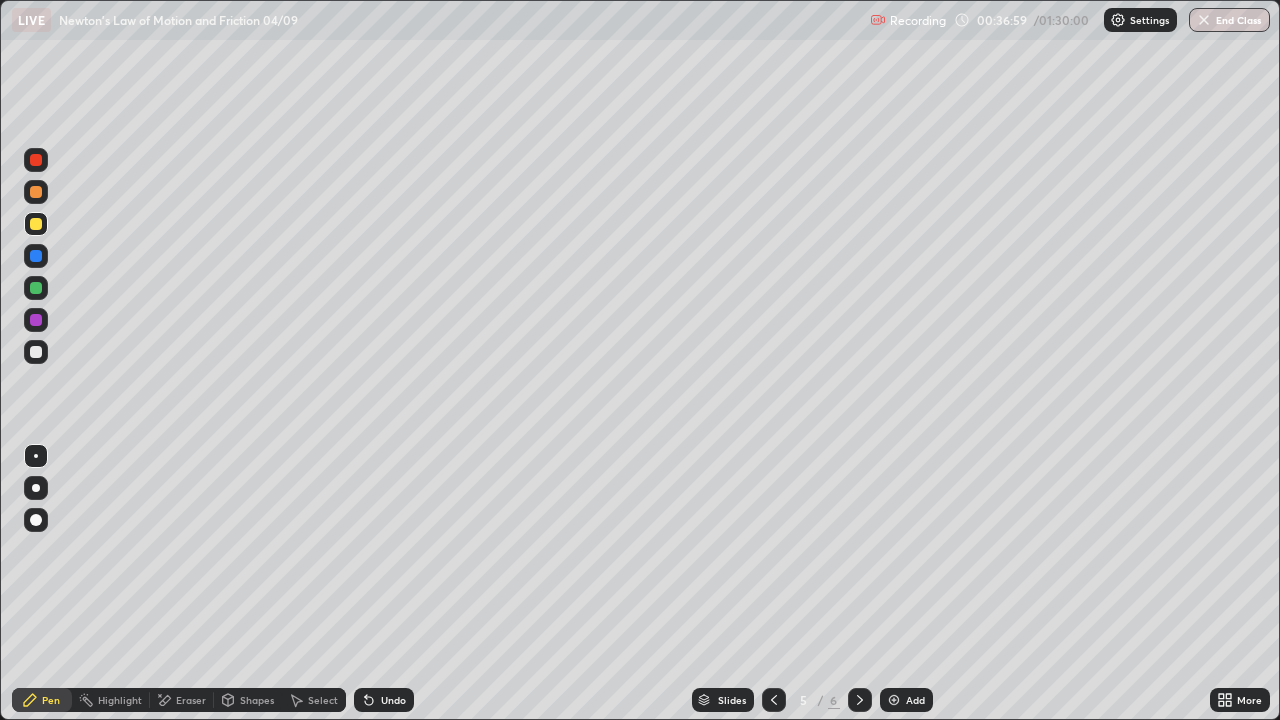 click 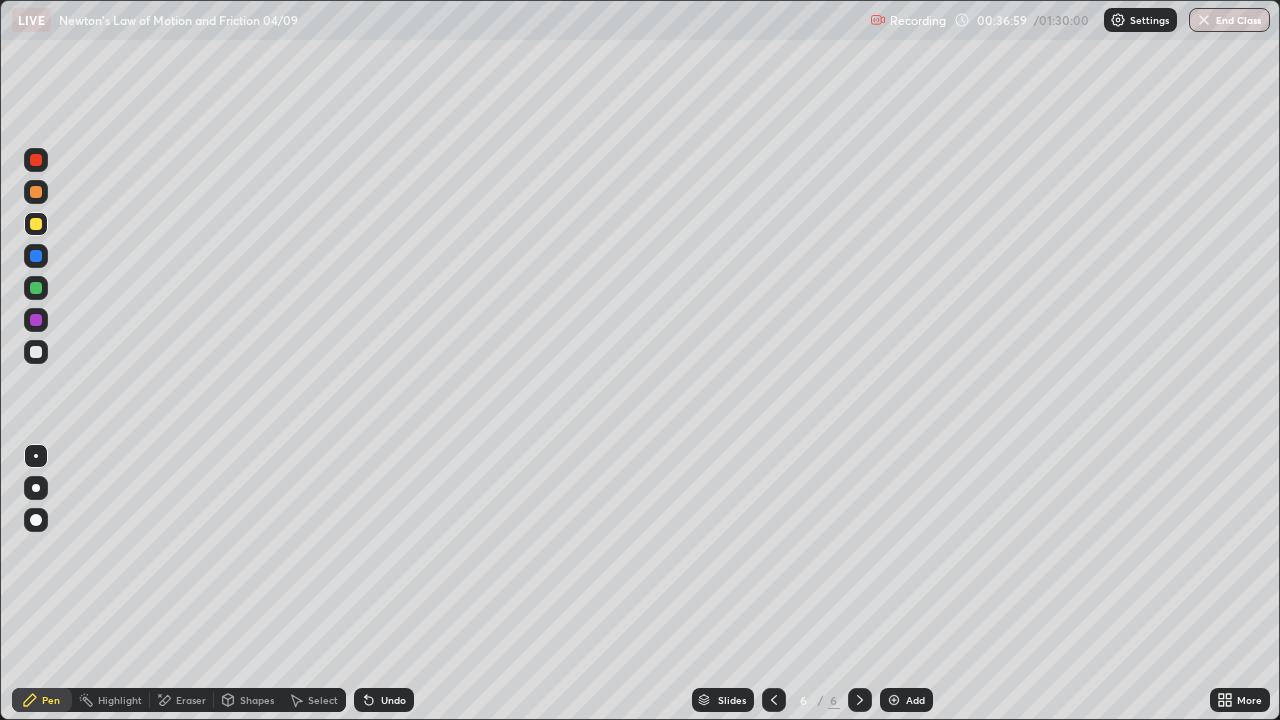 click 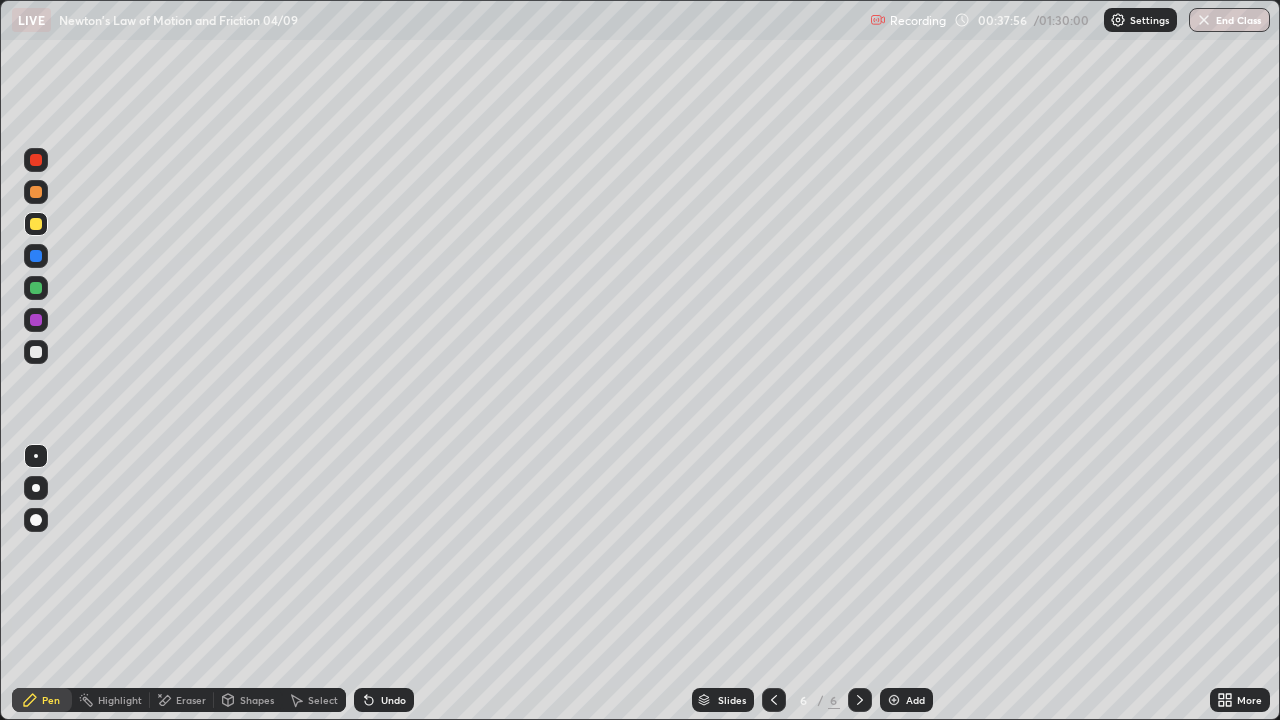 click at bounding box center (36, 352) 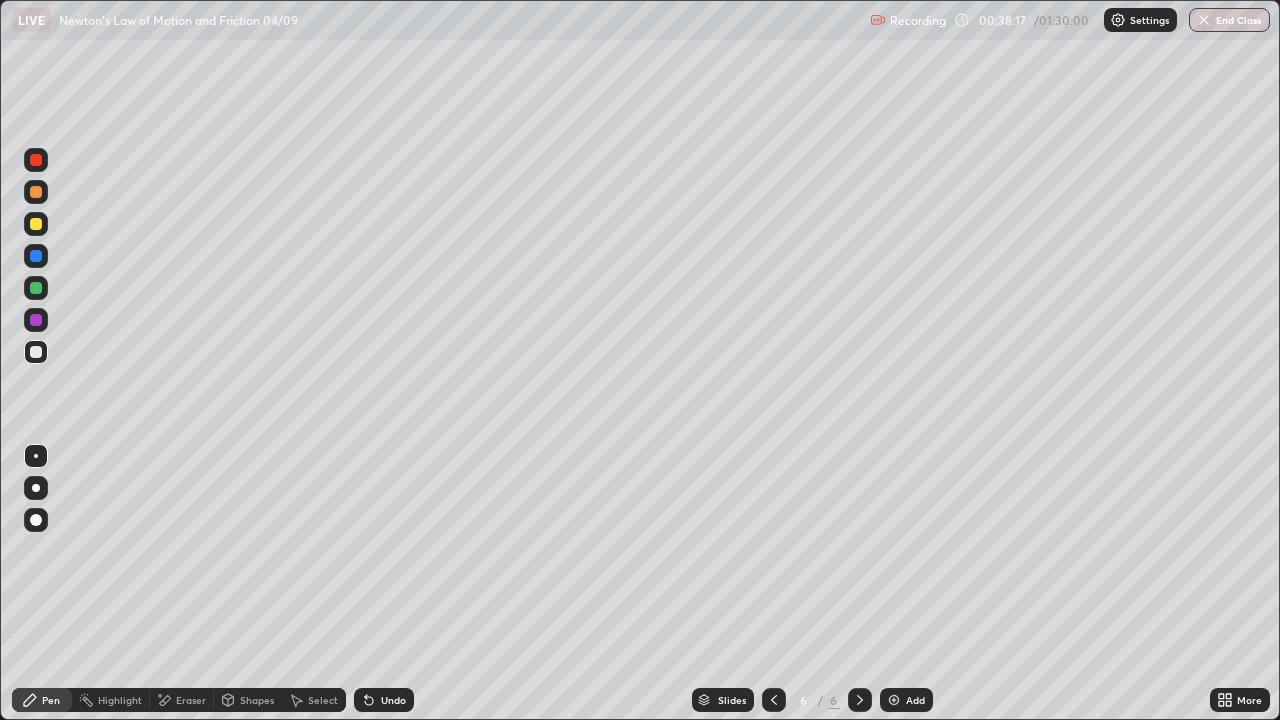 click on "Slides 6 / 6 Add" at bounding box center [812, 700] 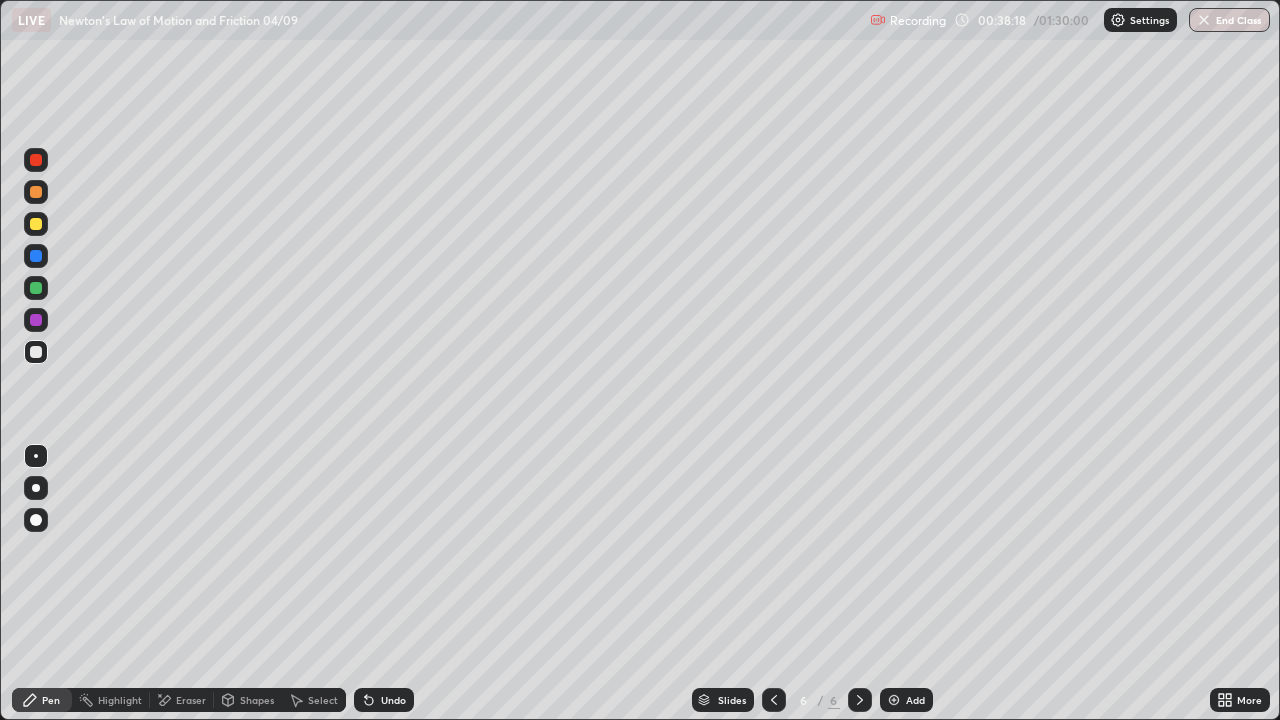 click on "Slides 6 / 6 Add" at bounding box center [812, 700] 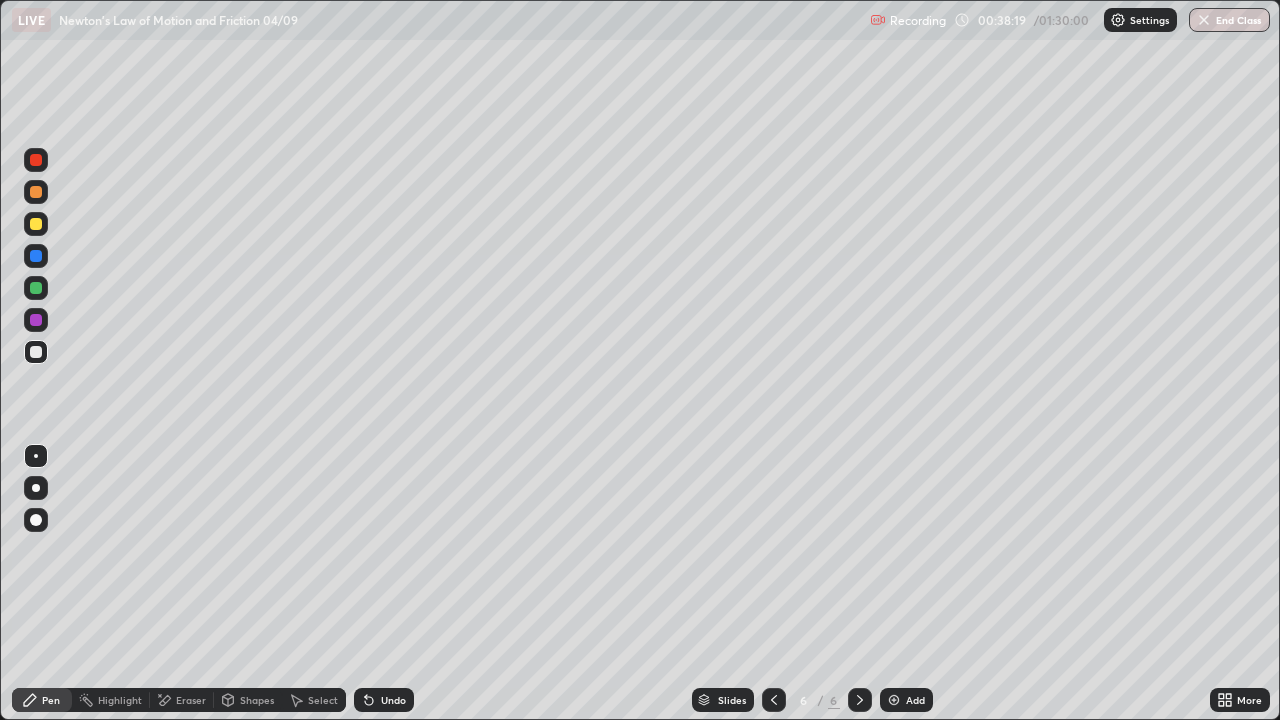 click on "Slides 6 / 6 Add" at bounding box center (812, 700) 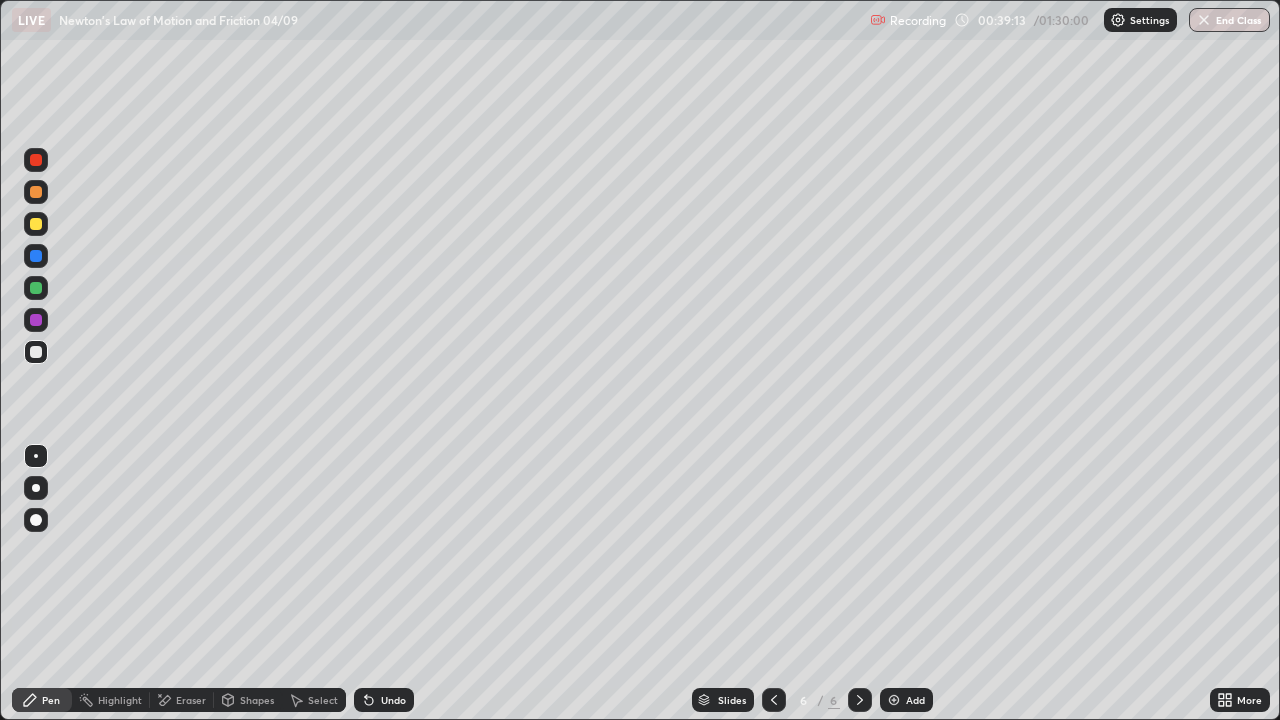 click at bounding box center (36, 224) 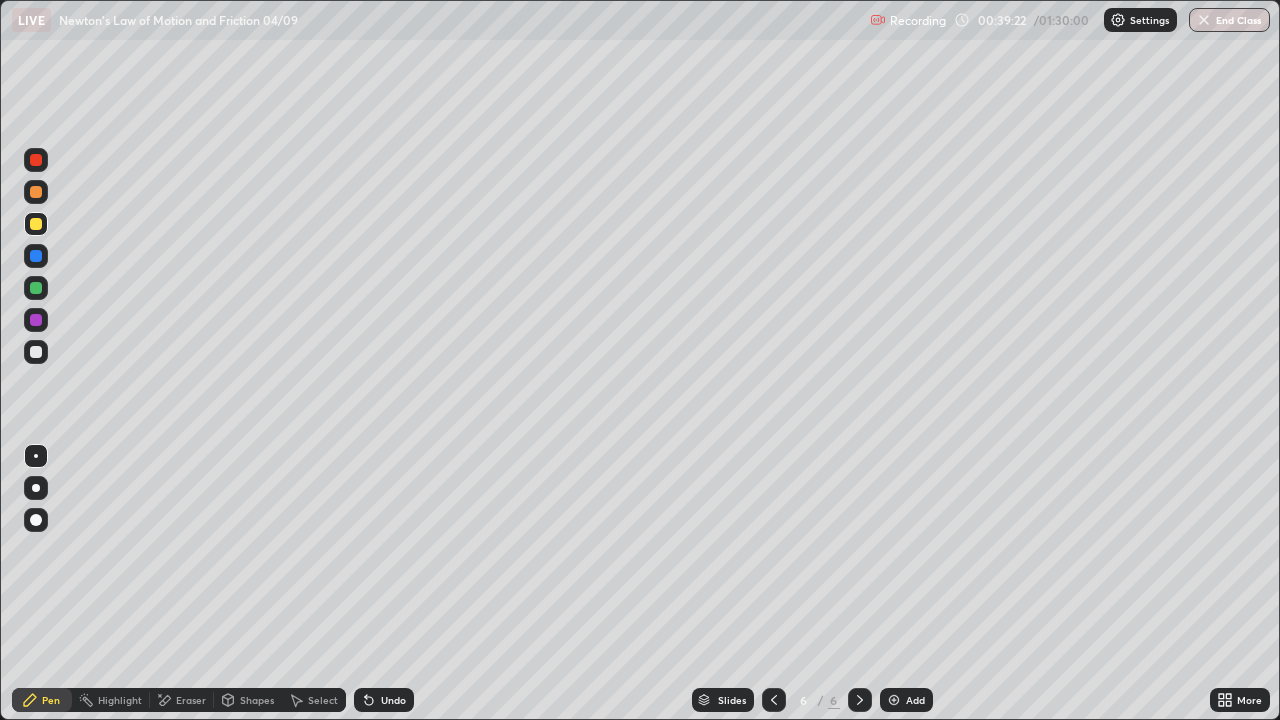 click at bounding box center (36, 352) 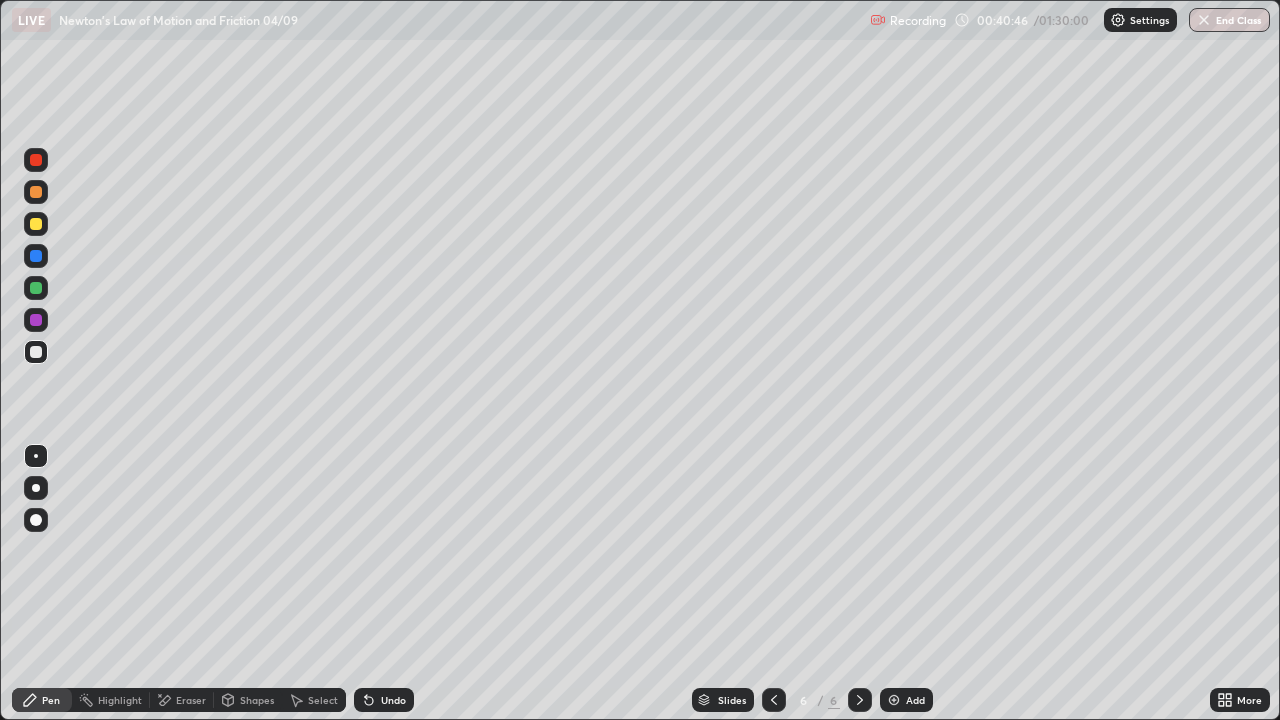 click 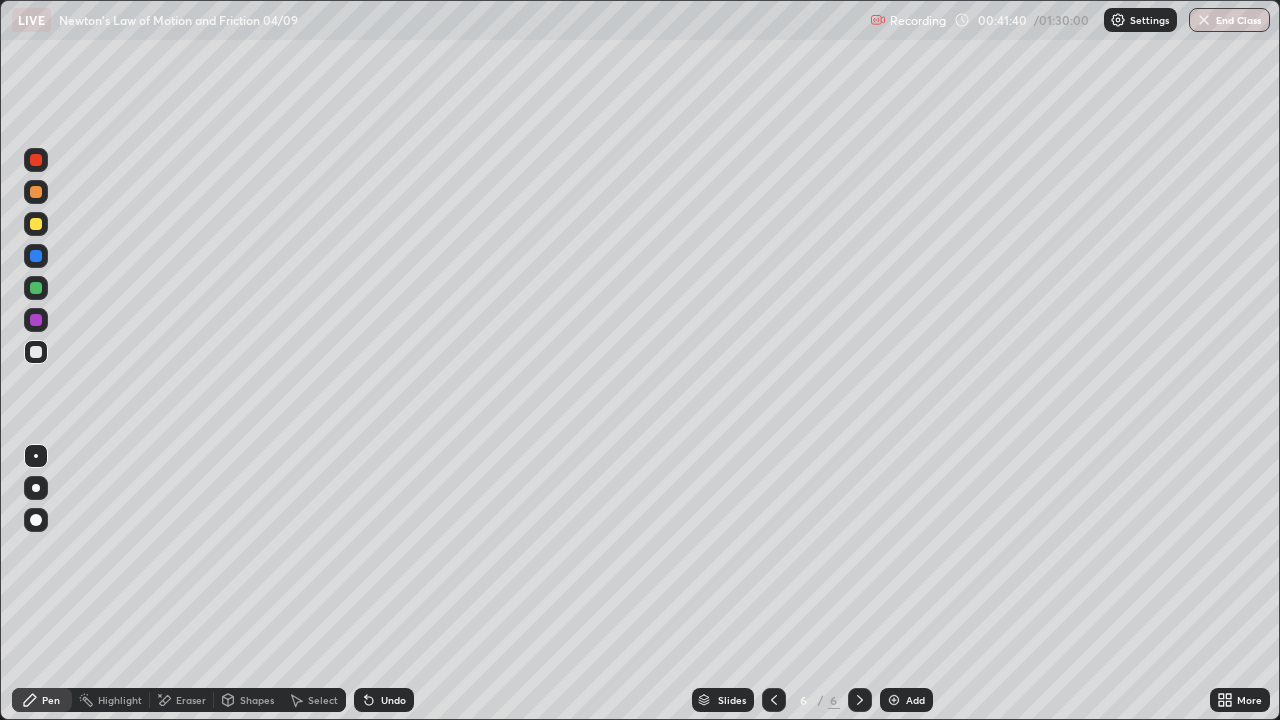 click 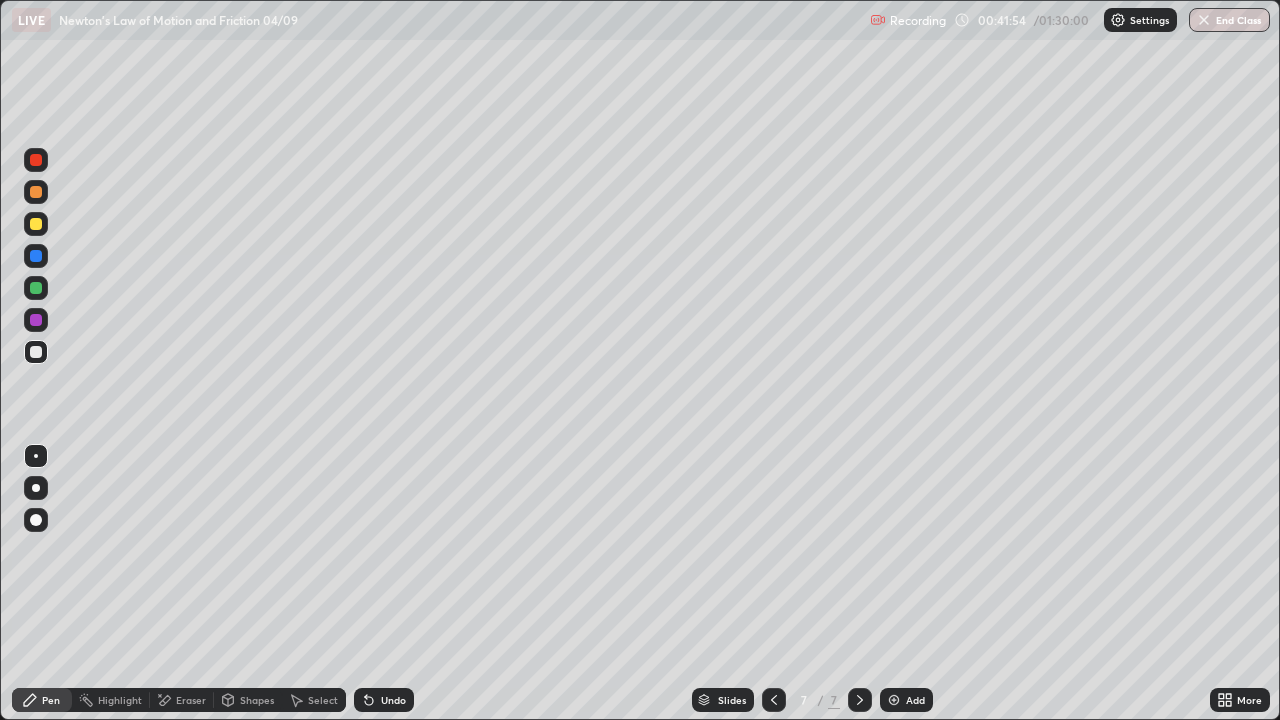 click on "Undo" at bounding box center (384, 700) 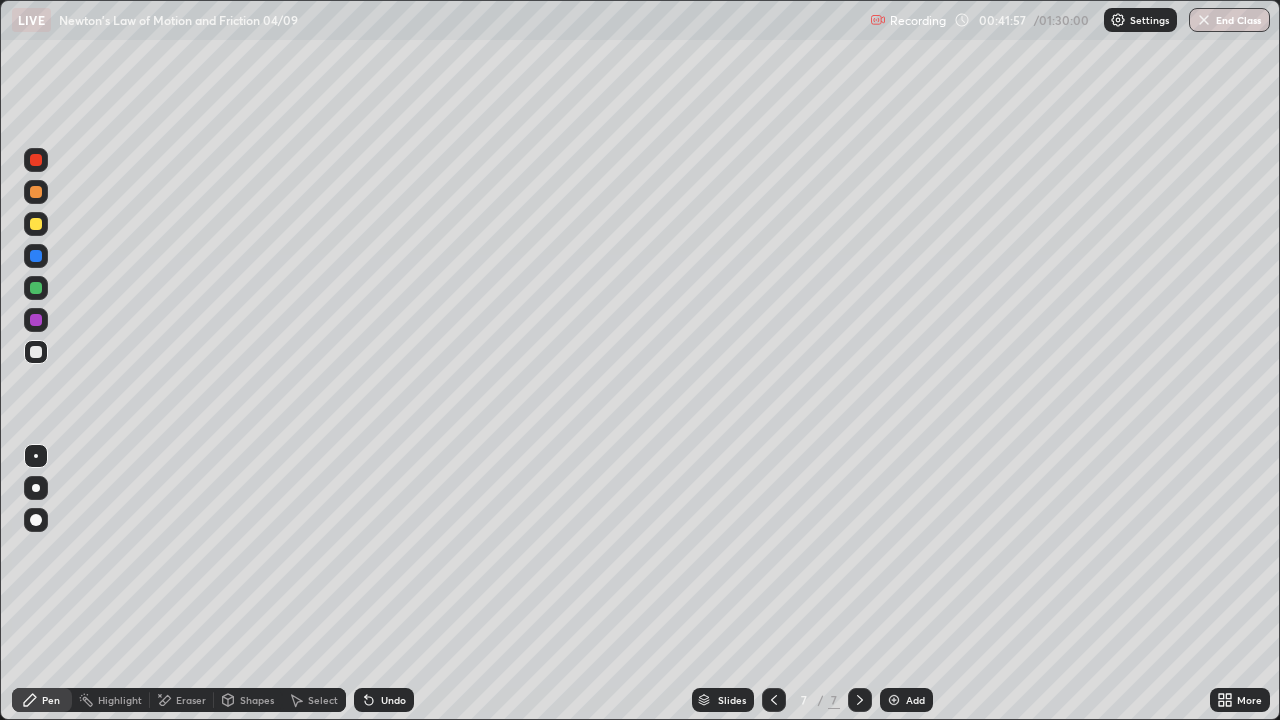 click at bounding box center [36, 224] 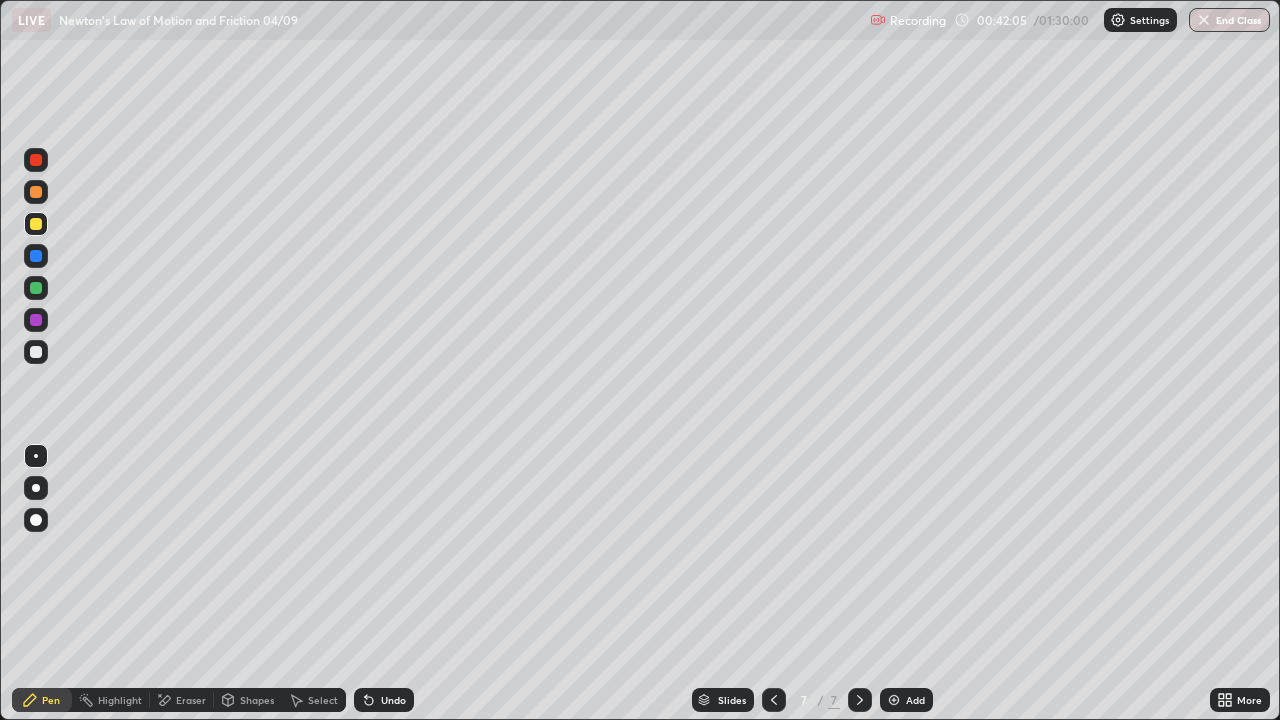 click at bounding box center (36, 352) 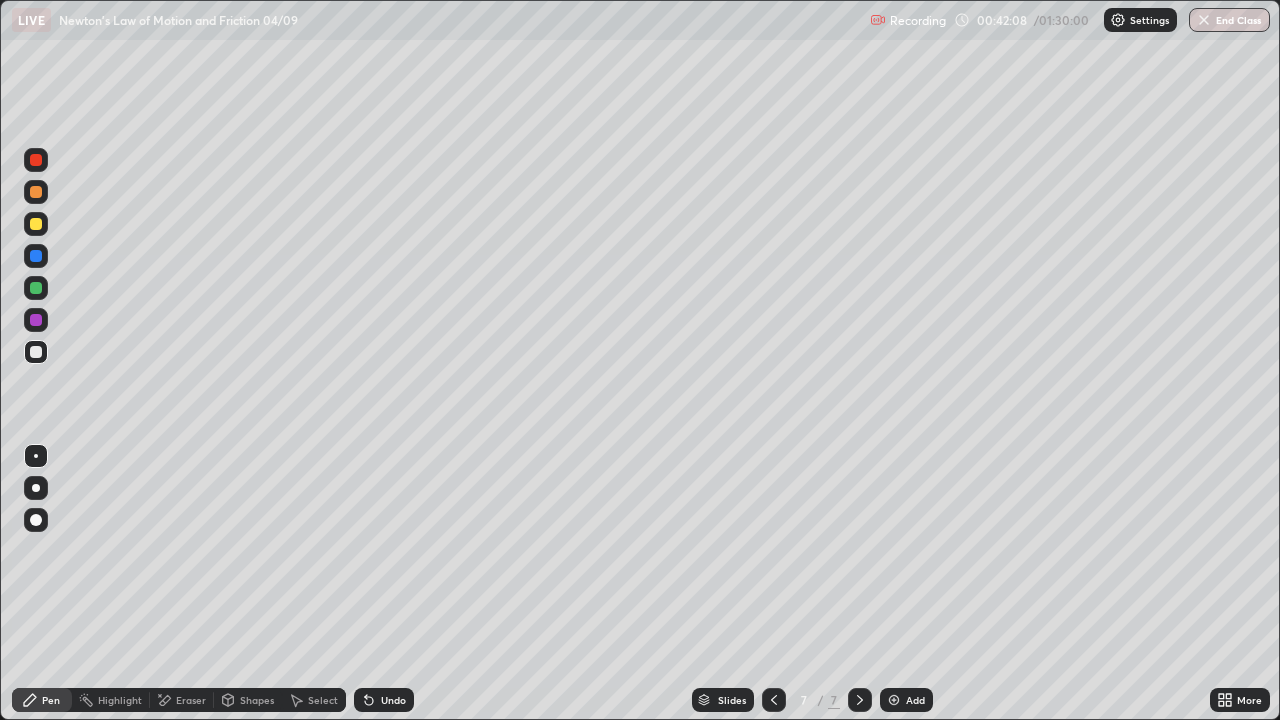 click at bounding box center (36, 224) 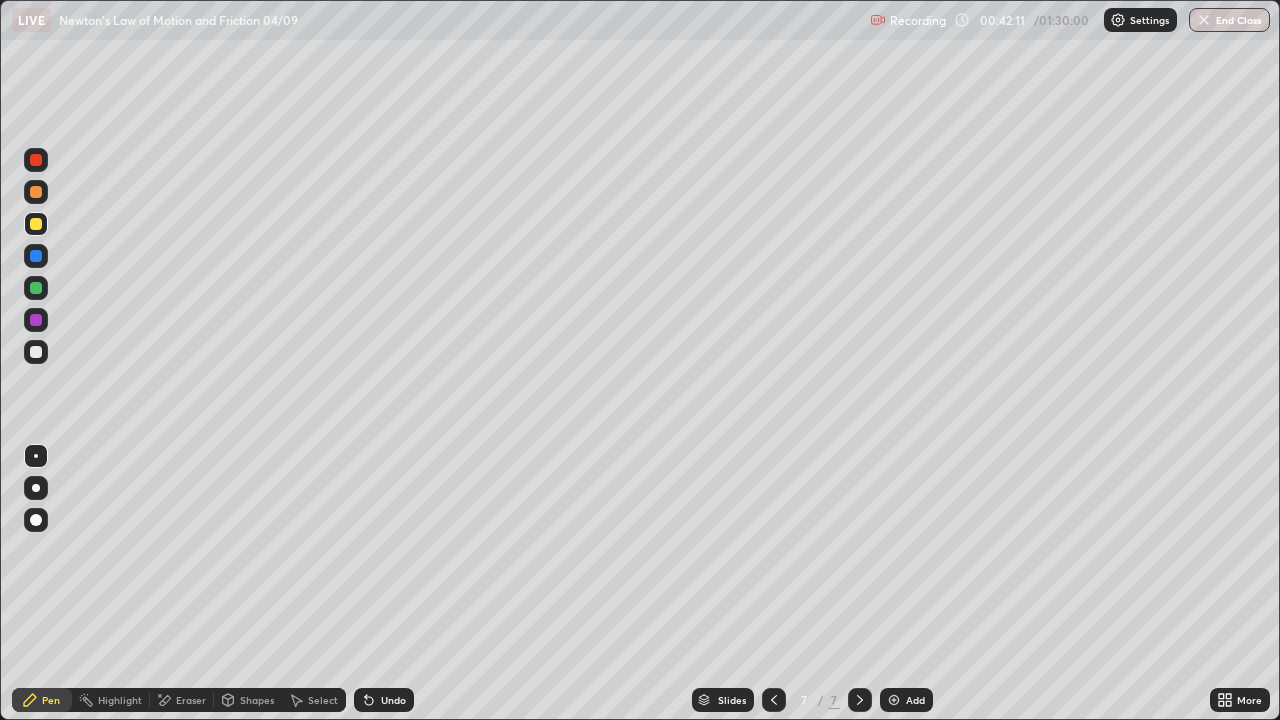 click at bounding box center [36, 352] 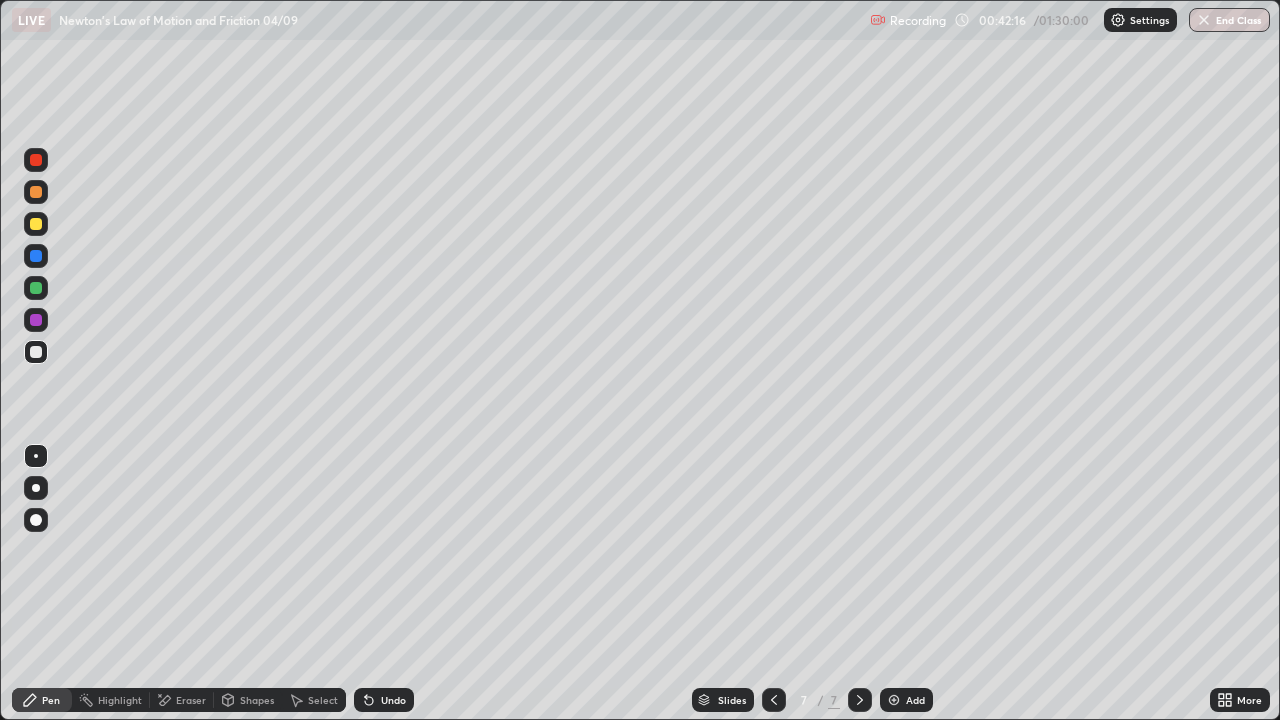 click on "Undo" at bounding box center [393, 700] 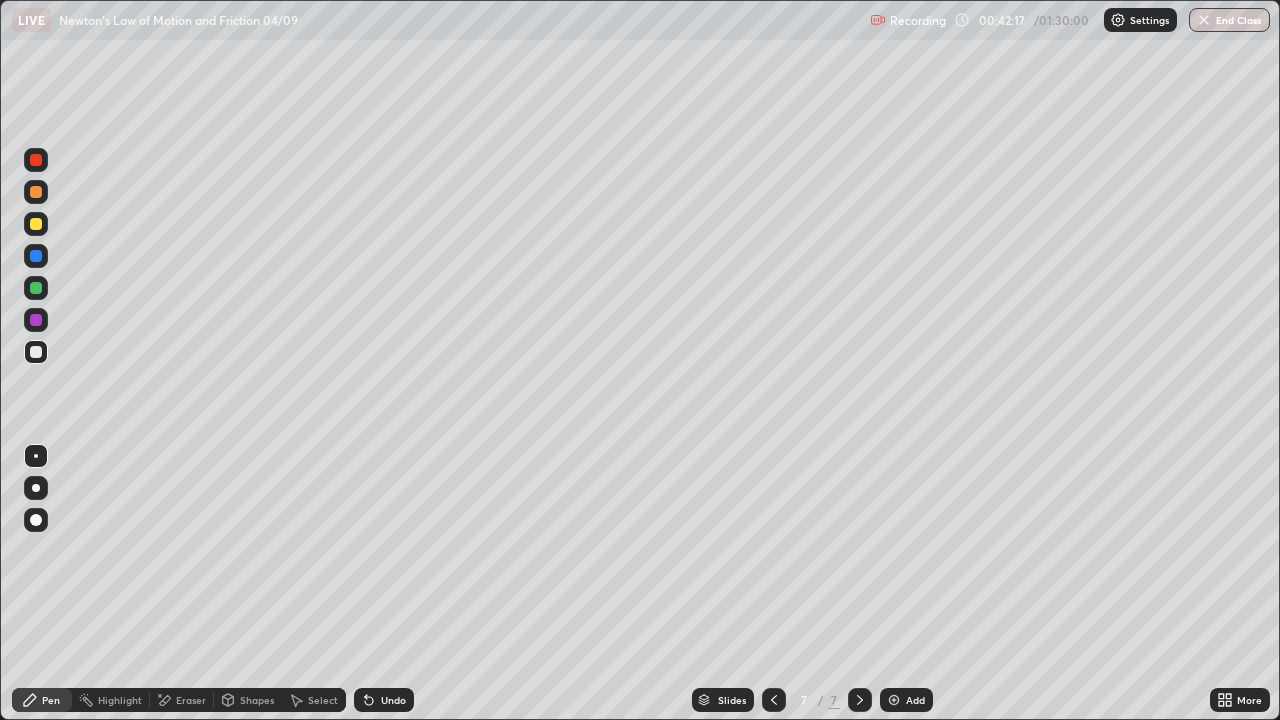 click at bounding box center (36, 224) 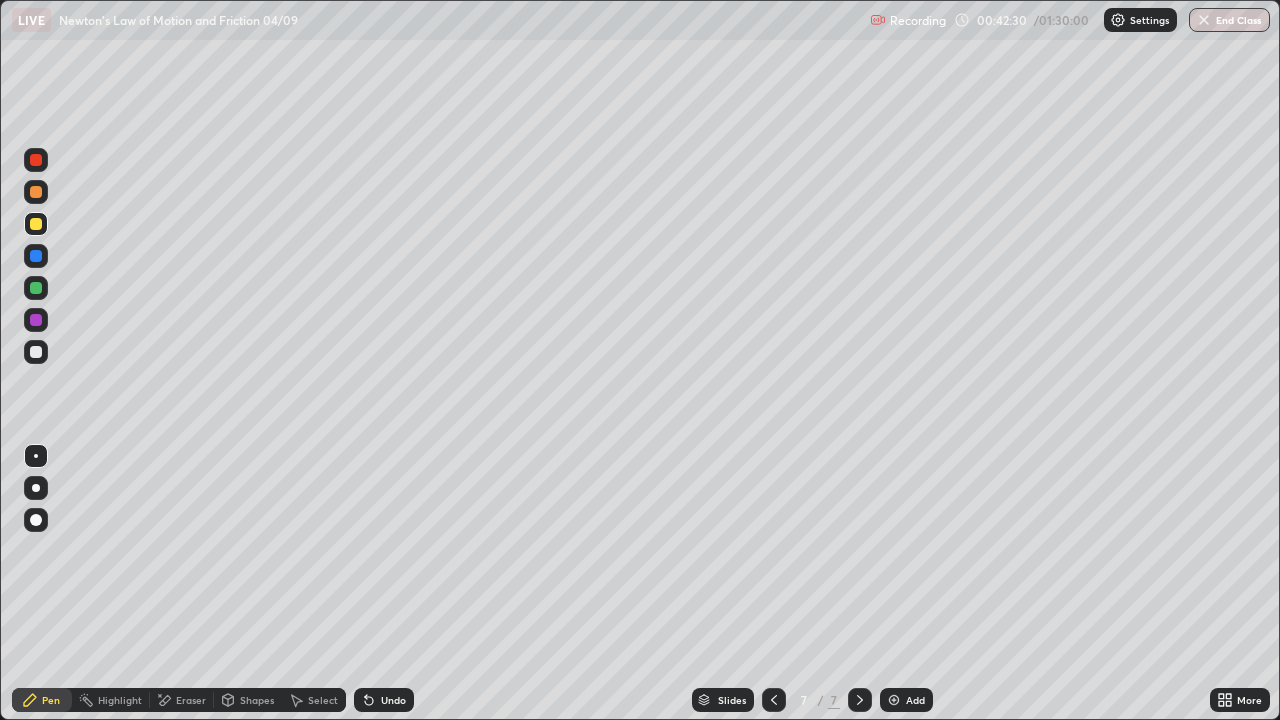 click on "Undo" at bounding box center [393, 700] 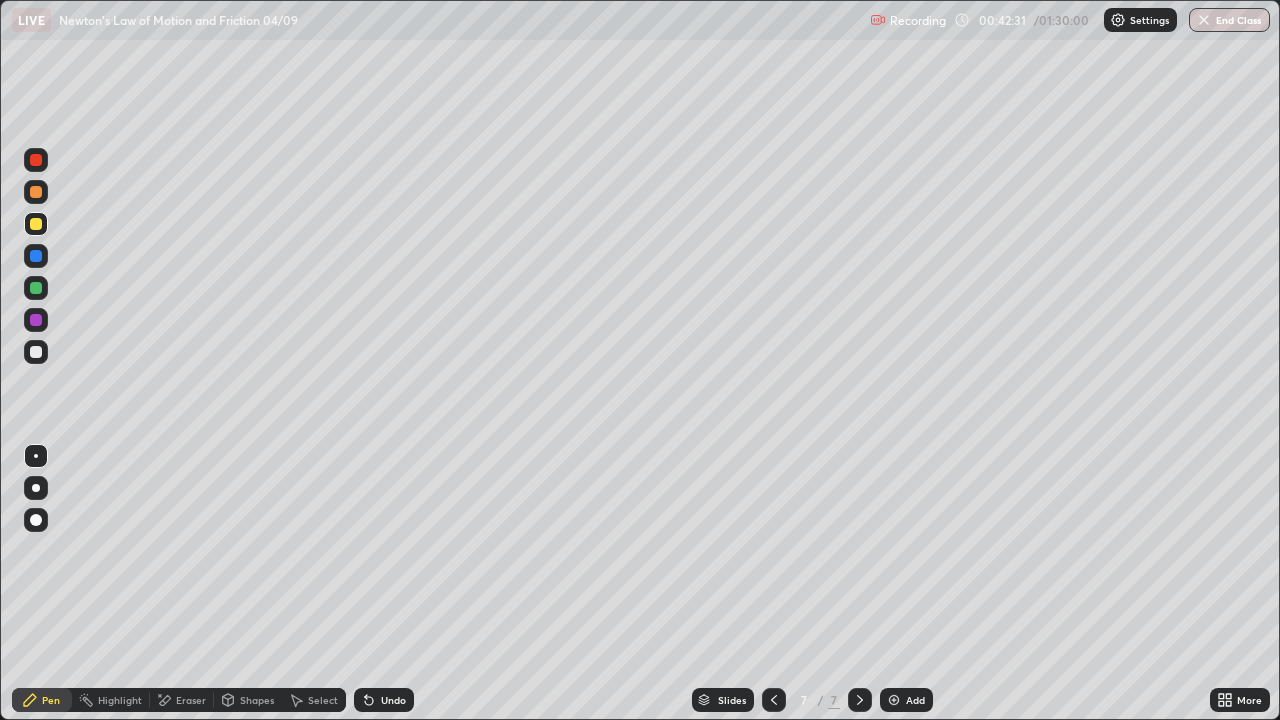 click on "Undo" at bounding box center (384, 700) 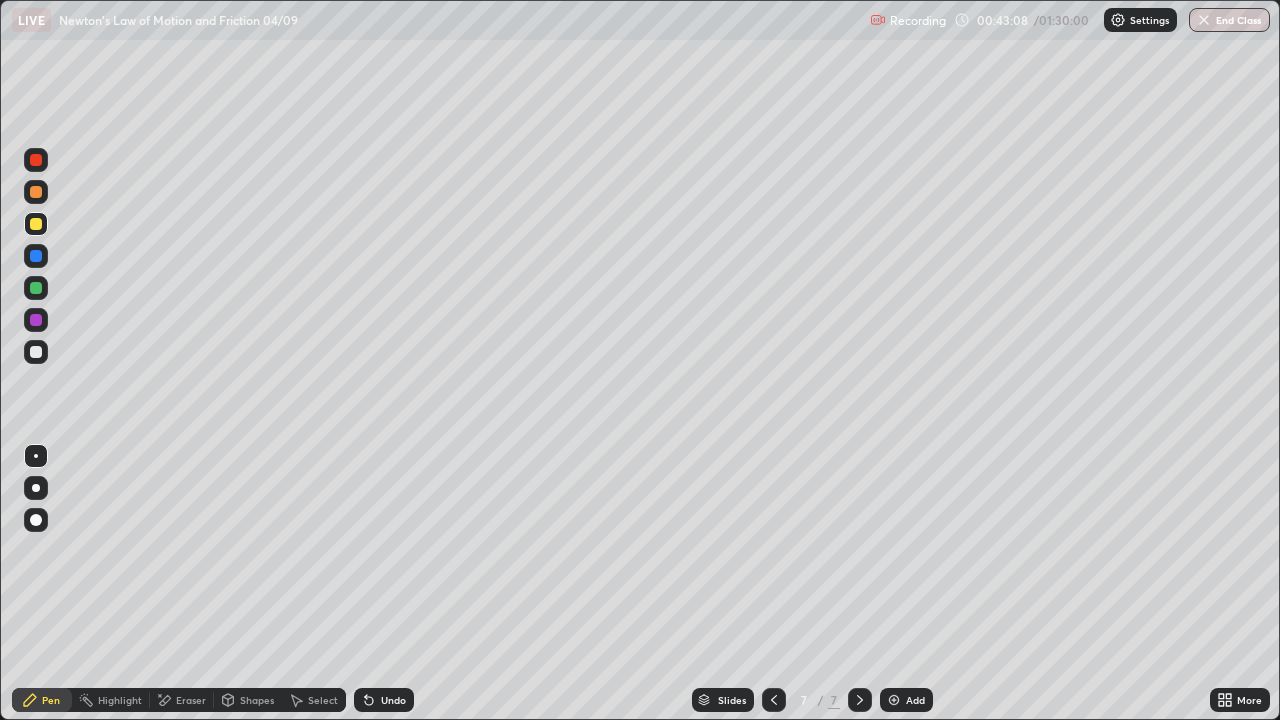 click on "Undo" at bounding box center (384, 700) 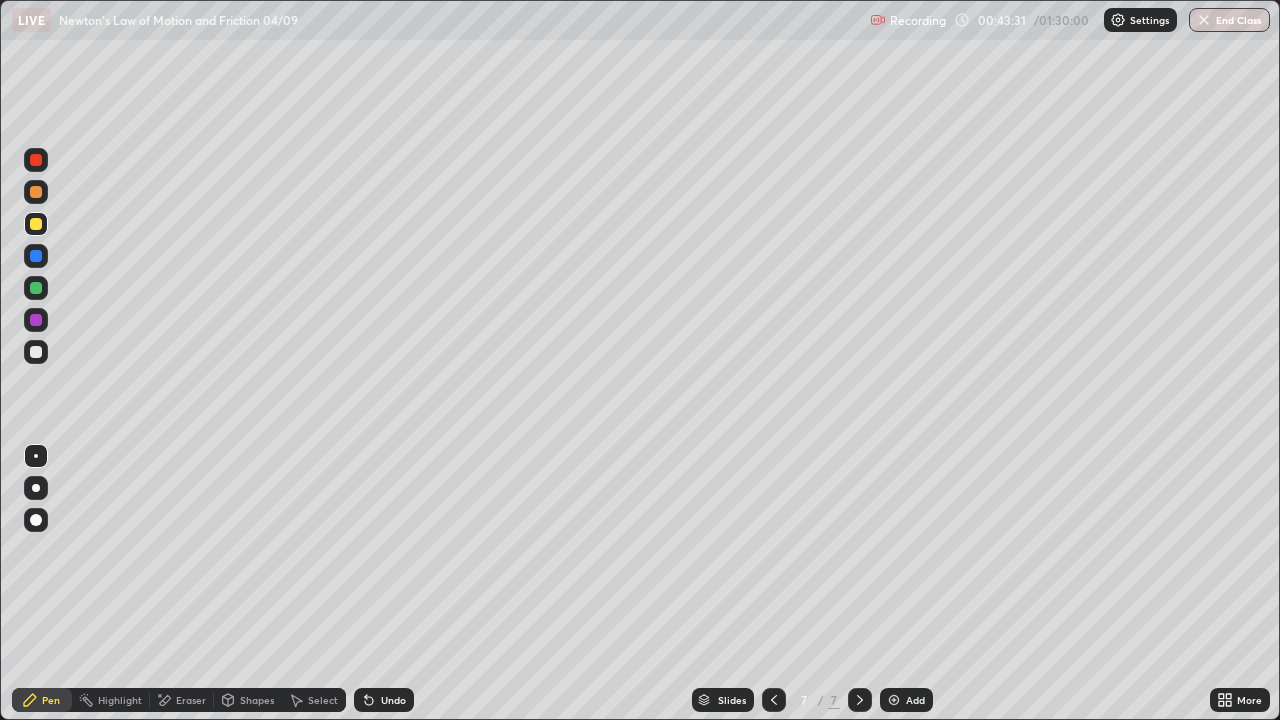 click at bounding box center [36, 352] 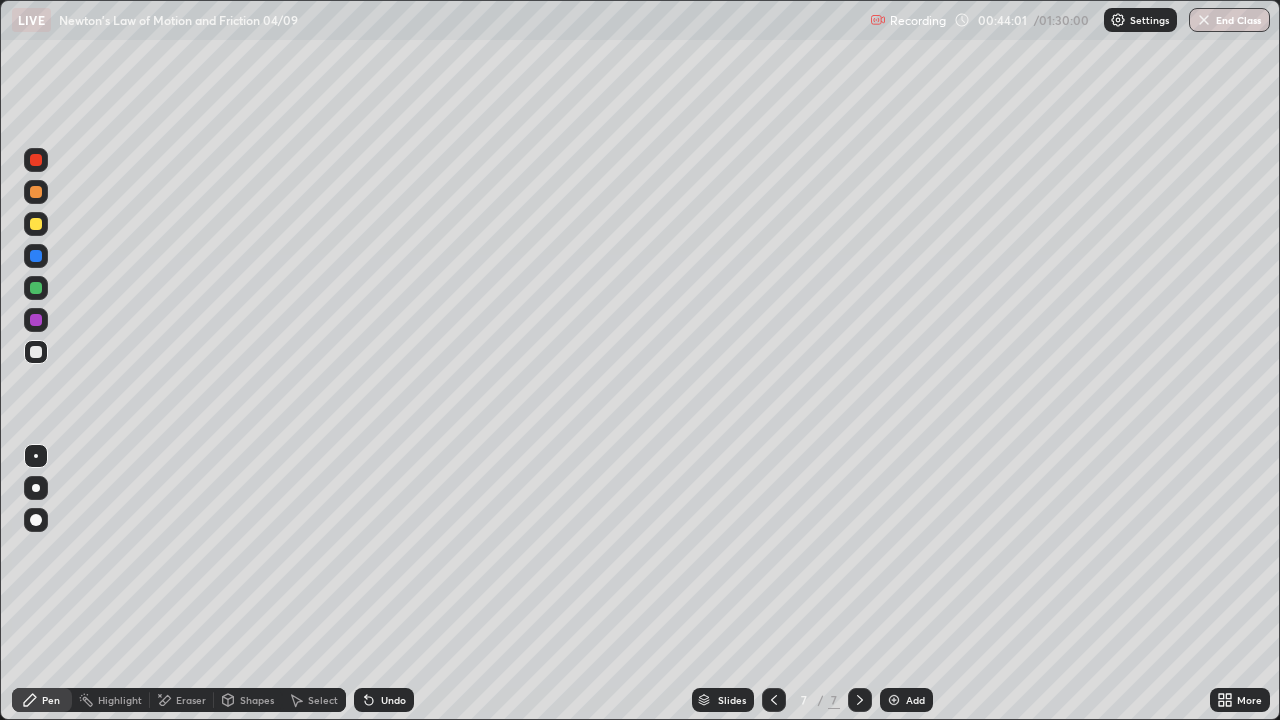 click at bounding box center [36, 224] 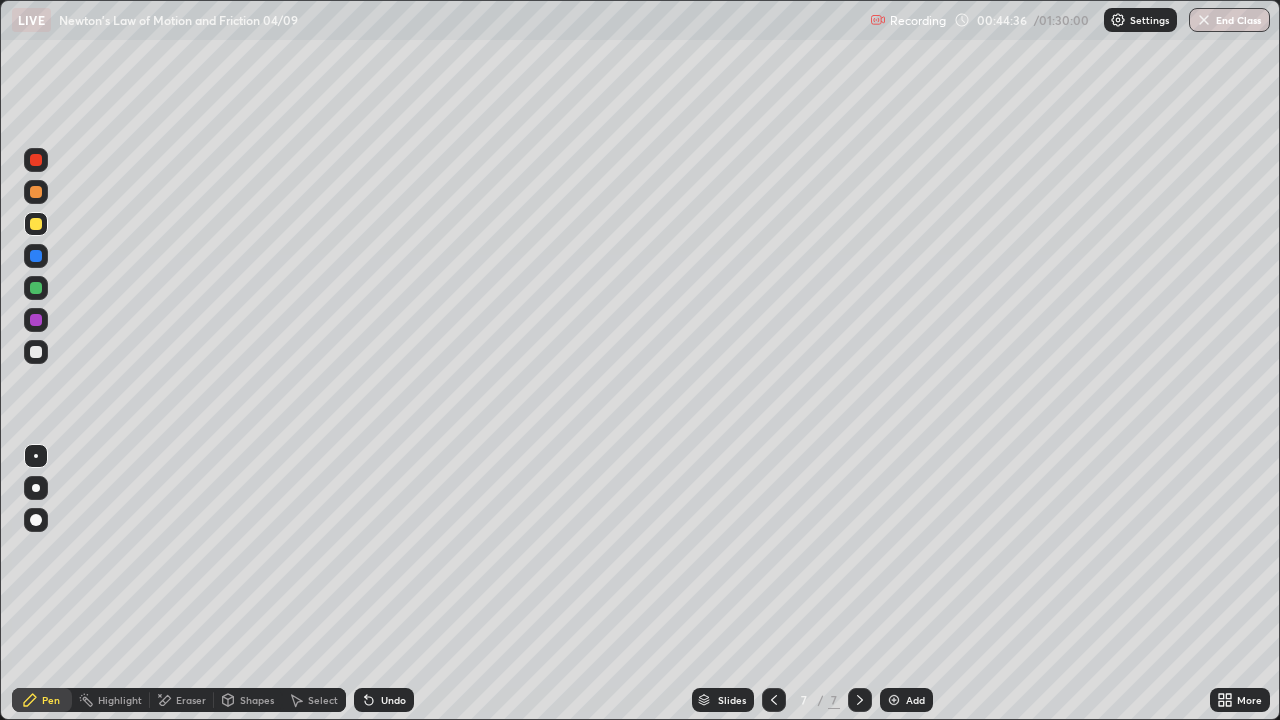 click at bounding box center (36, 288) 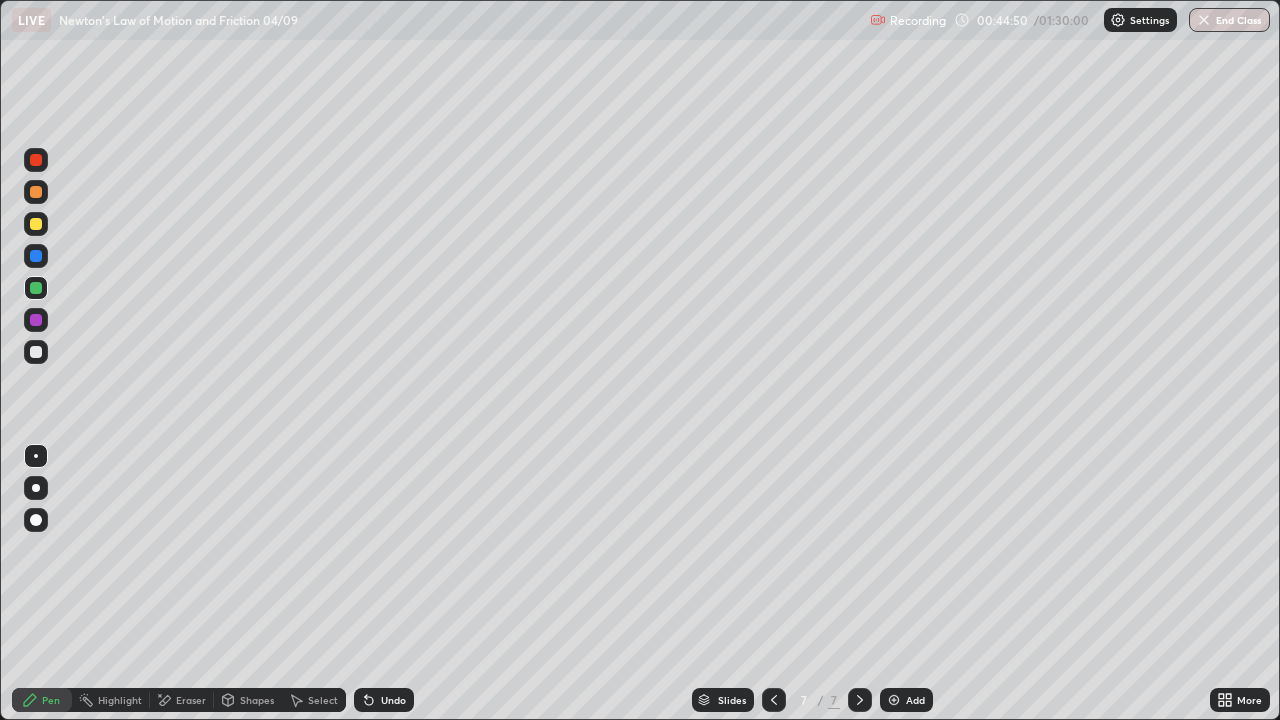 click at bounding box center [36, 352] 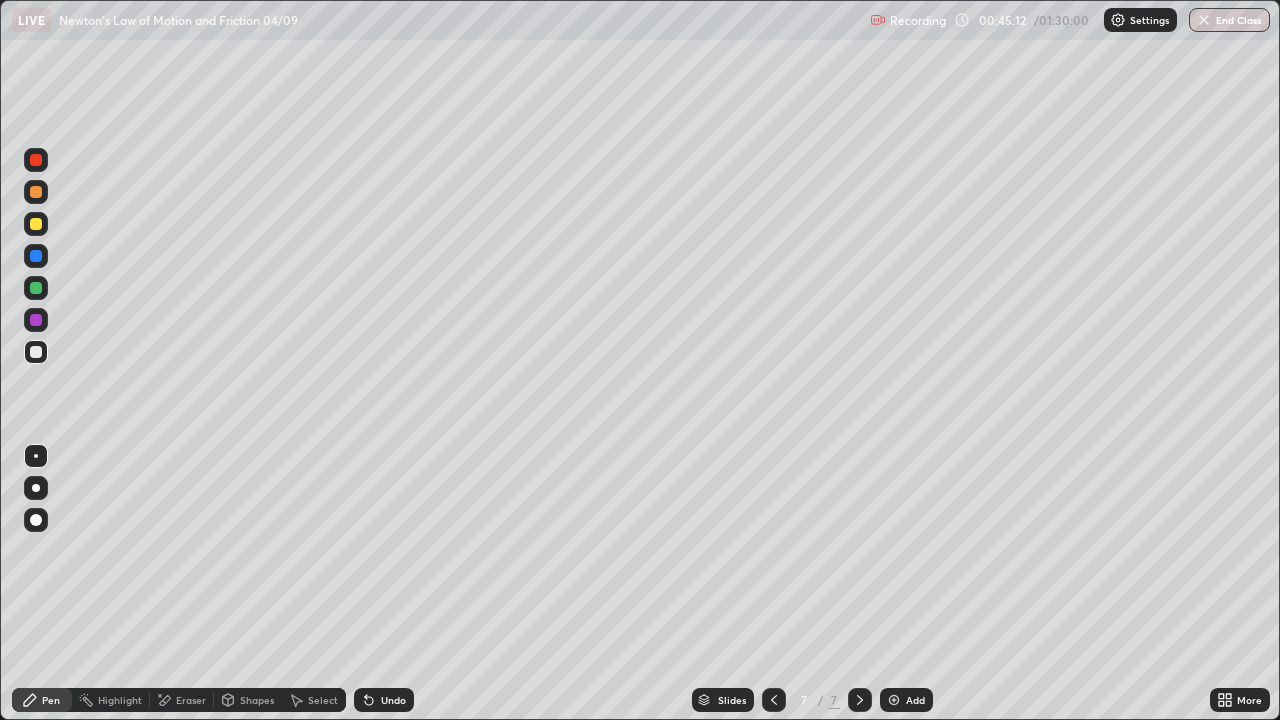 click at bounding box center (36, 224) 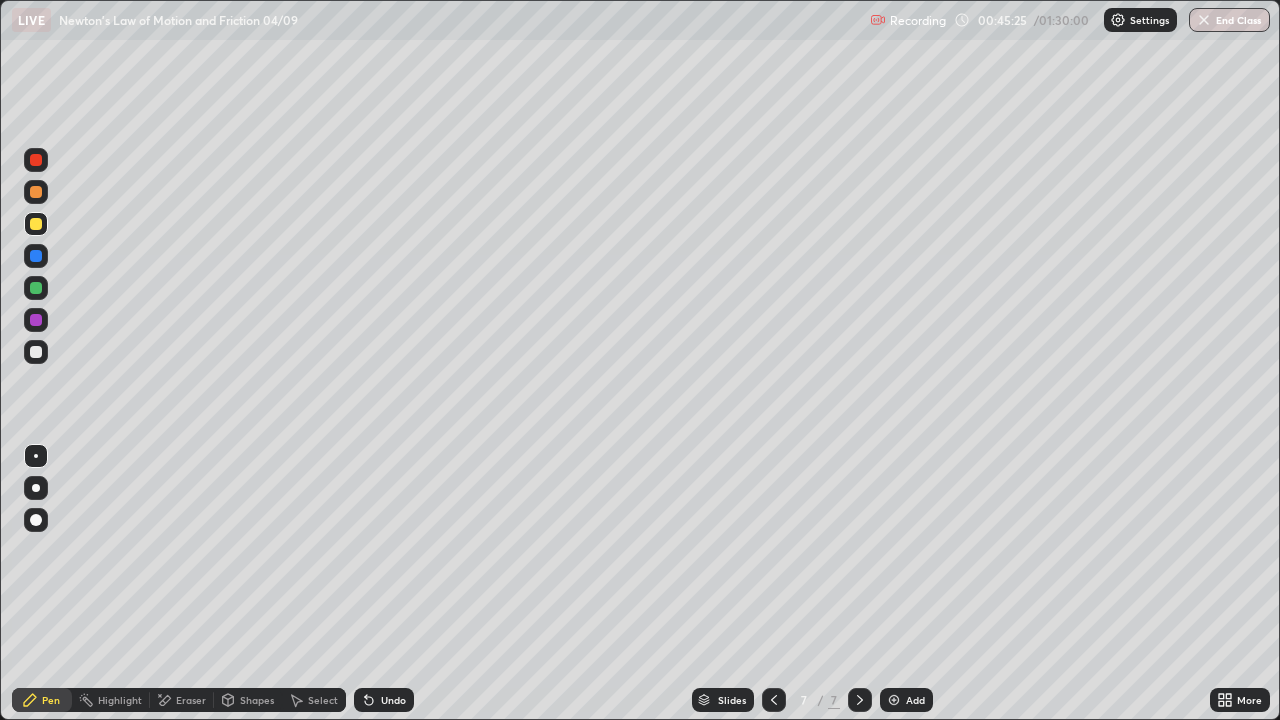 click at bounding box center (36, 288) 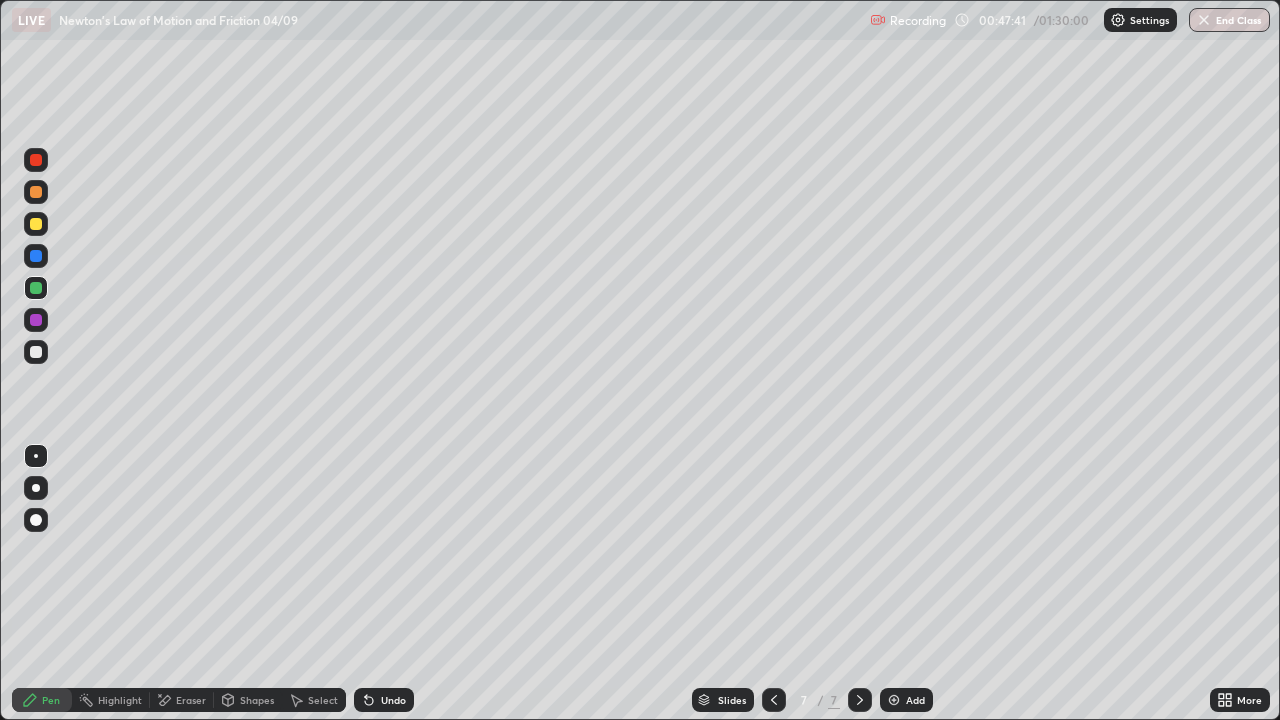 click on "Undo" at bounding box center [393, 700] 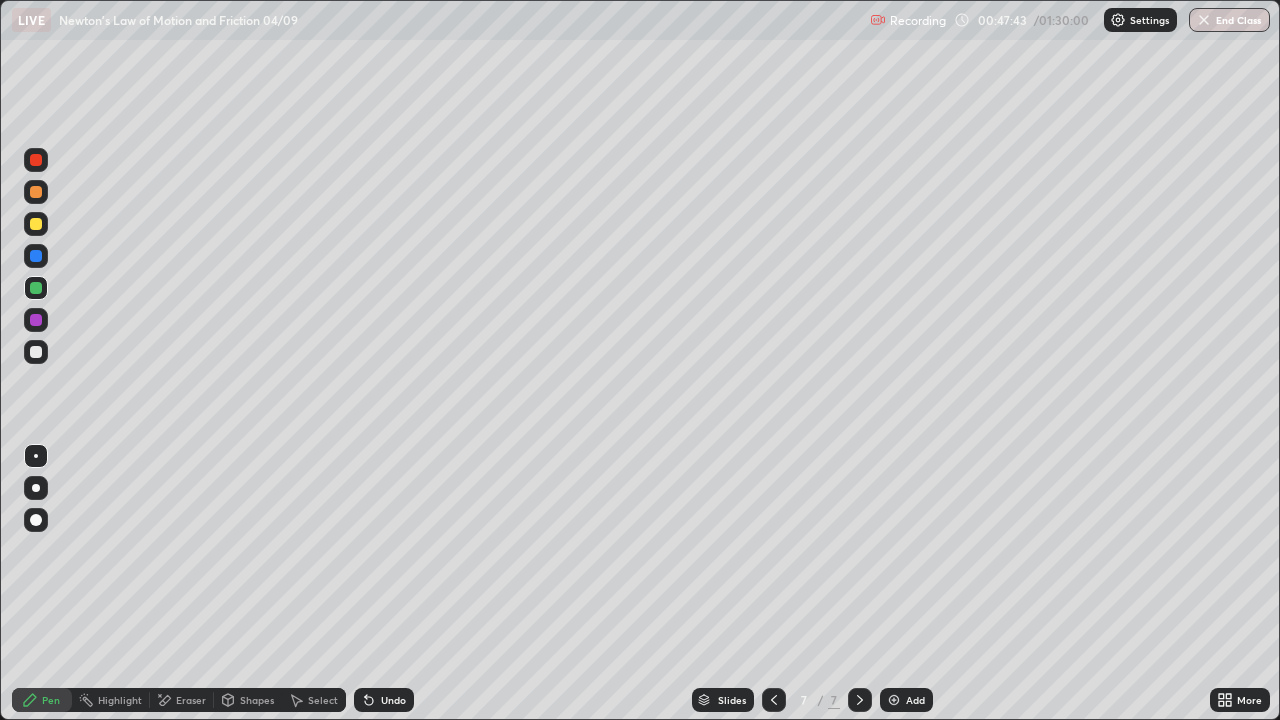 click at bounding box center (36, 224) 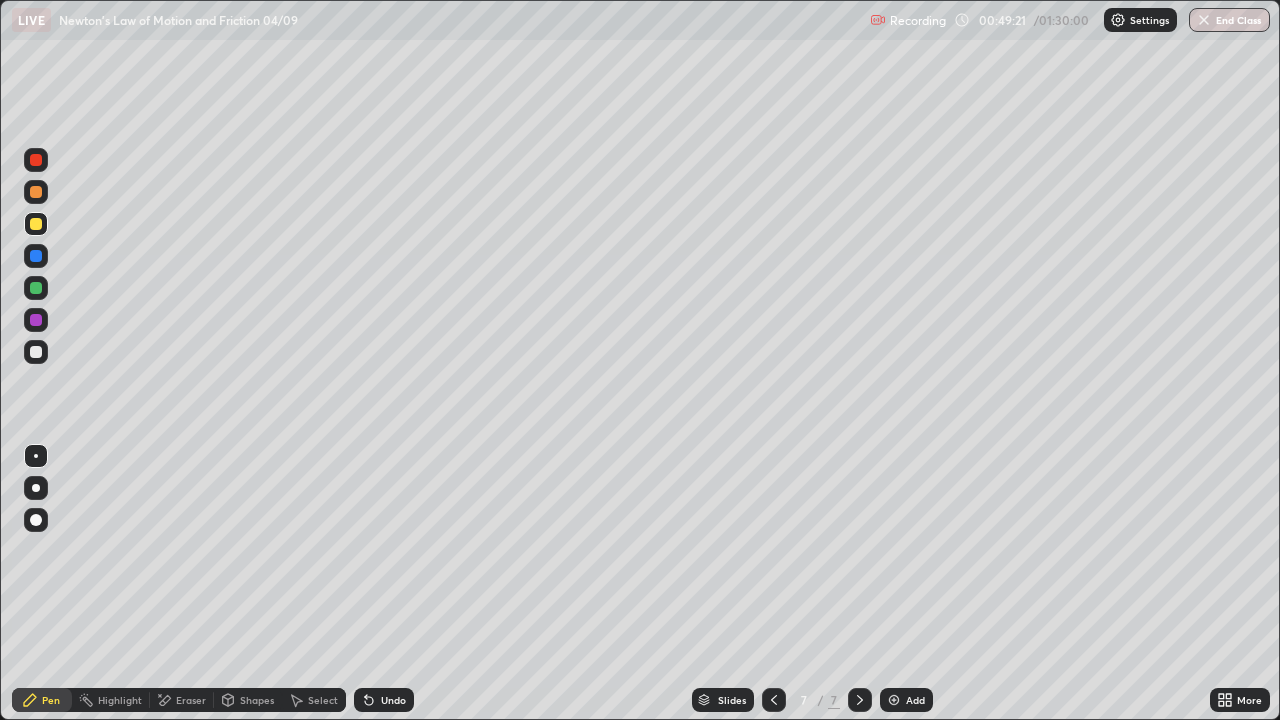 click on "Undo" at bounding box center (384, 700) 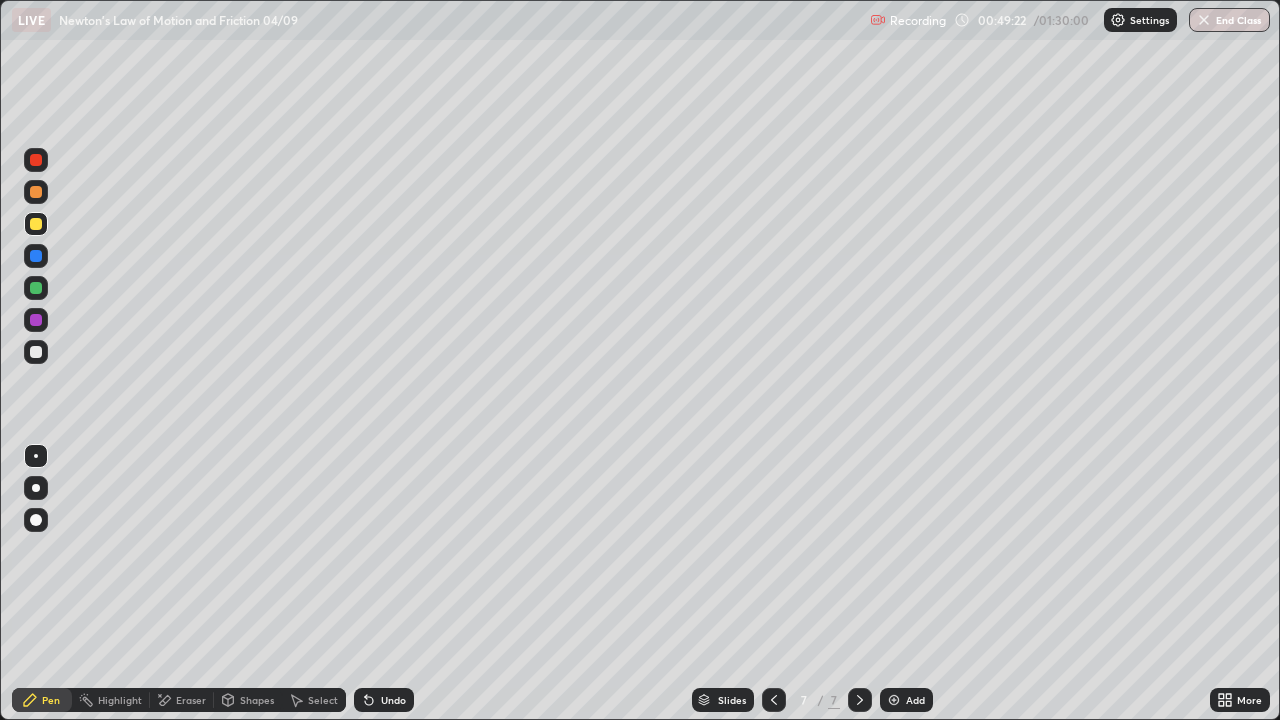 click on "Undo" at bounding box center [393, 700] 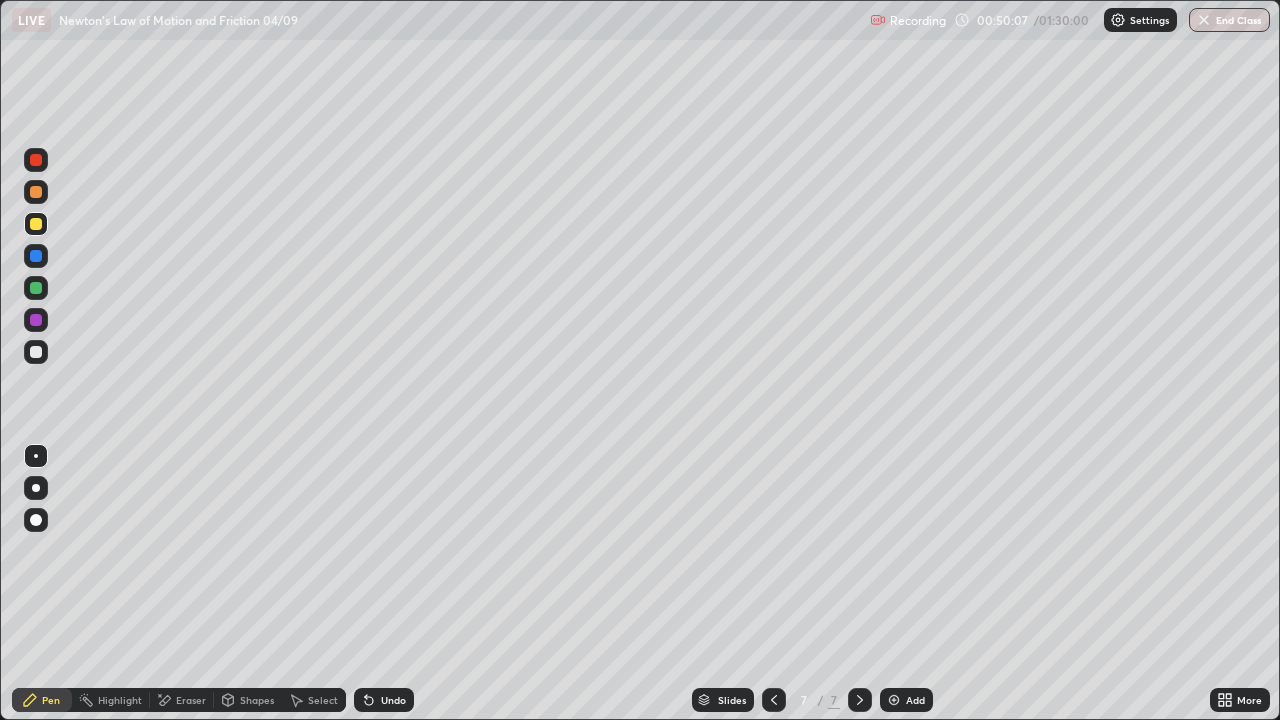 click on "Eraser" at bounding box center [191, 700] 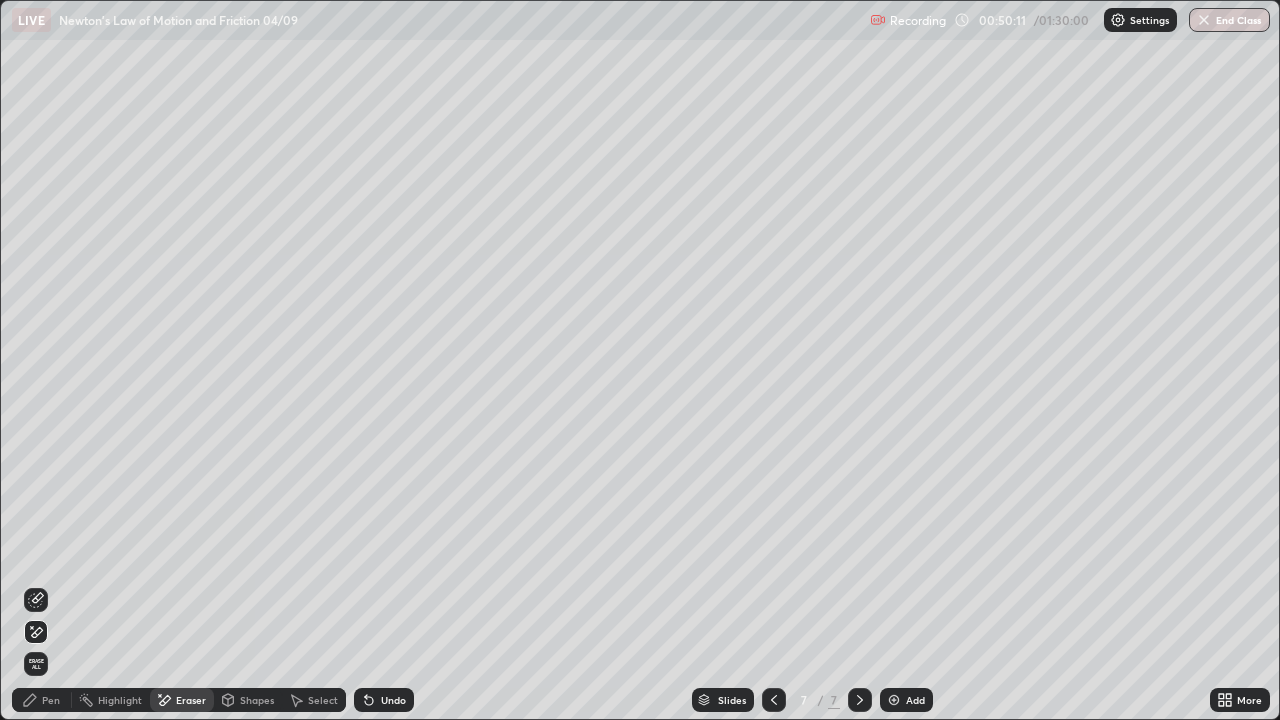click on "Pen" at bounding box center (42, 700) 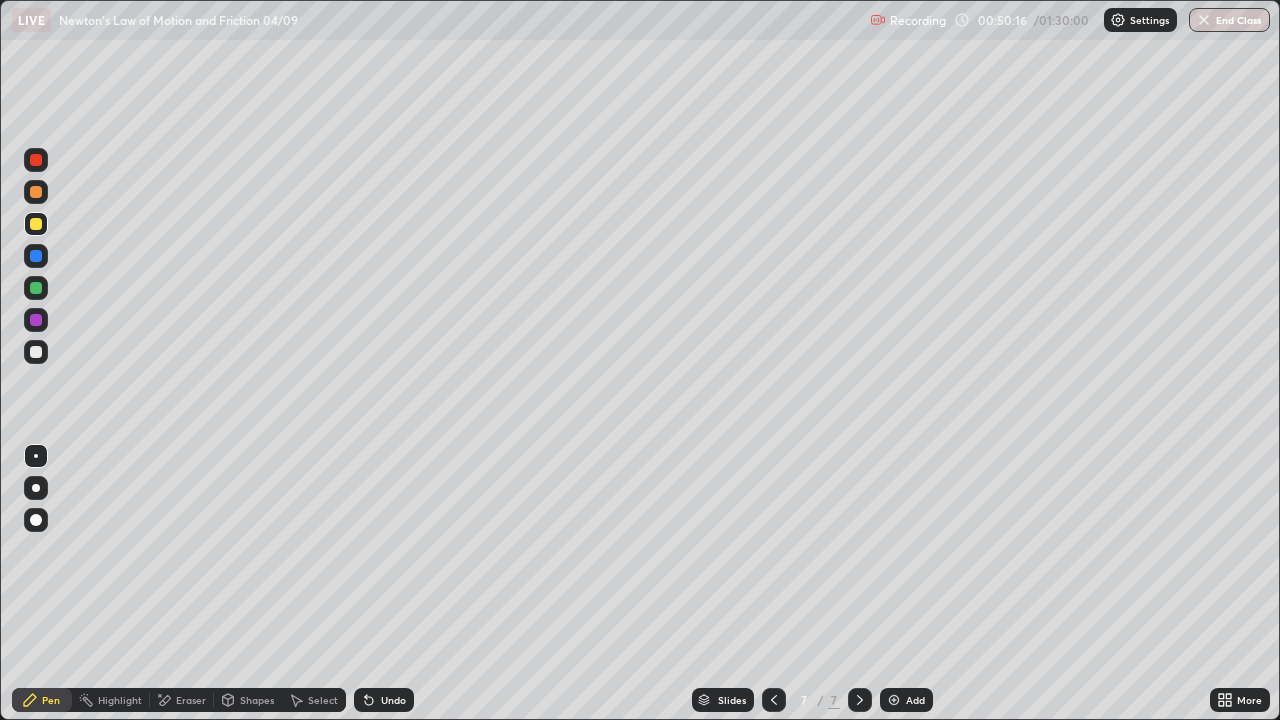 click on "Eraser" at bounding box center [182, 700] 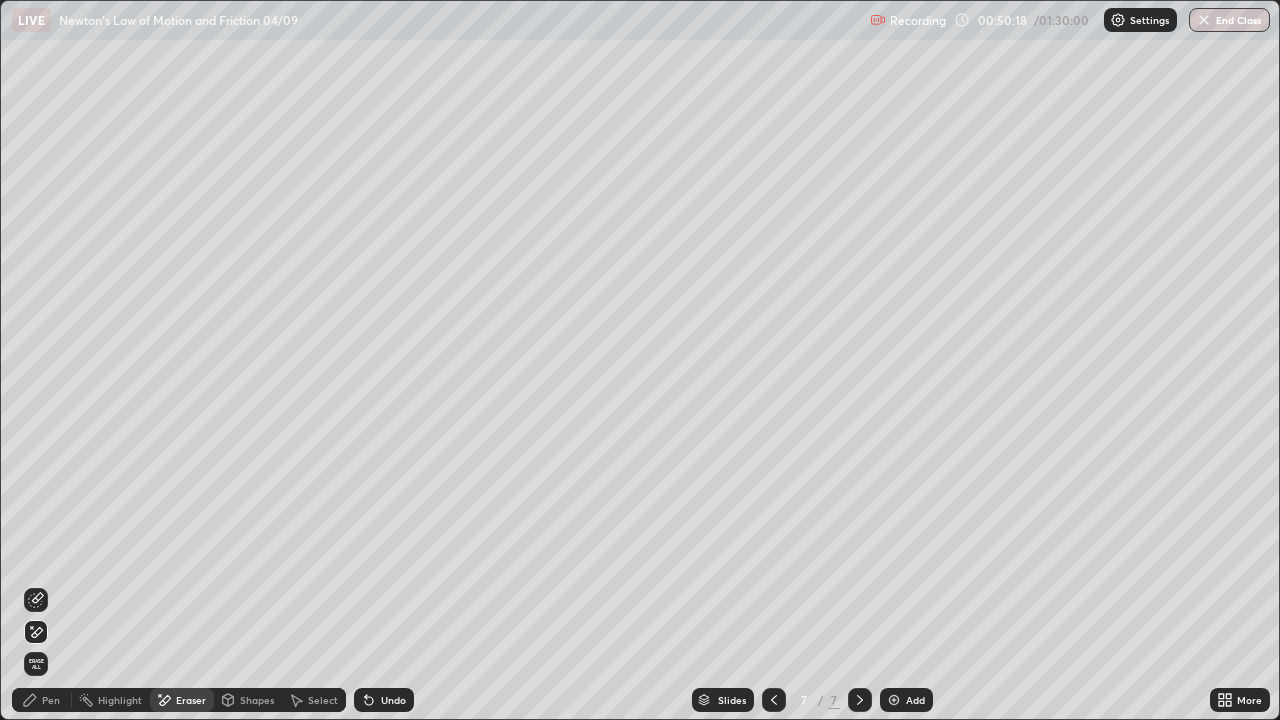 click on "Pen" at bounding box center (51, 700) 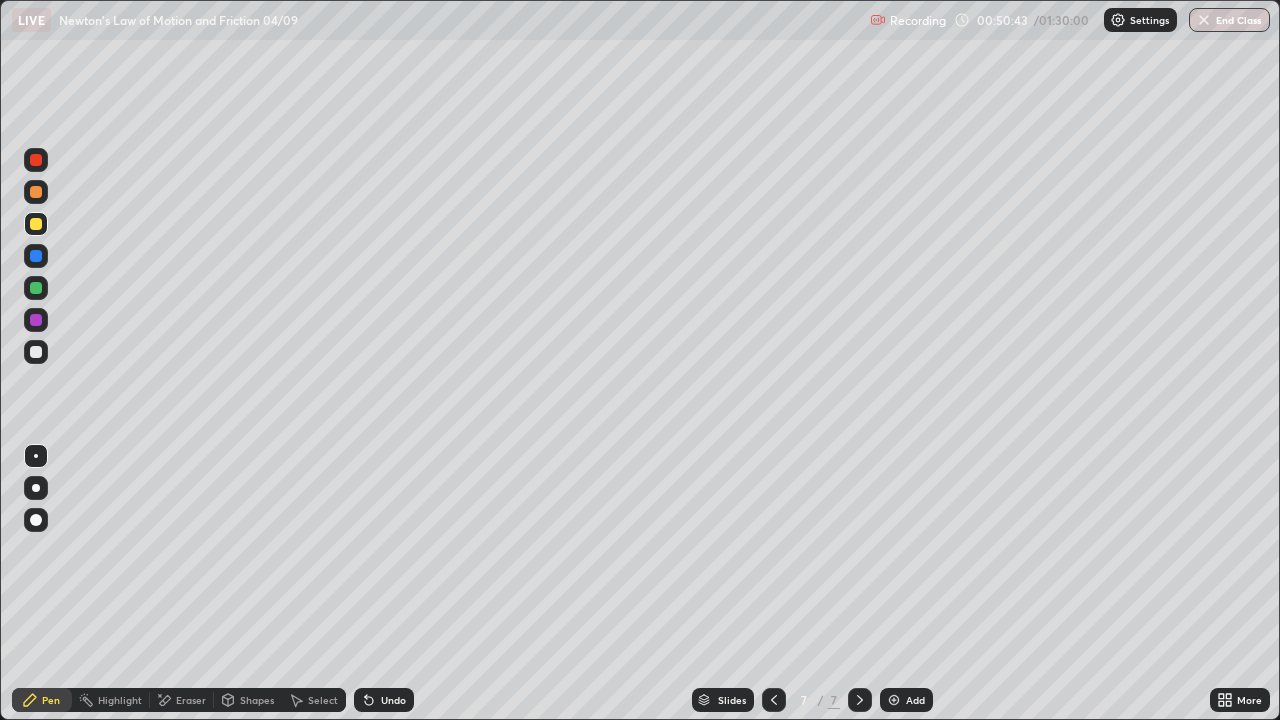 click at bounding box center (36, 352) 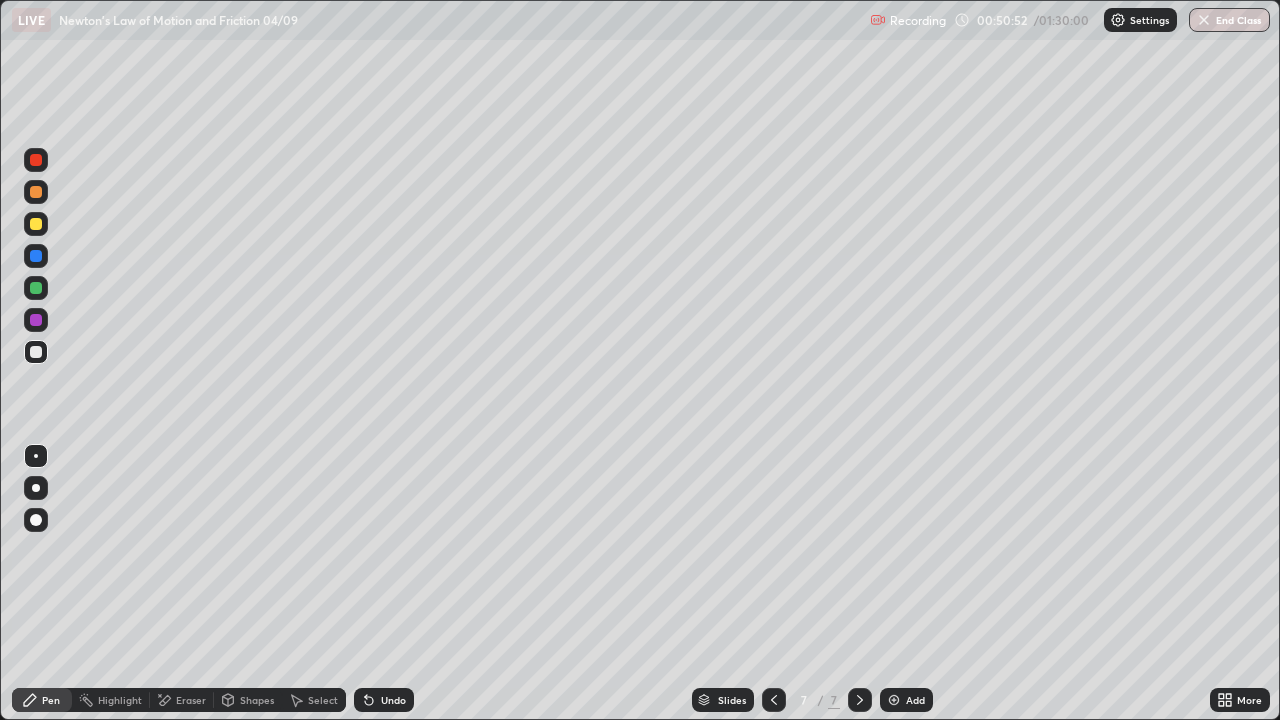 click on "Eraser" at bounding box center [191, 700] 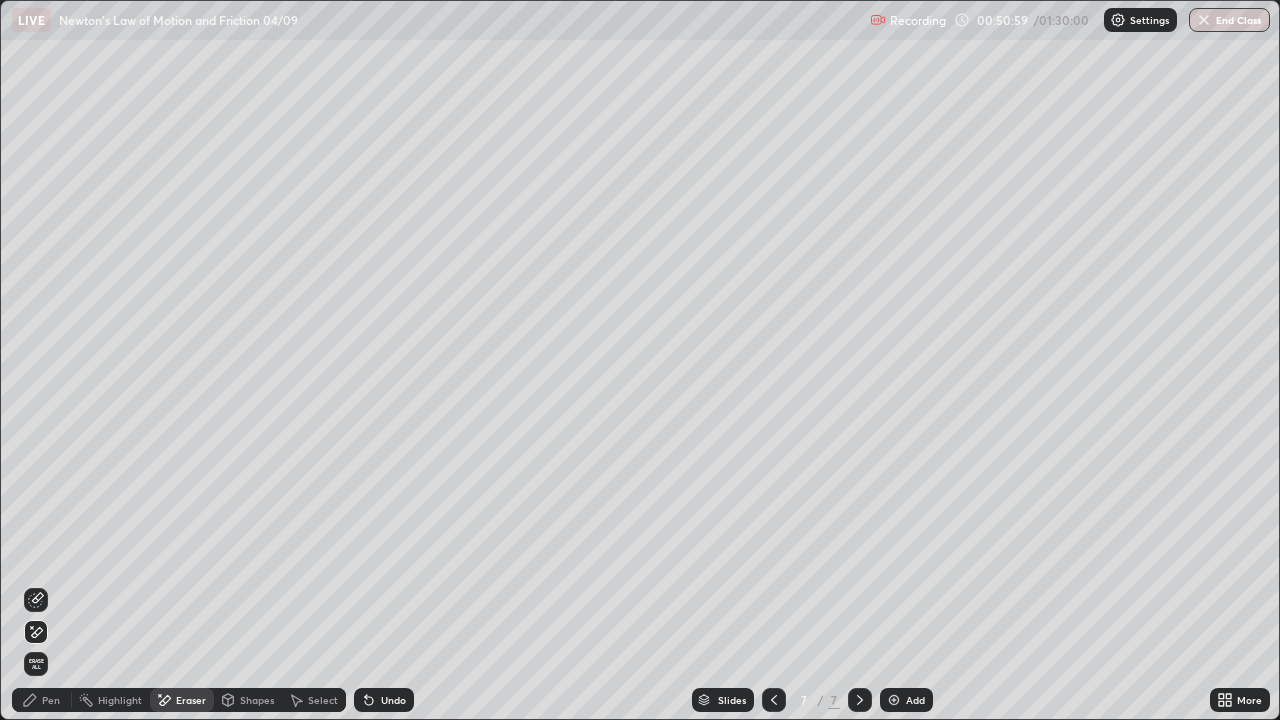 click on "Pen" at bounding box center (42, 700) 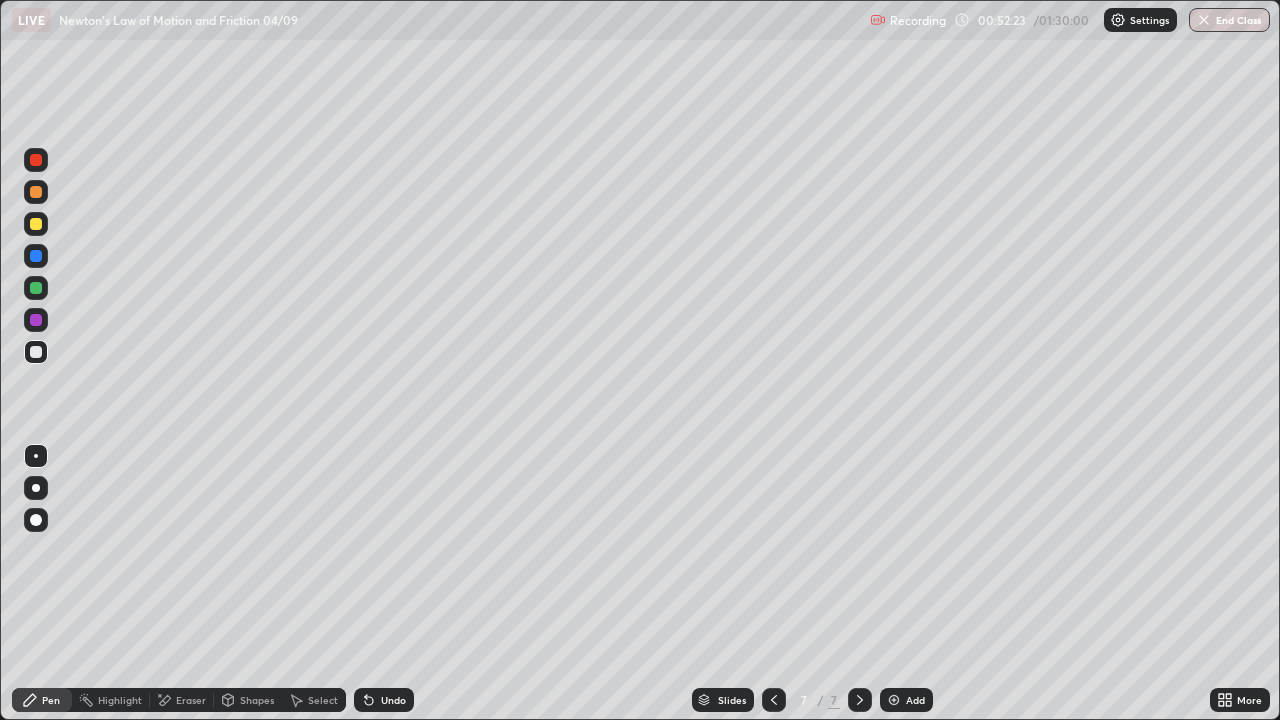 click on "Undo" at bounding box center [384, 700] 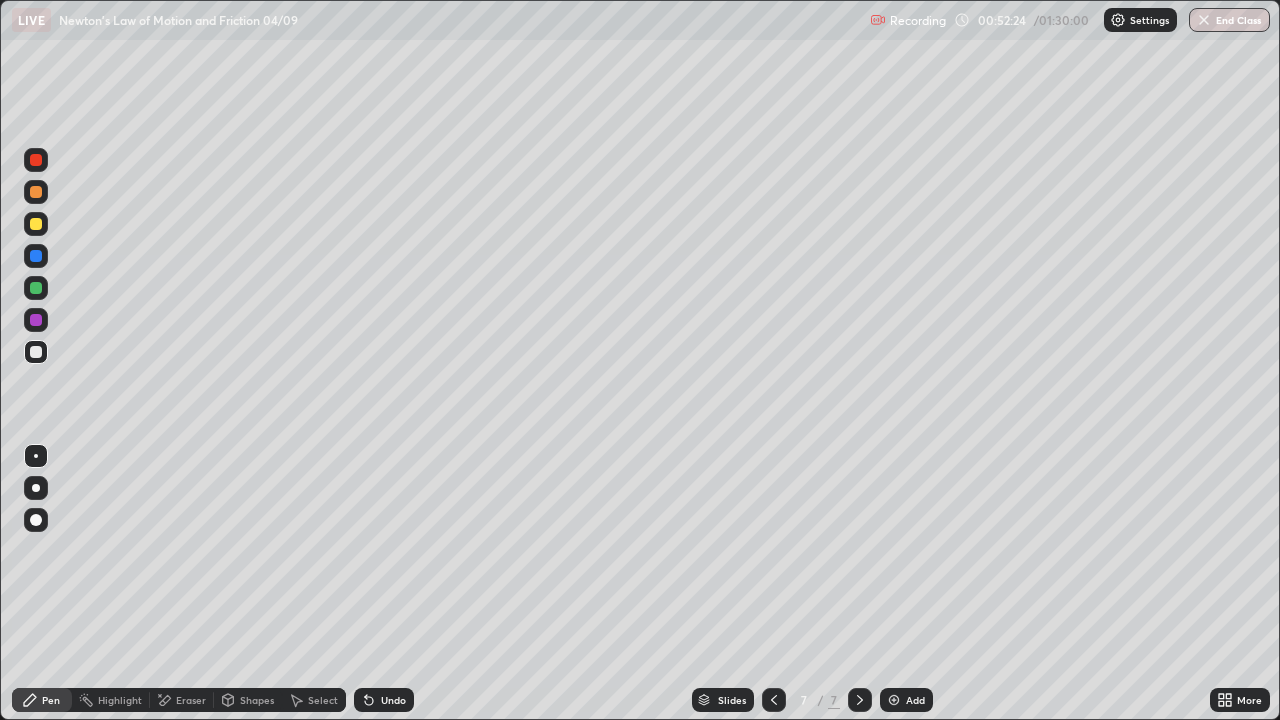 click 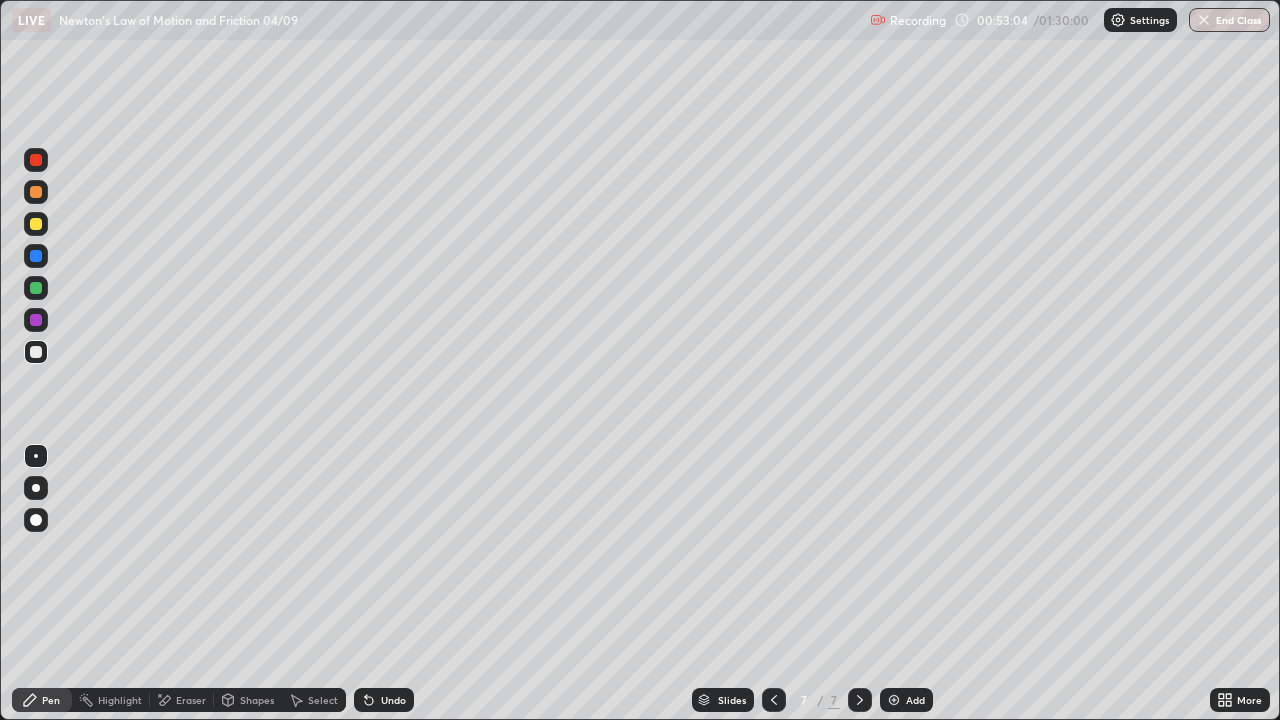 click on "Slides 7 / 7 Add" at bounding box center [812, 700] 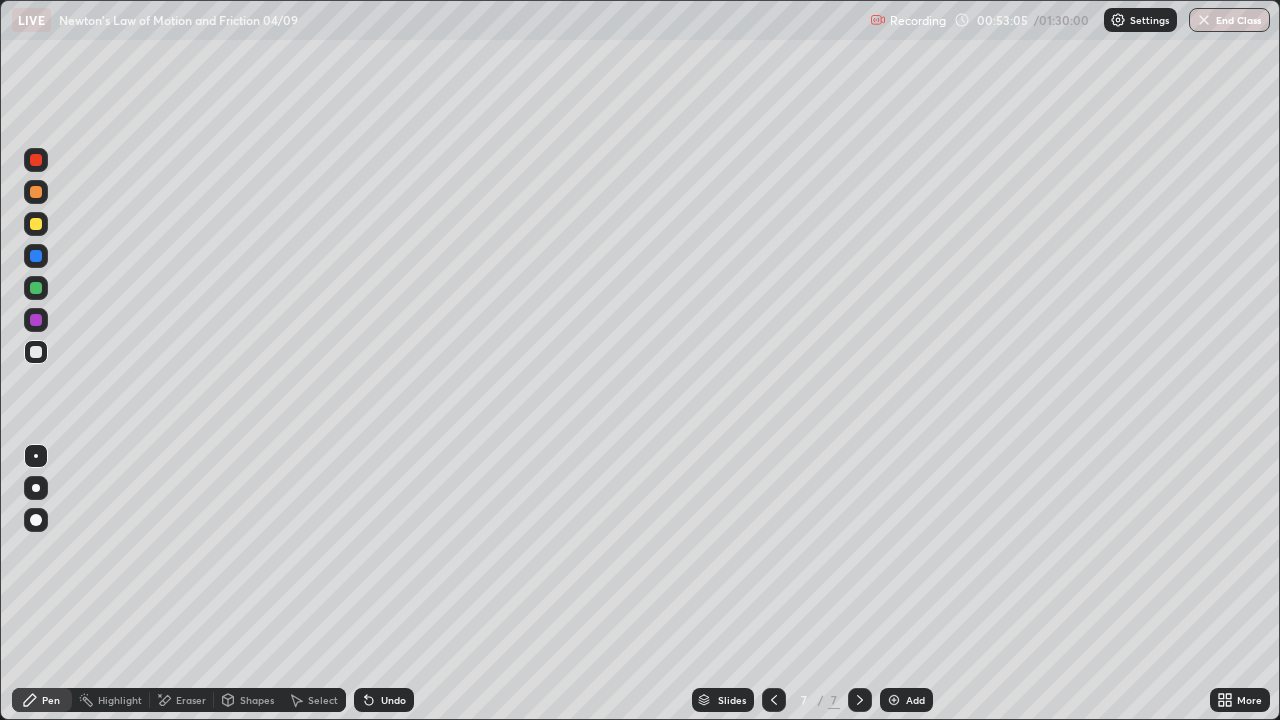 click on "Slides 7 / 7 Add" at bounding box center (812, 700) 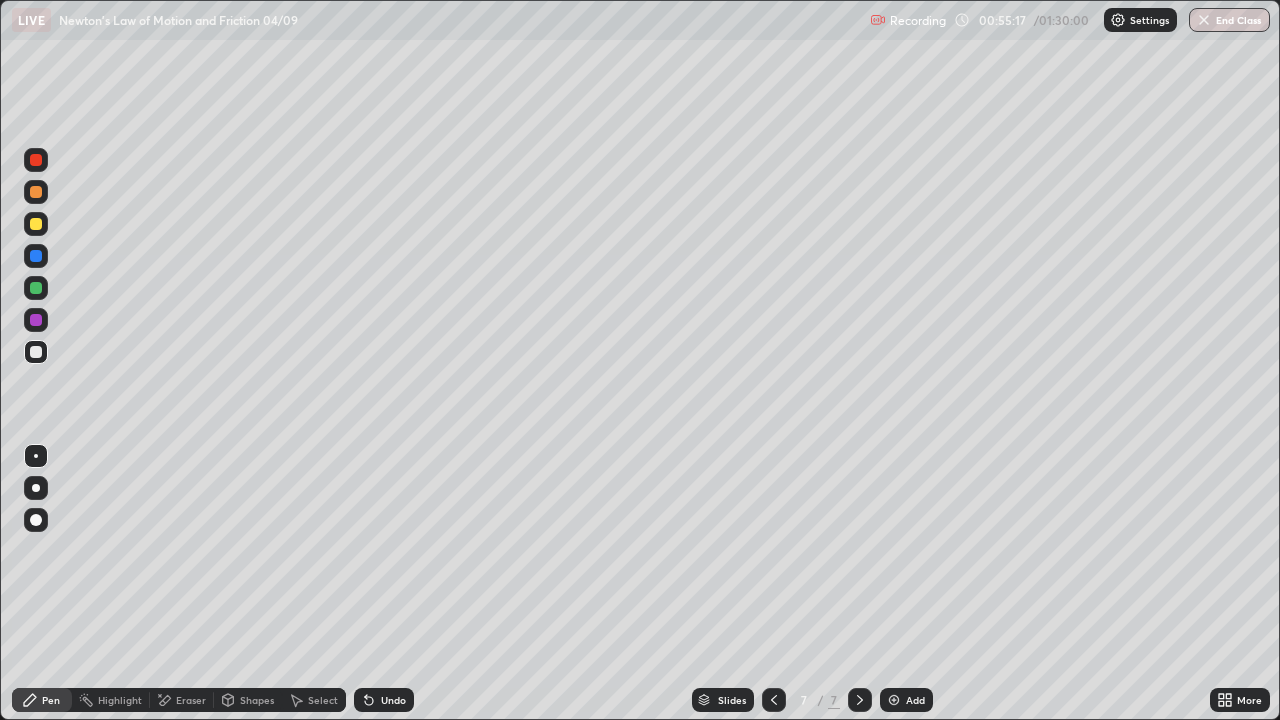 click at bounding box center [36, 224] 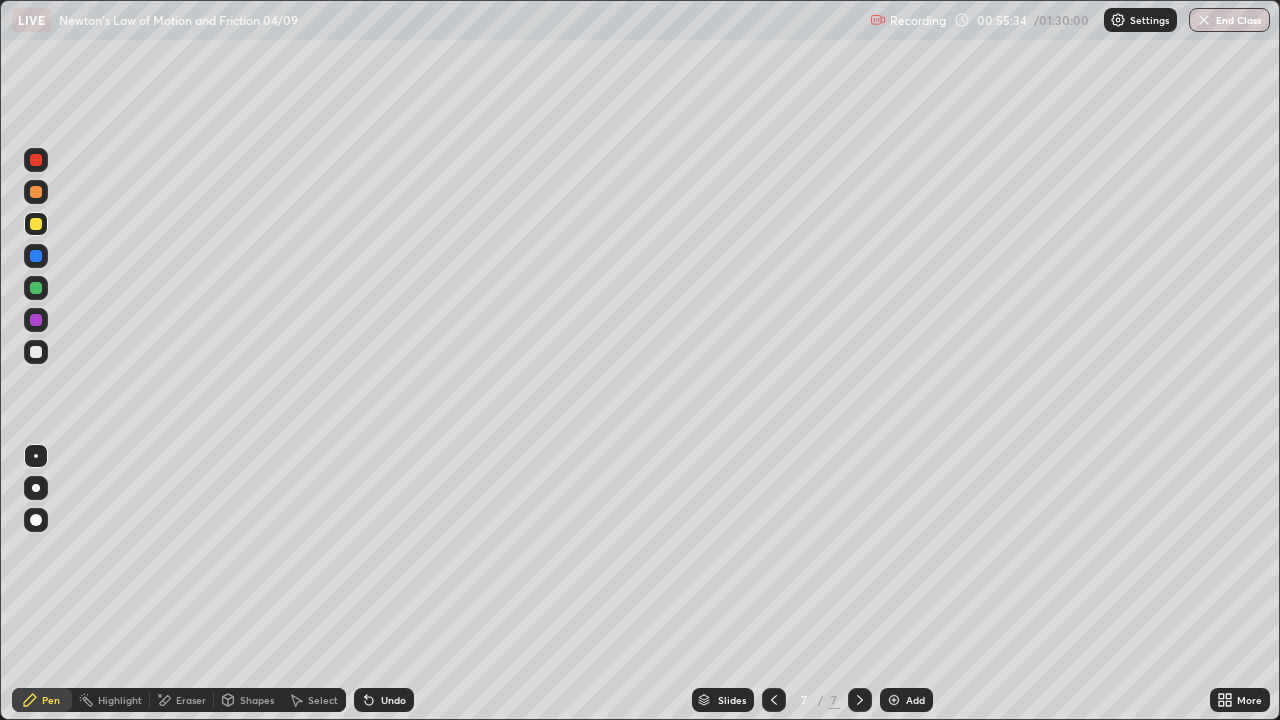 click at bounding box center [36, 352] 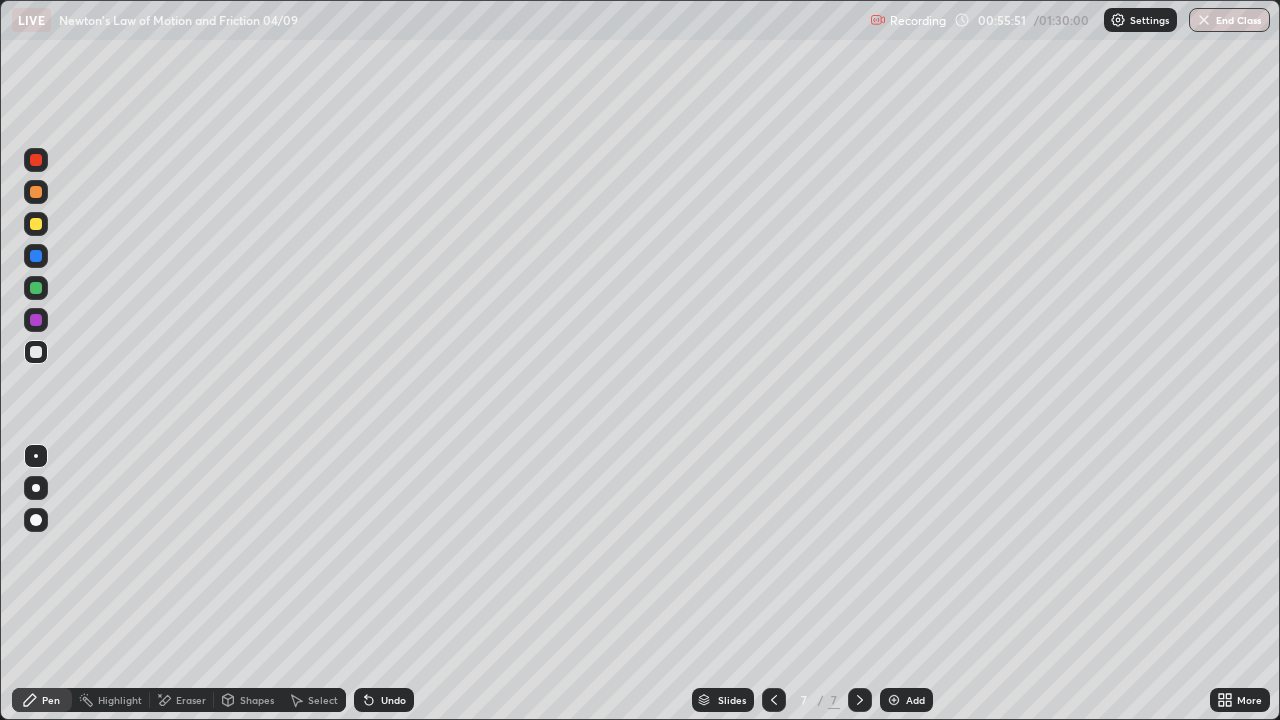 click at bounding box center [36, 224] 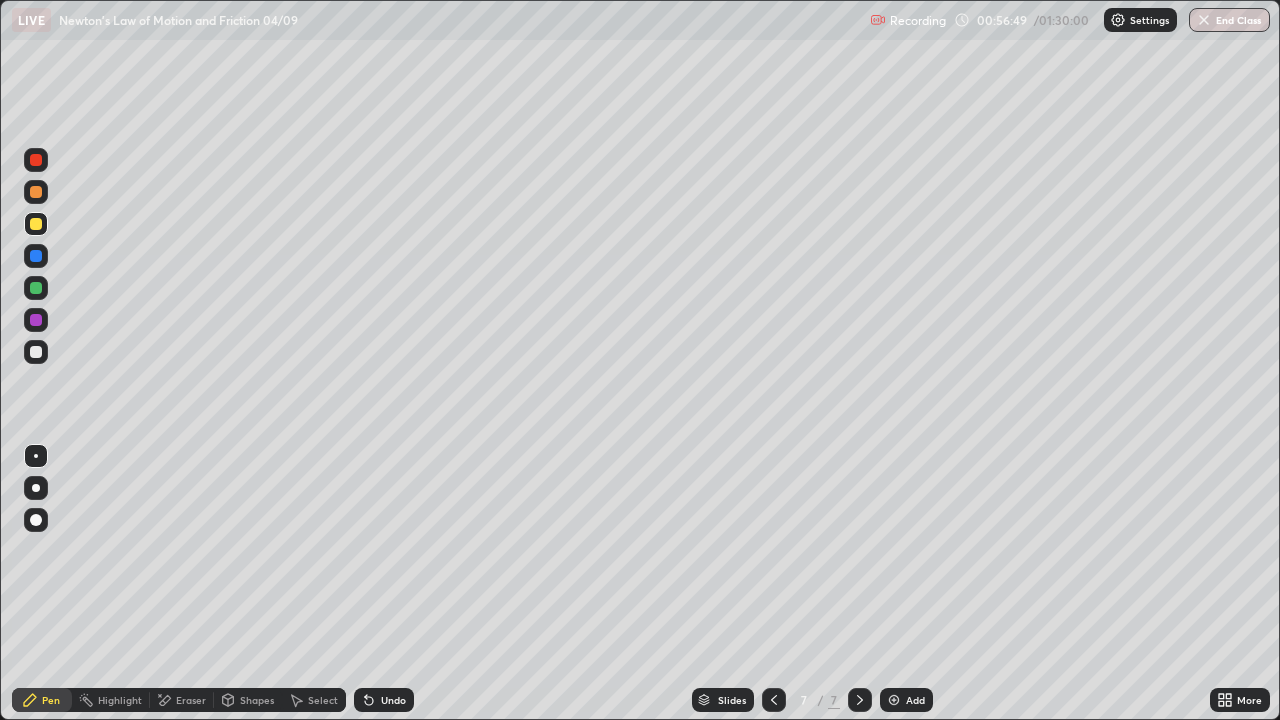 click 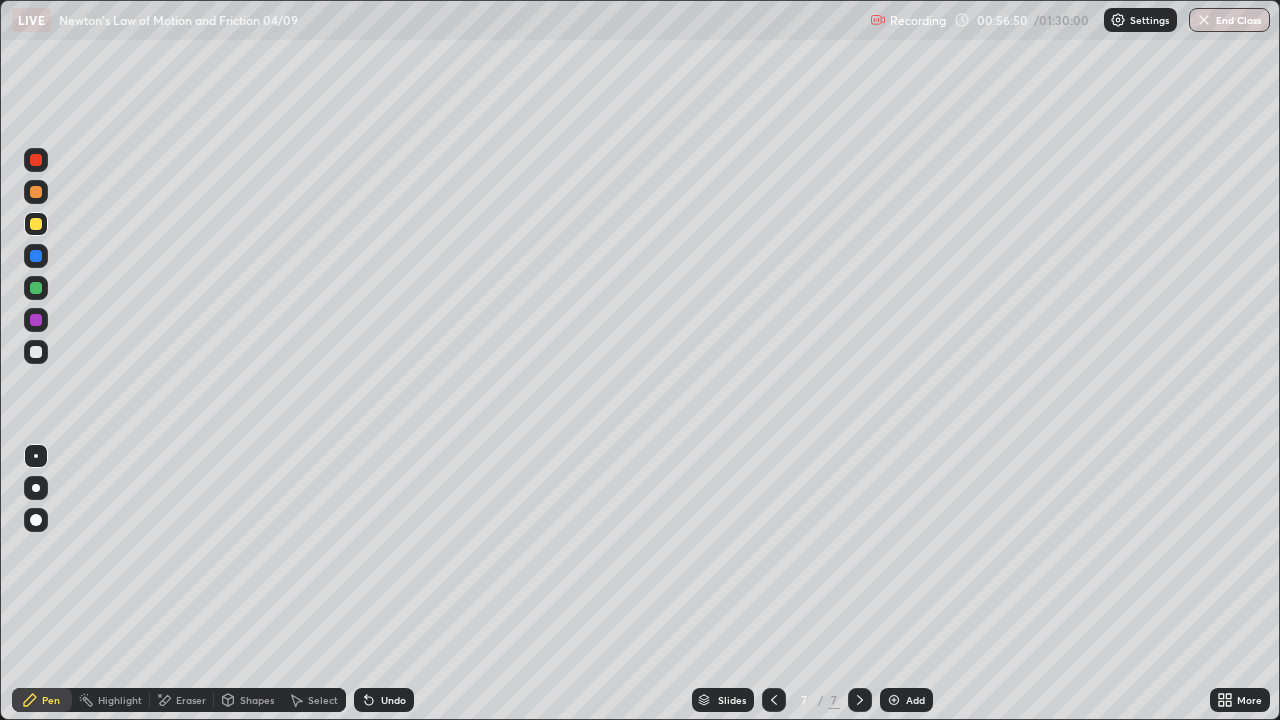 click at bounding box center [894, 700] 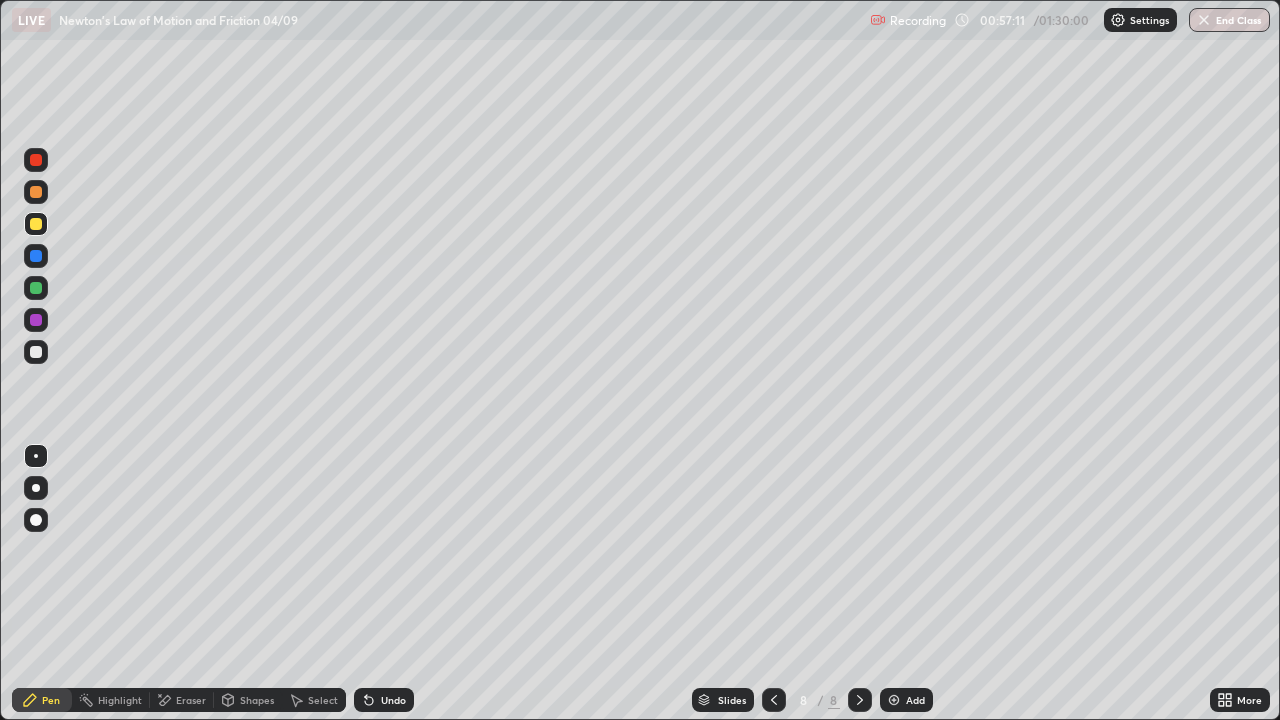 click on "Undo" at bounding box center [393, 700] 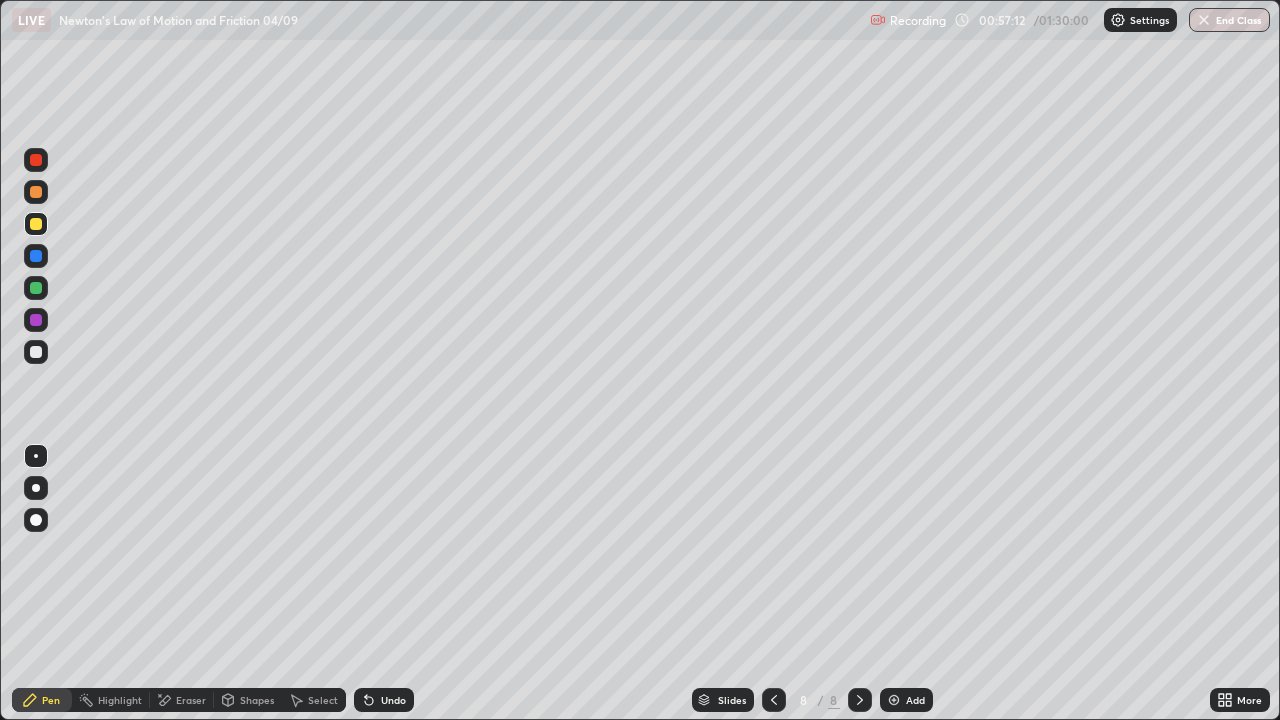 click on "Undo" at bounding box center (393, 700) 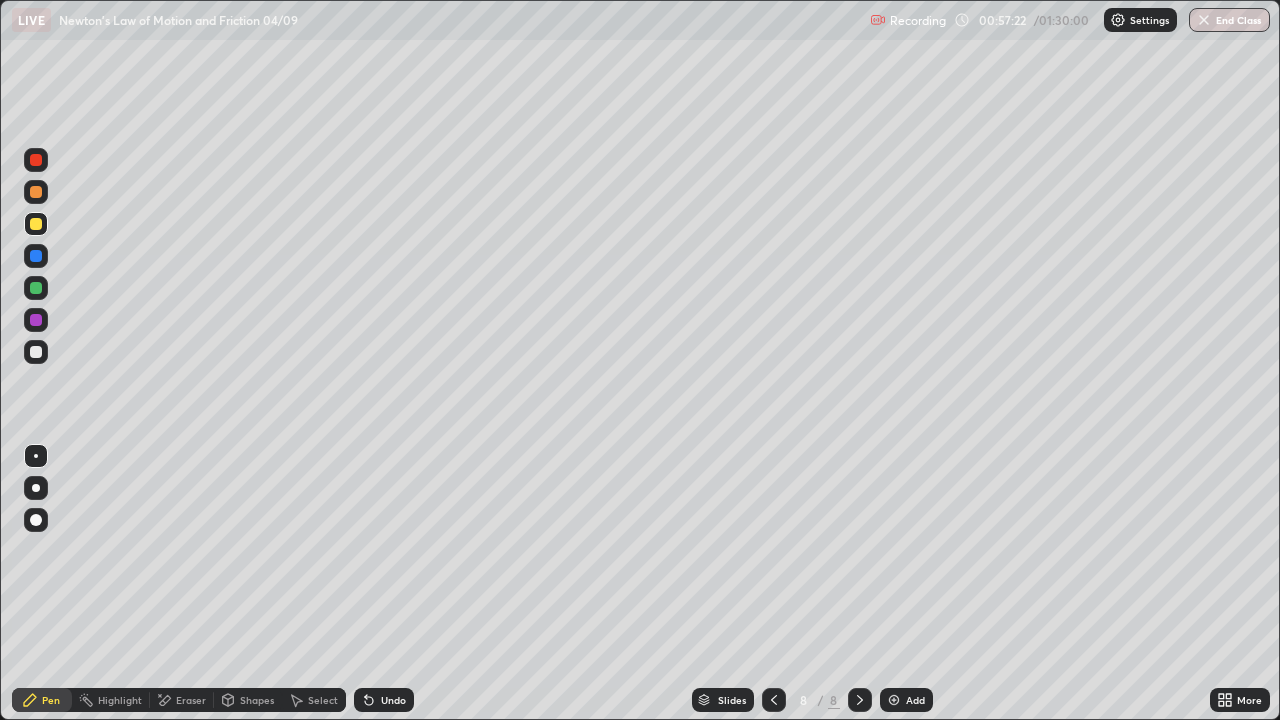 click on "Undo" at bounding box center (393, 700) 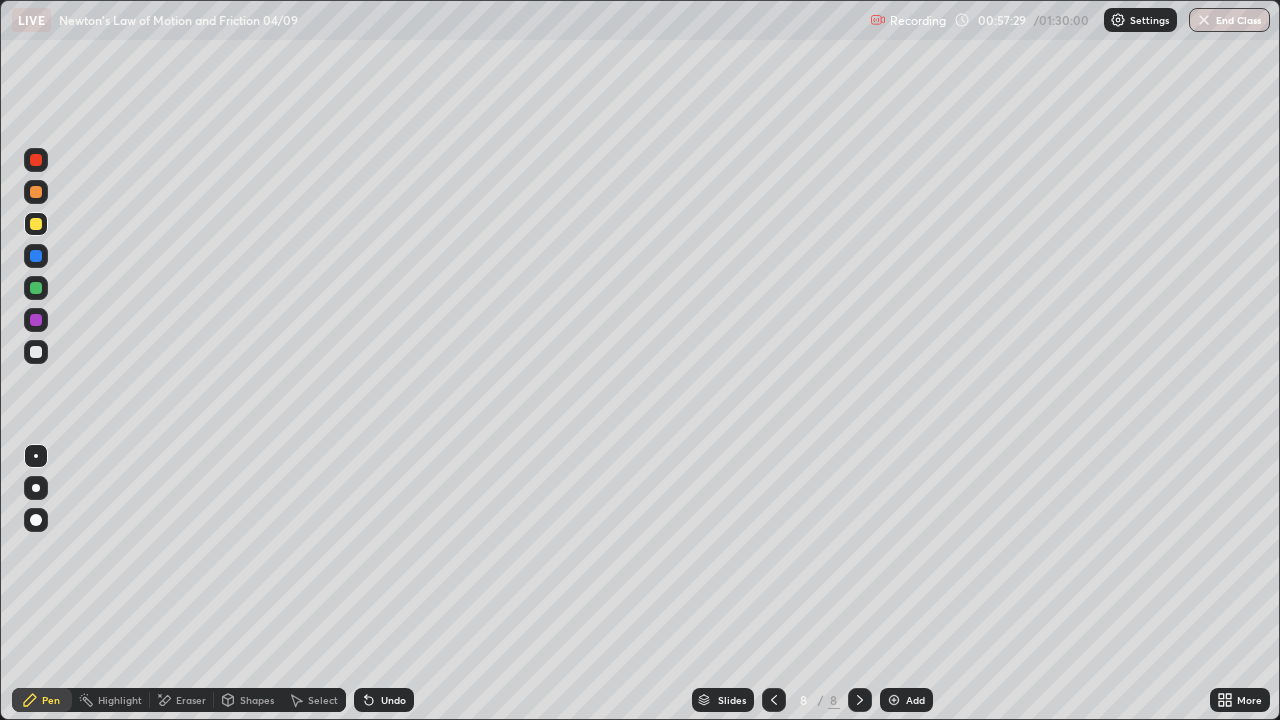 click at bounding box center (36, 352) 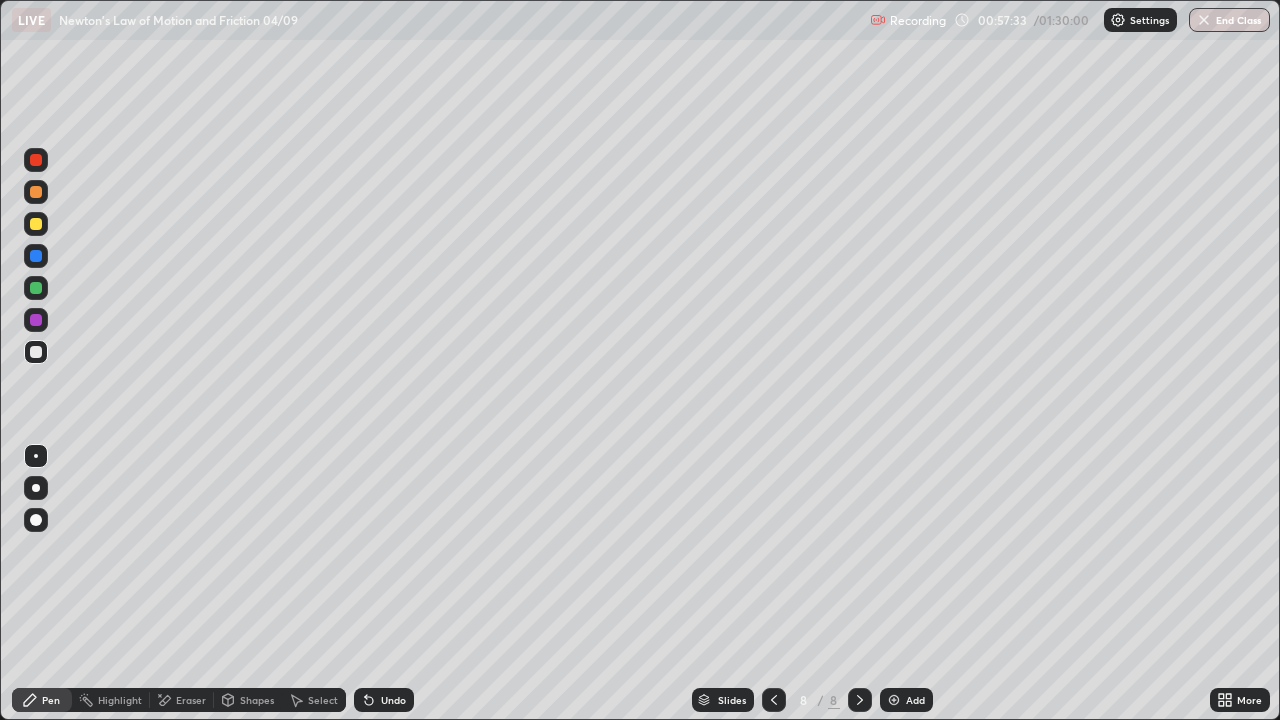 click on "Undo" at bounding box center (393, 700) 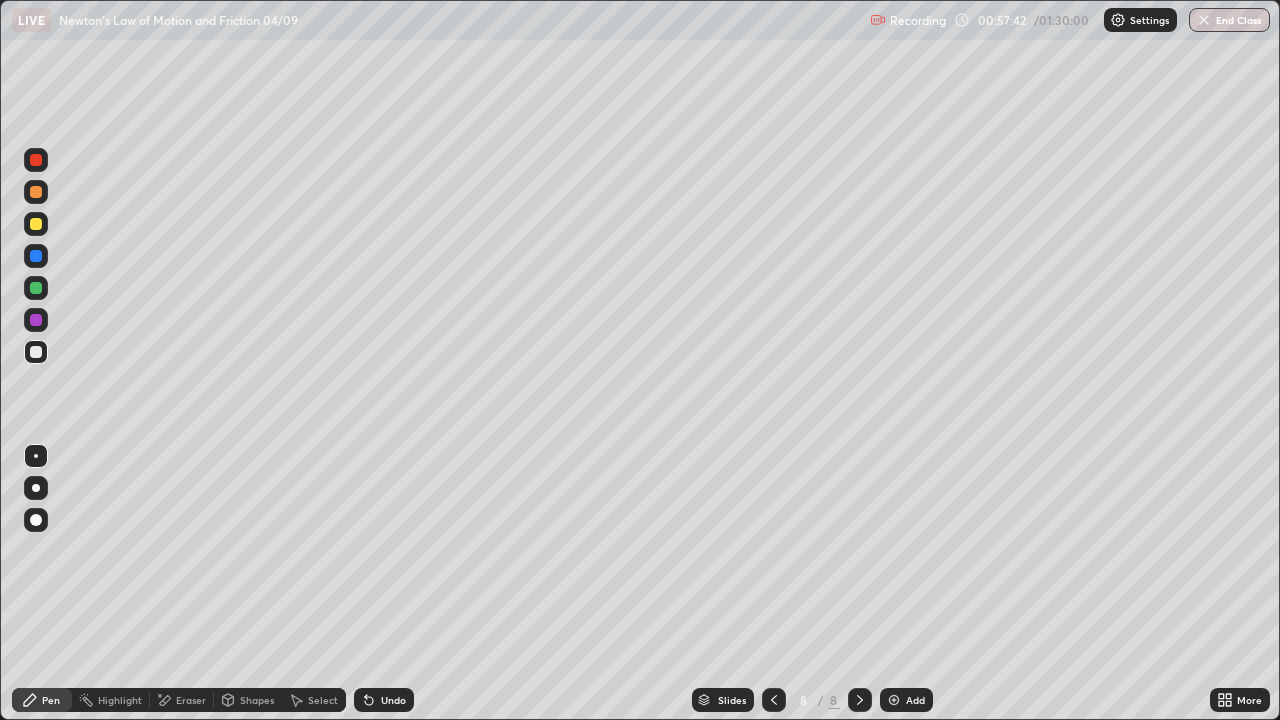 click on "Undo" at bounding box center (393, 700) 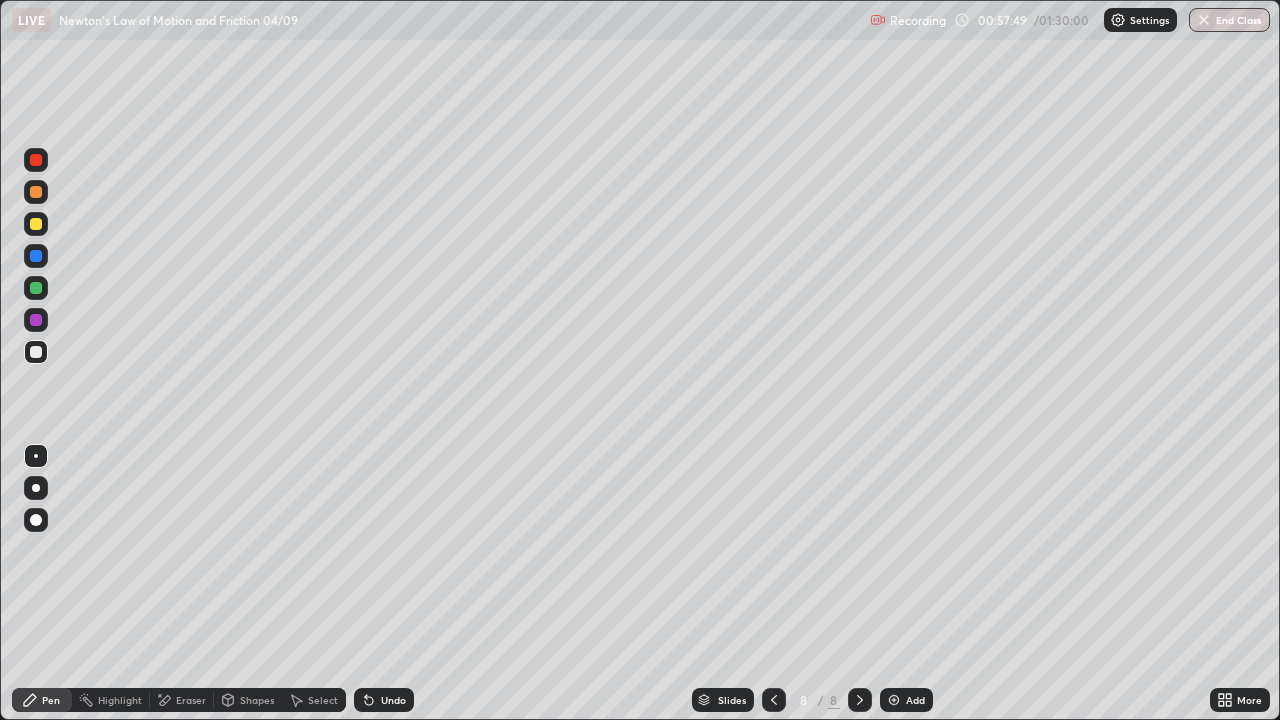 click at bounding box center (36, 224) 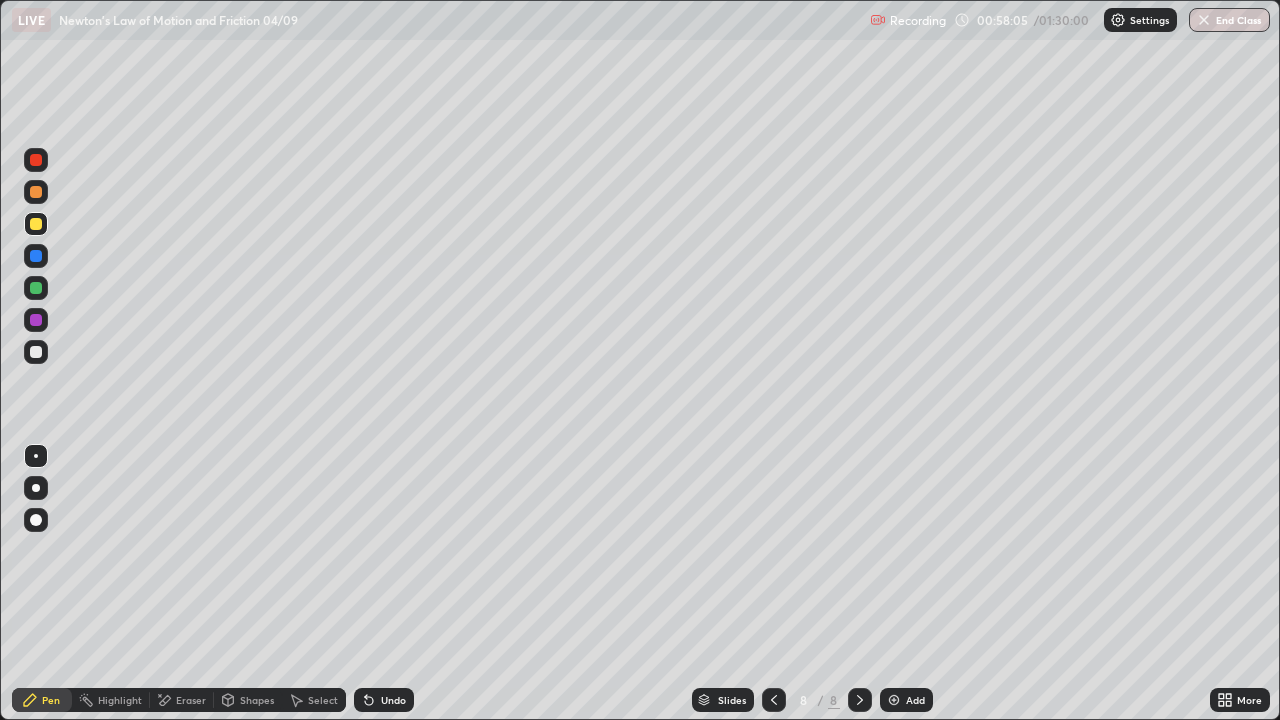 click on "Eraser" at bounding box center [191, 700] 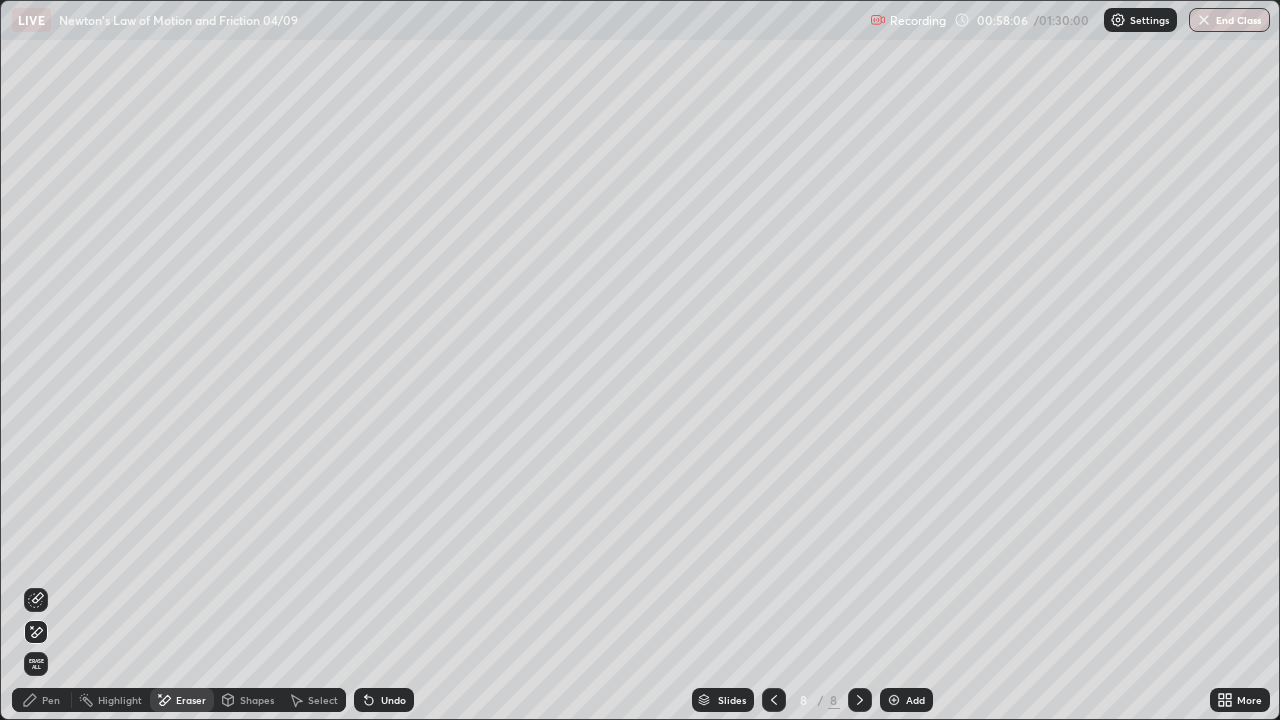 click on "Erase all" at bounding box center (36, 664) 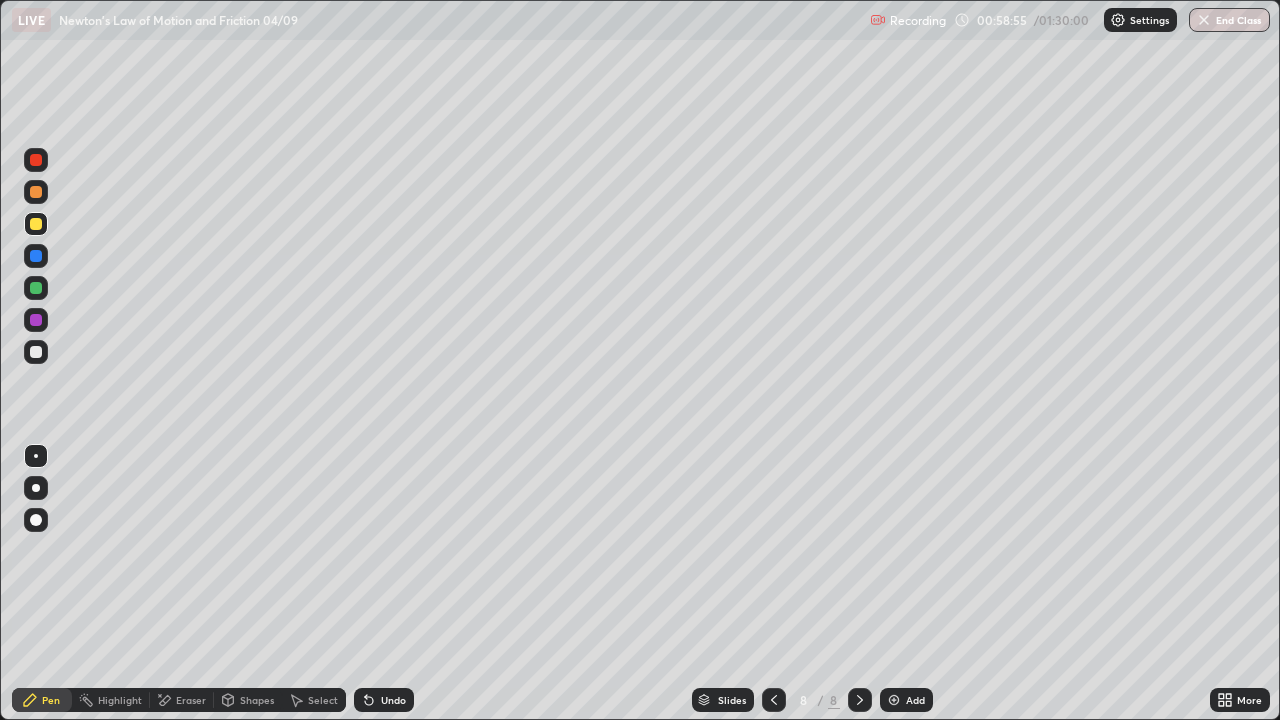 click at bounding box center [36, 352] 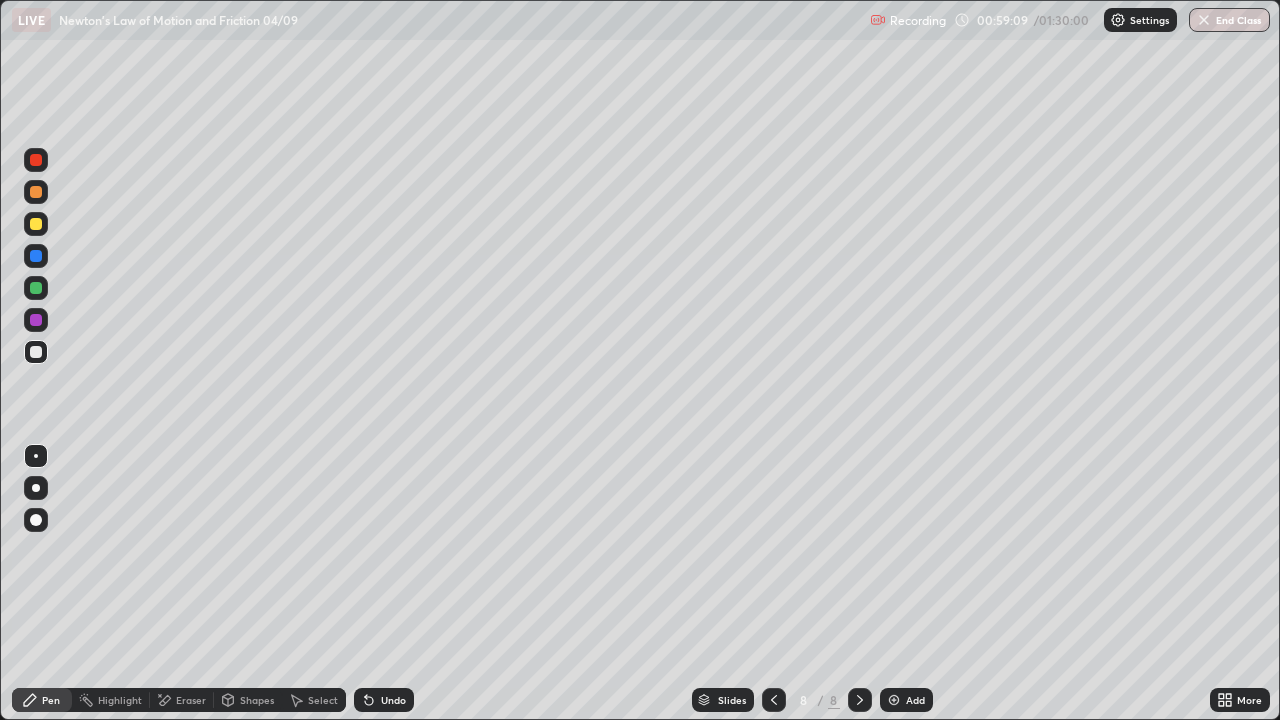click at bounding box center [36, 288] 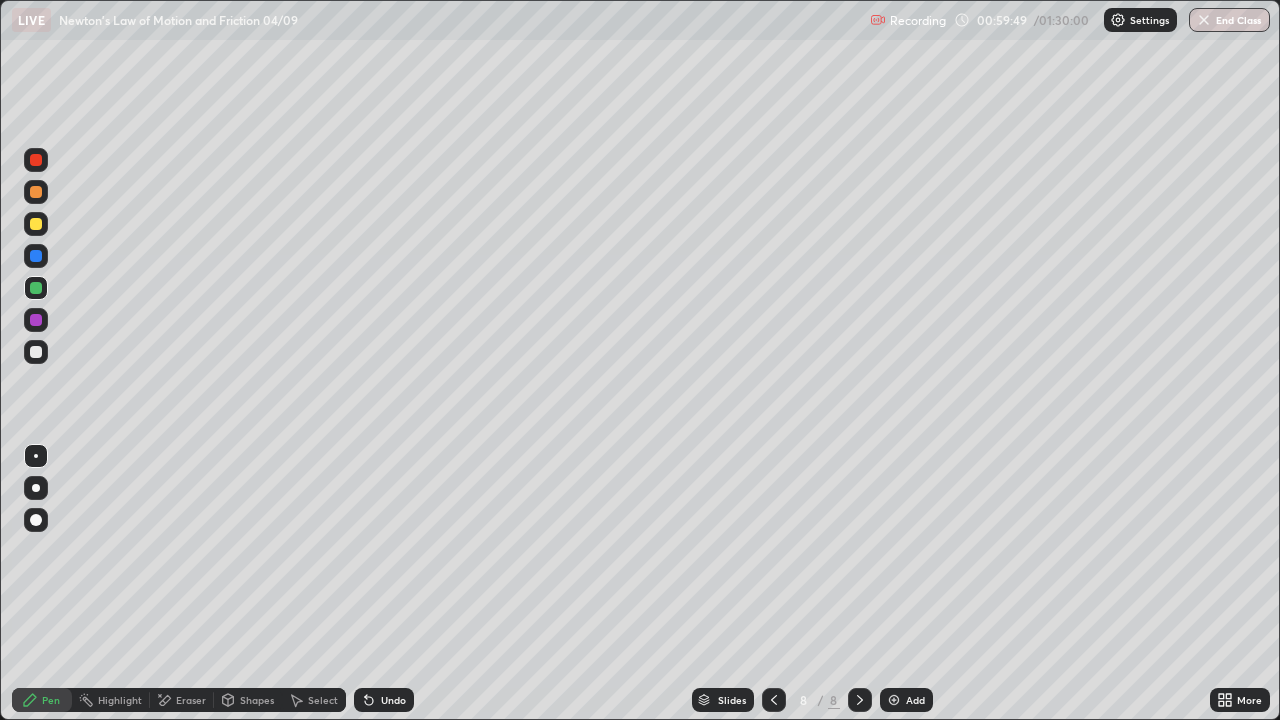 click at bounding box center (36, 352) 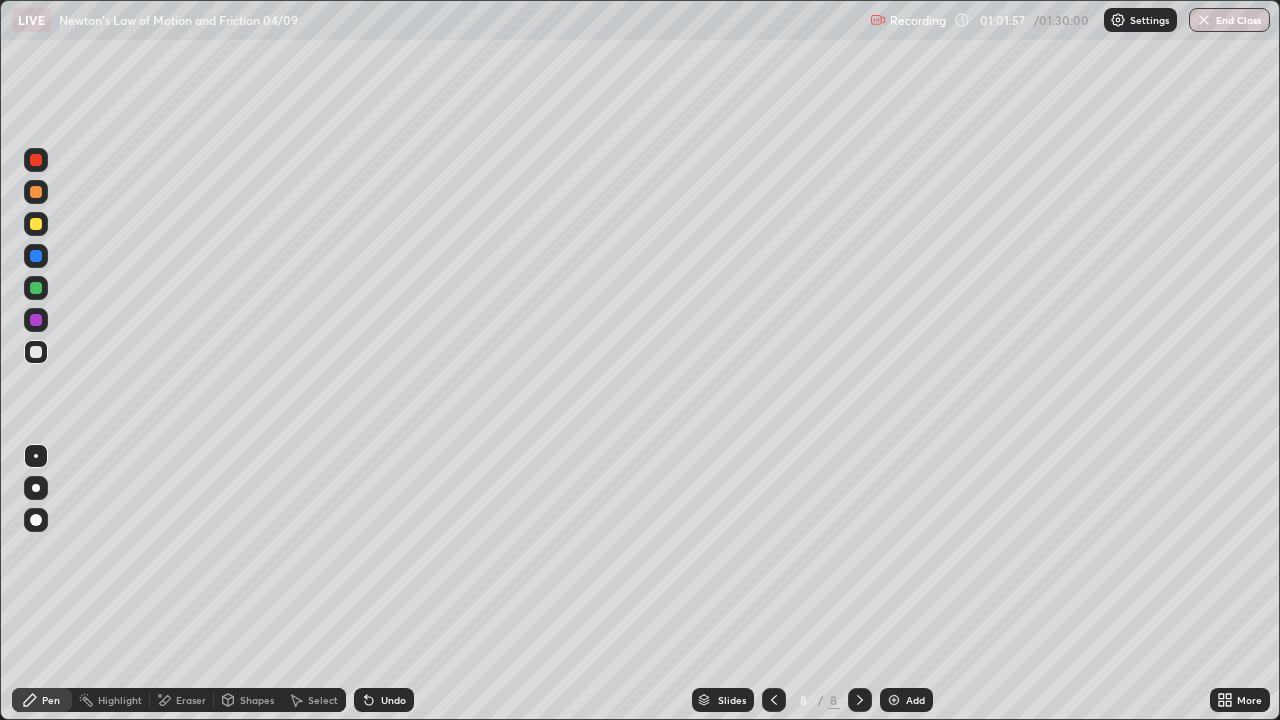 click at bounding box center [36, 224] 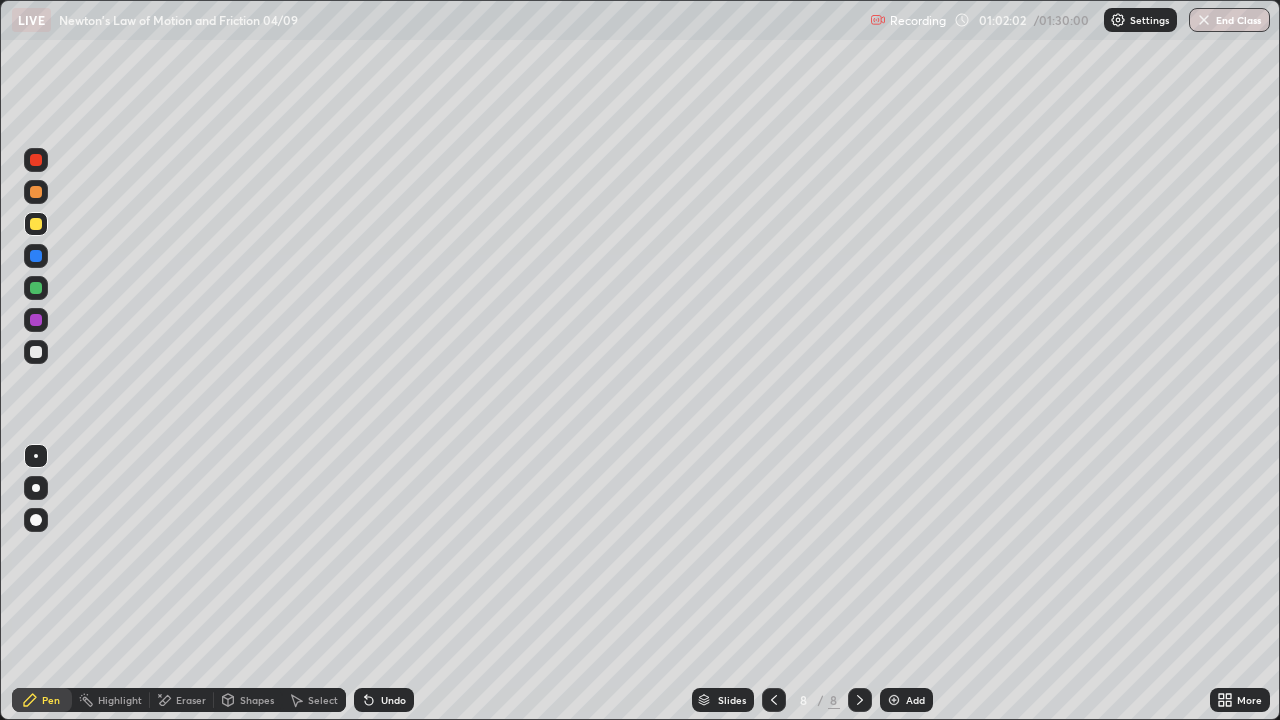 click at bounding box center [36, 352] 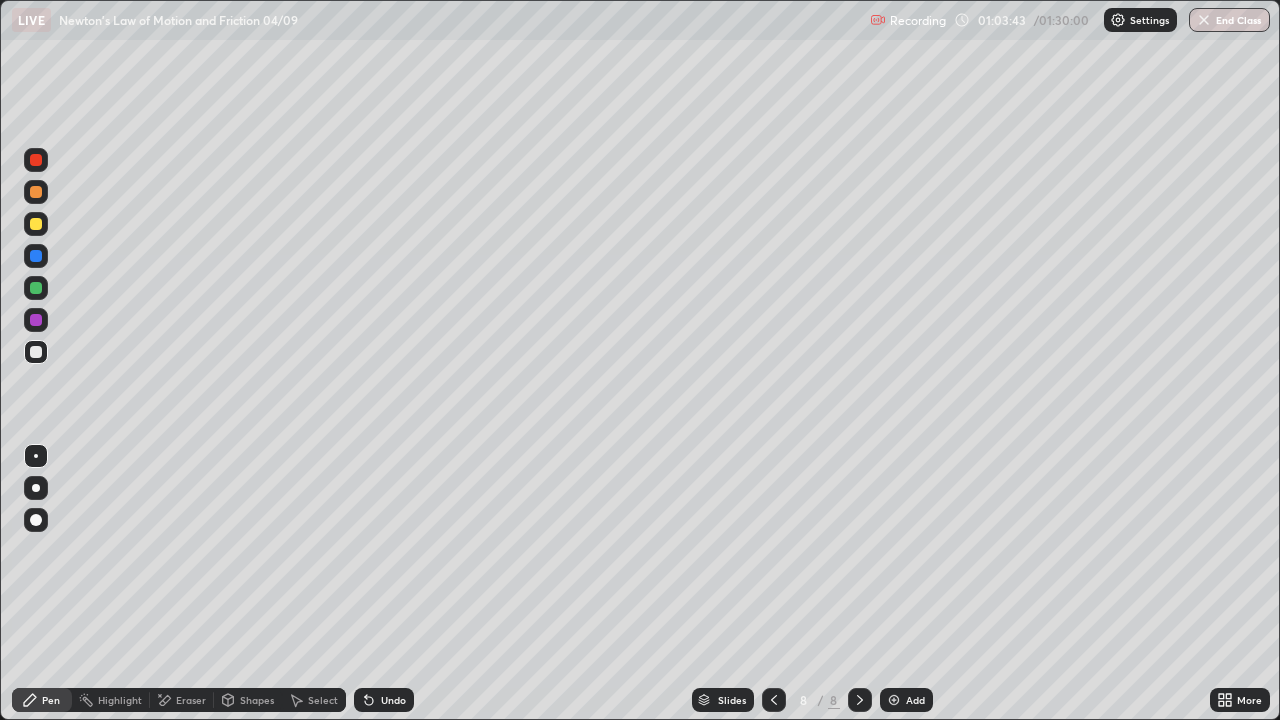 click at bounding box center (36, 224) 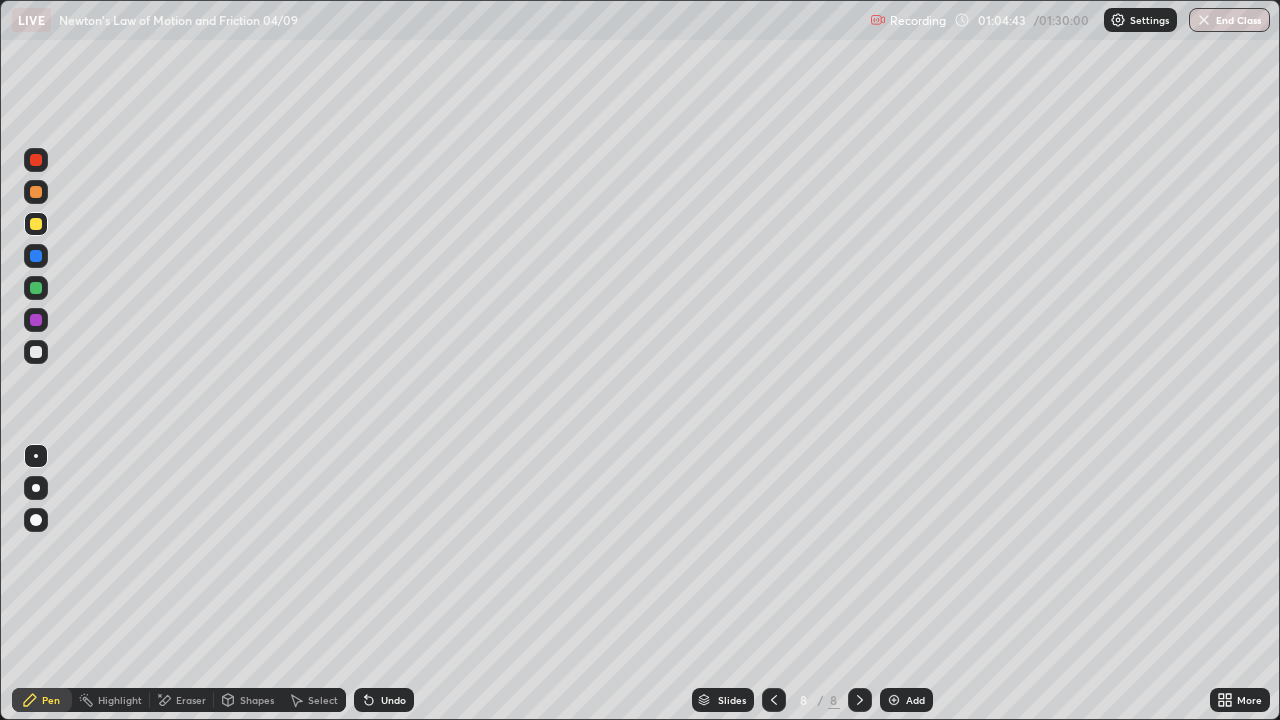 click 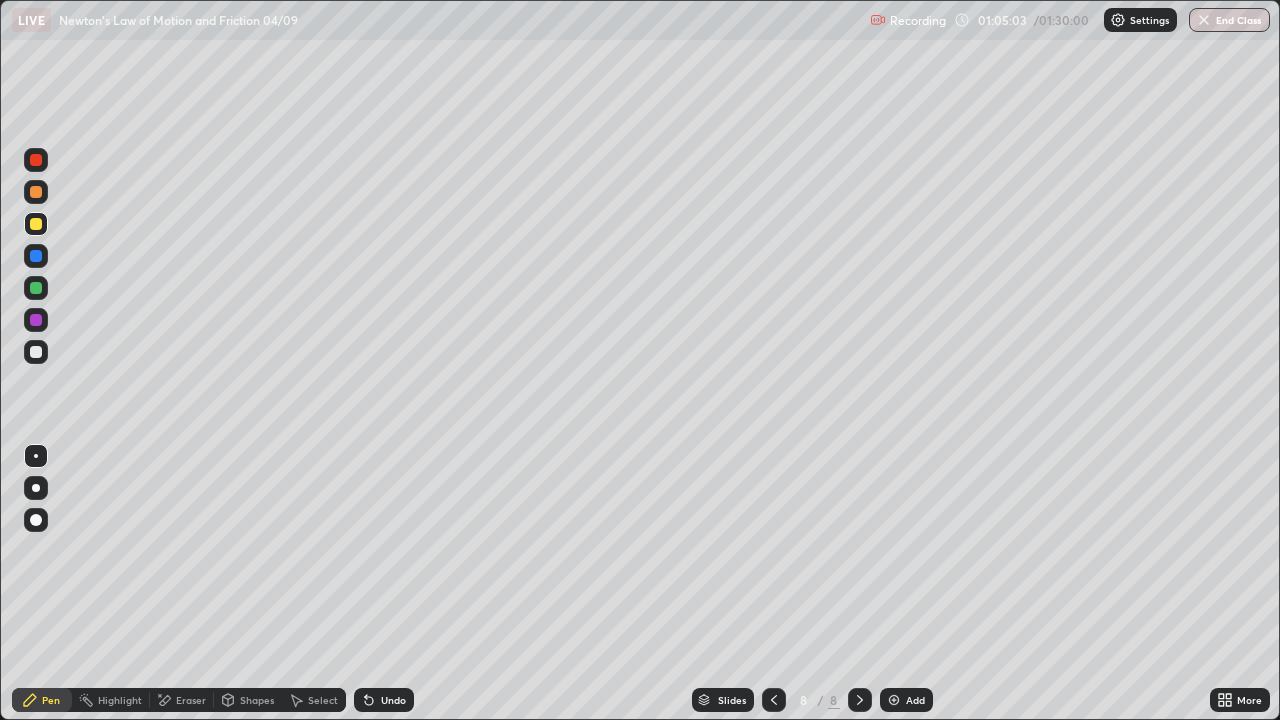 click 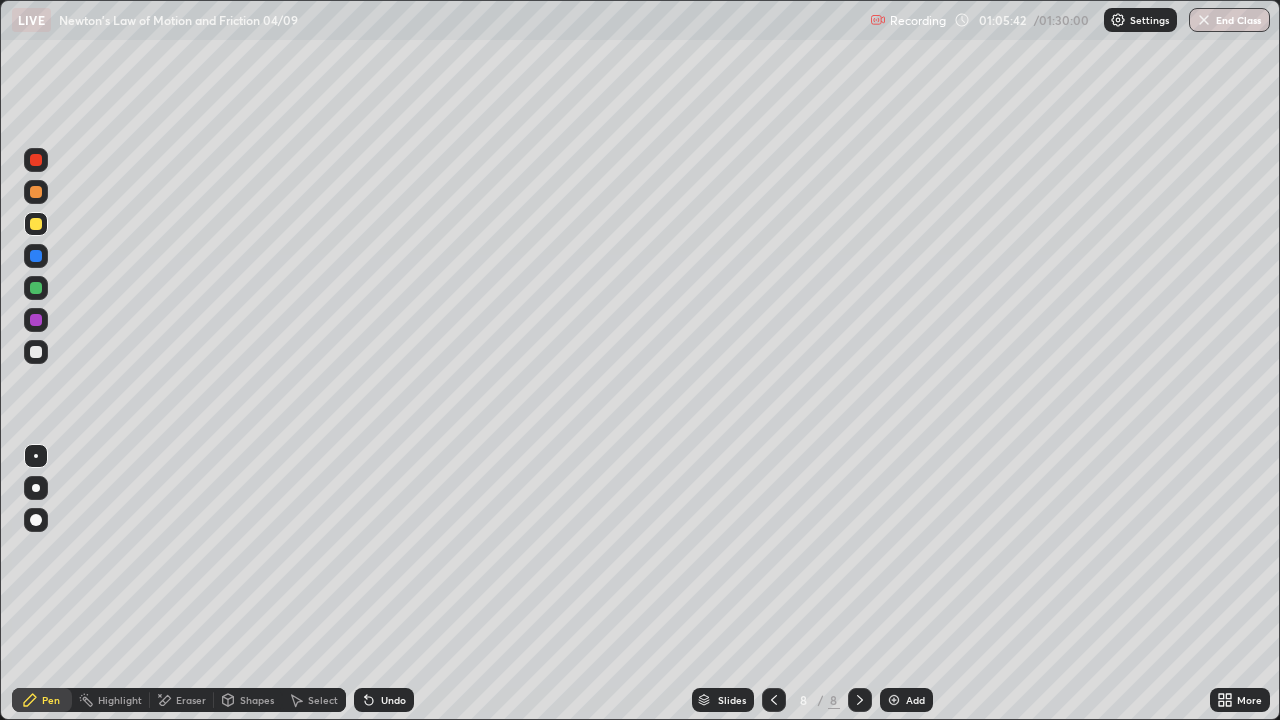 click 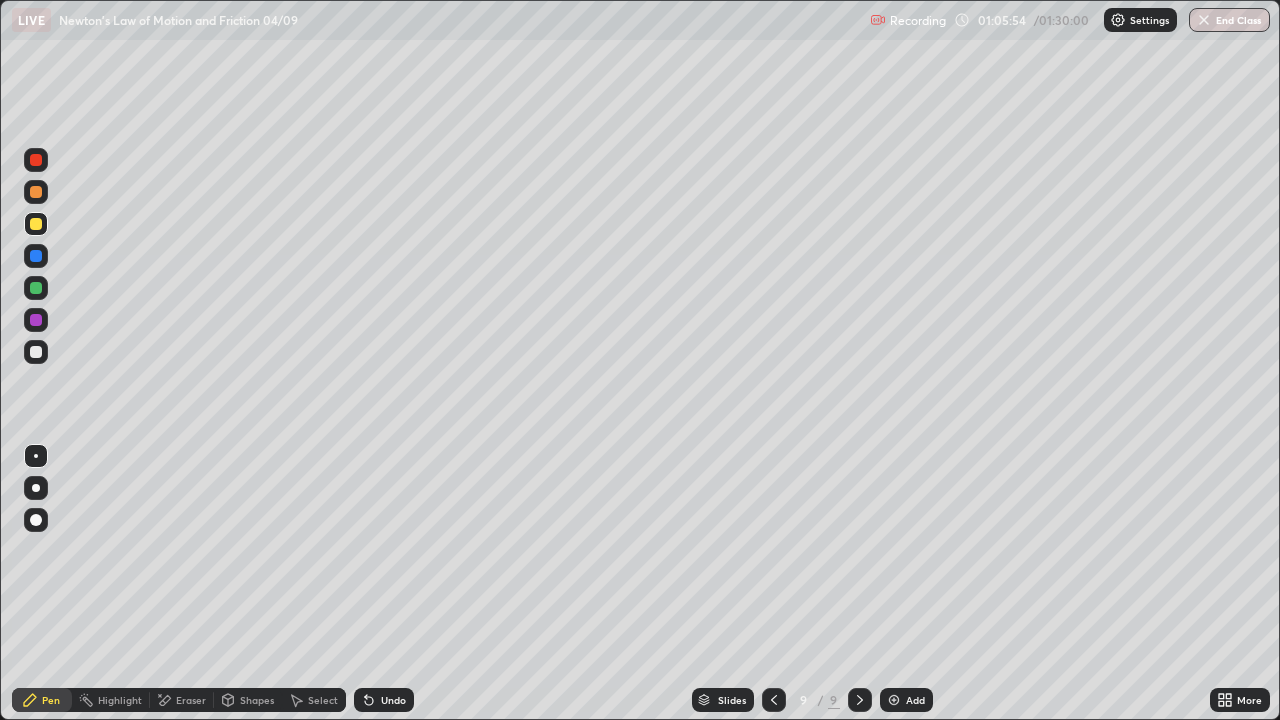 click at bounding box center [36, 224] 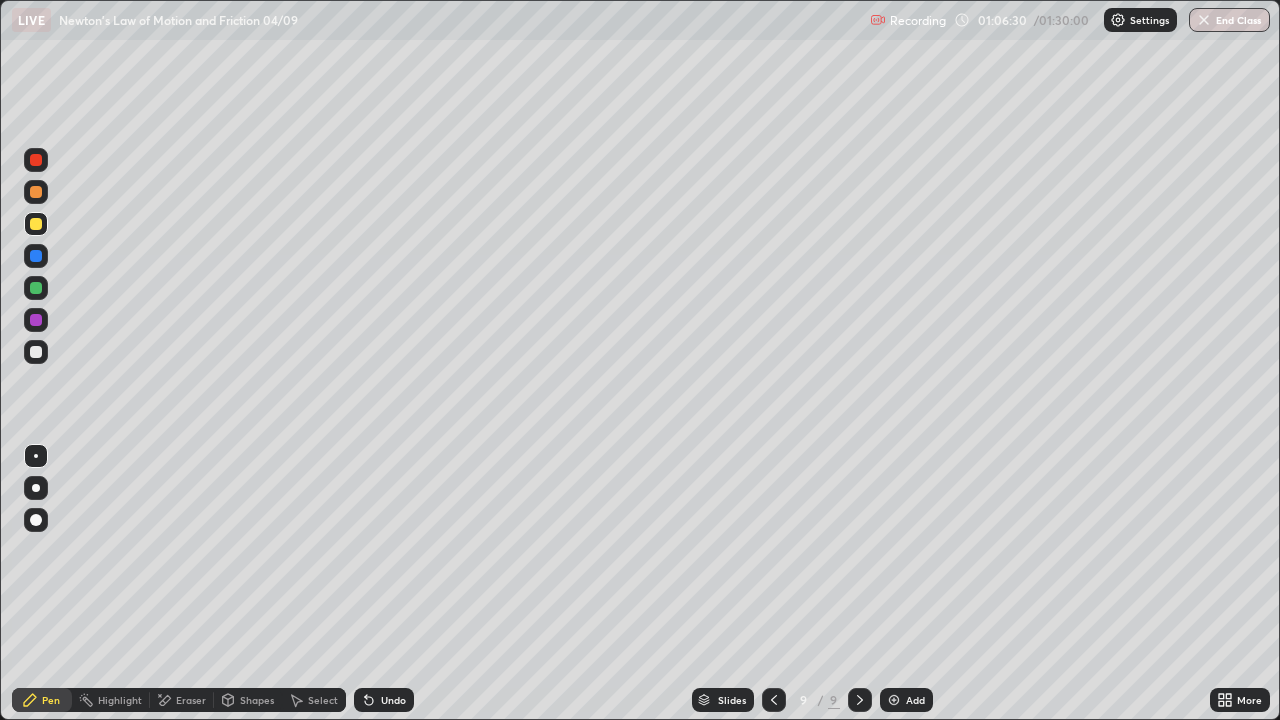 click on "Undo" at bounding box center (393, 700) 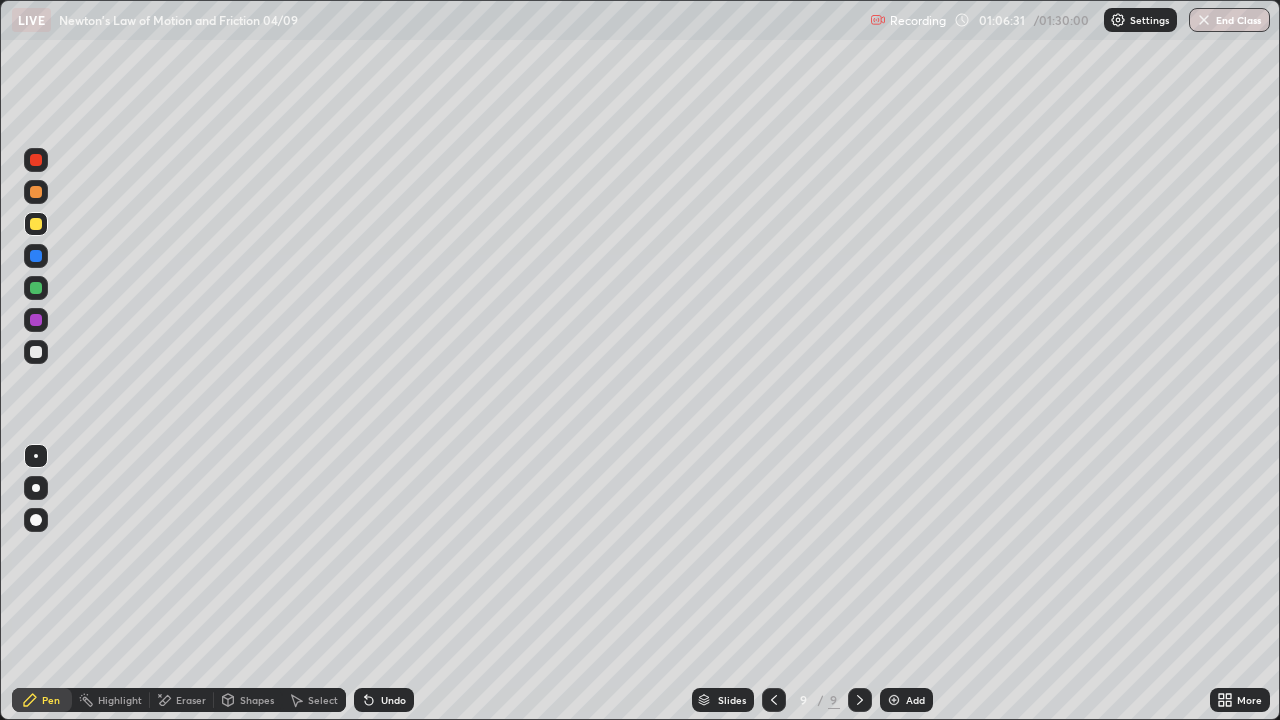 click on "Undo" at bounding box center (393, 700) 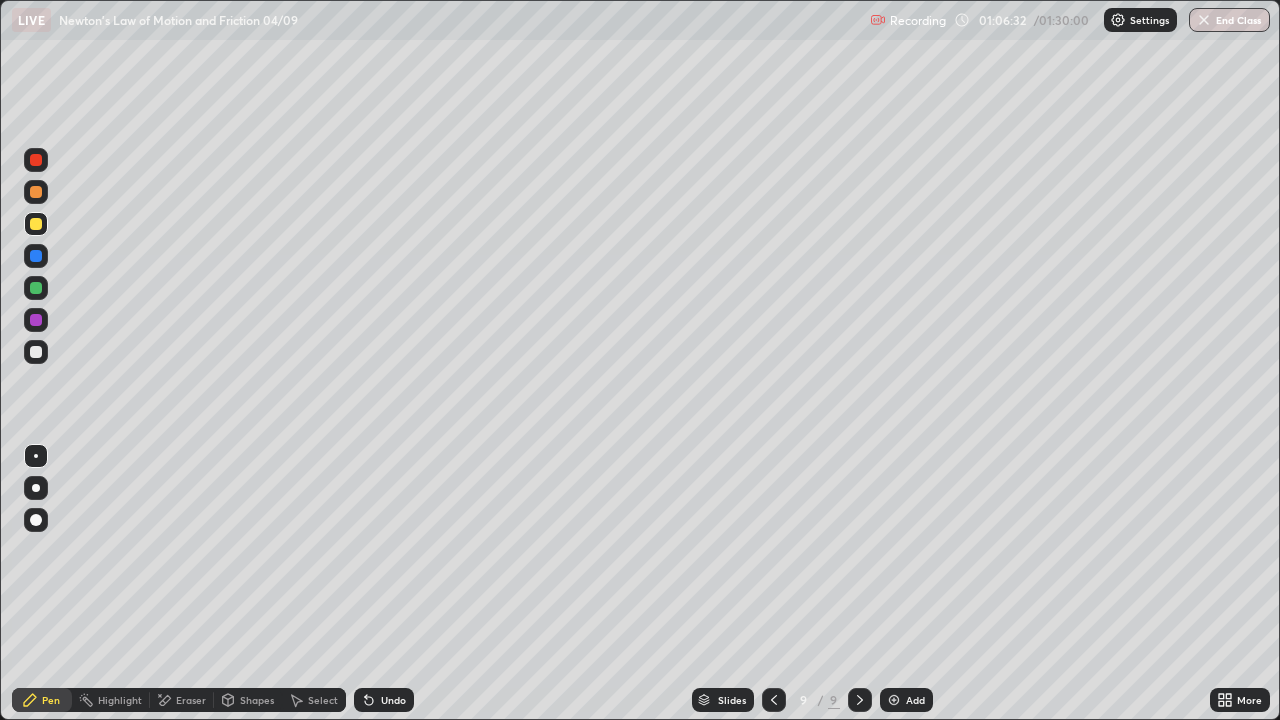 click on "Undo" at bounding box center (384, 700) 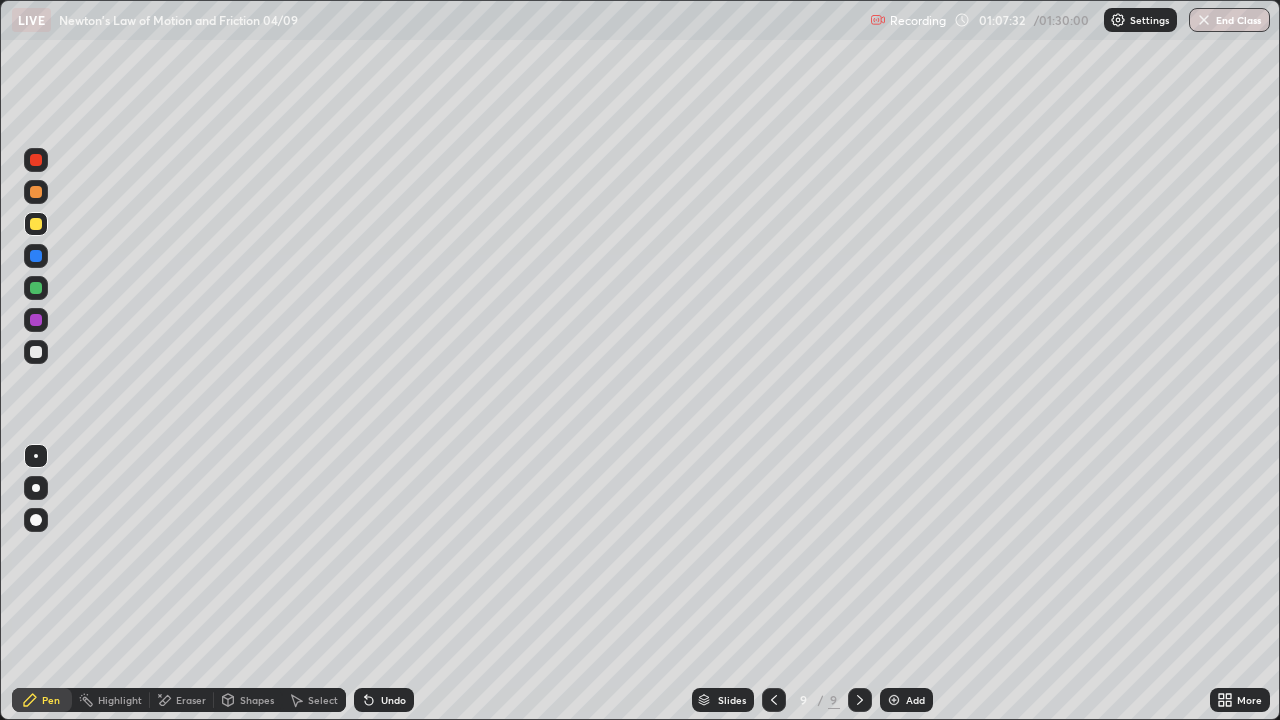click on "Undo" at bounding box center [393, 700] 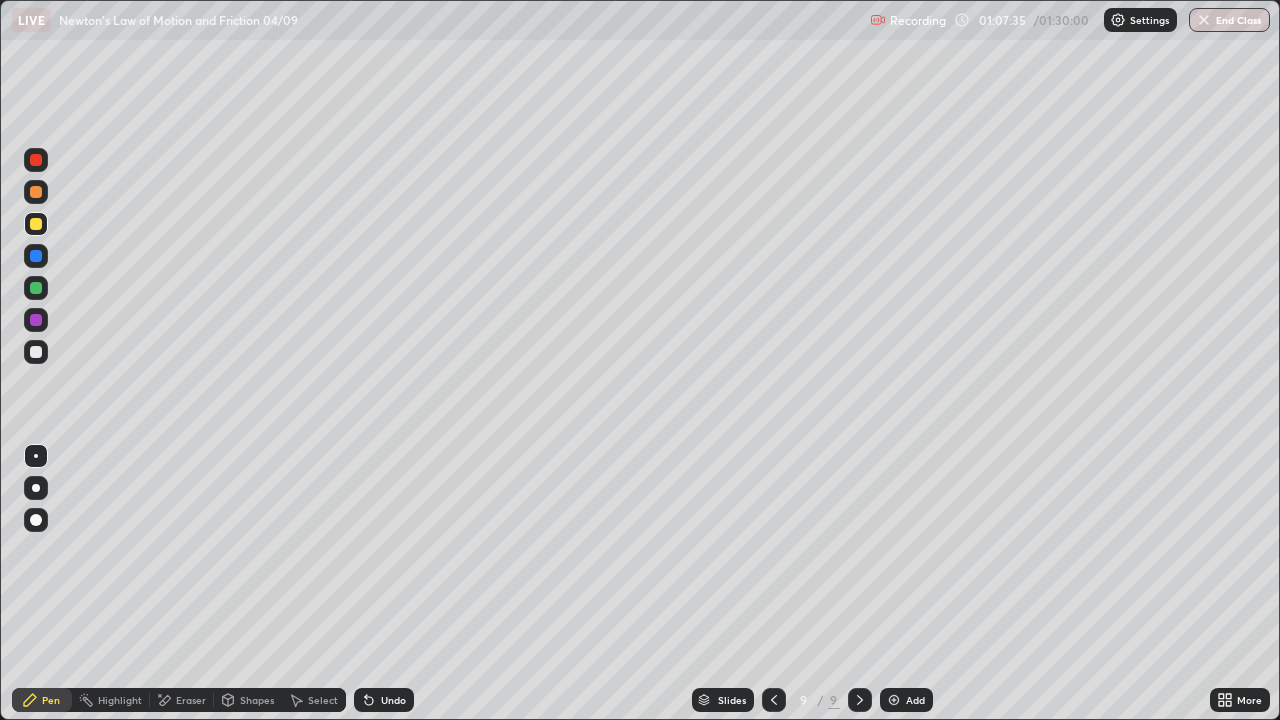 click on "Undo" at bounding box center (393, 700) 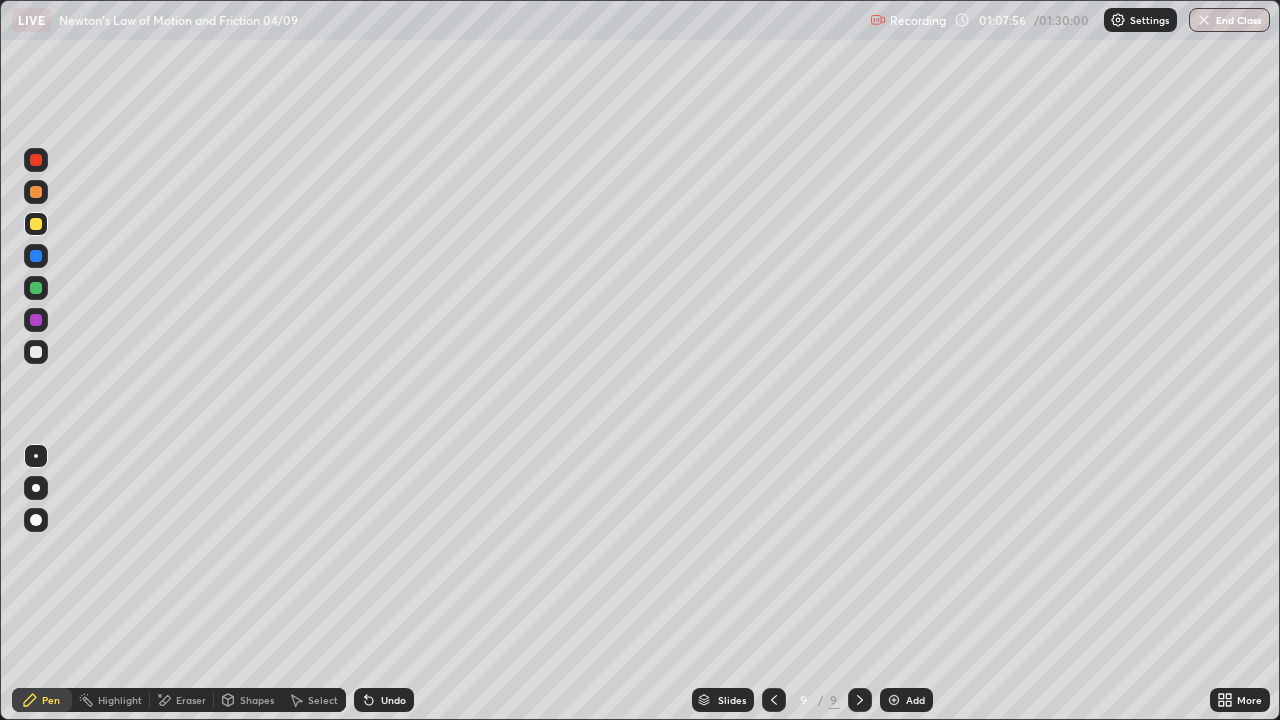 click on "Undo" at bounding box center [384, 700] 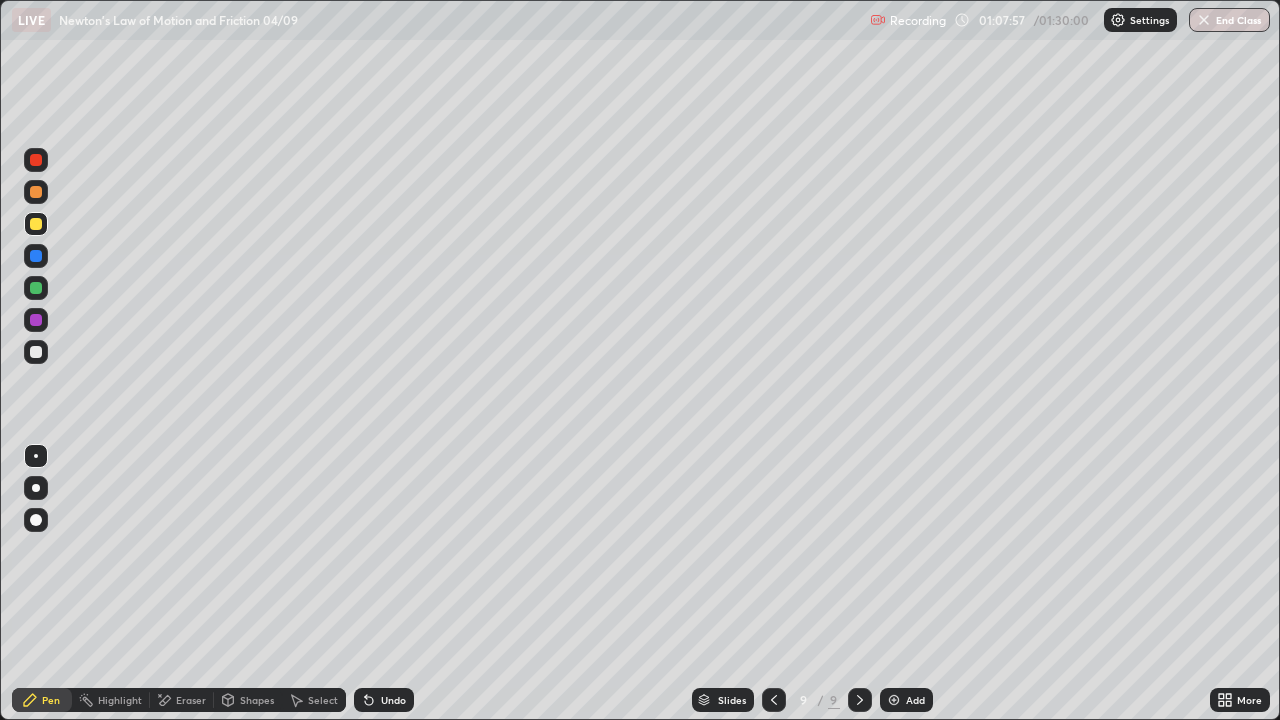 click 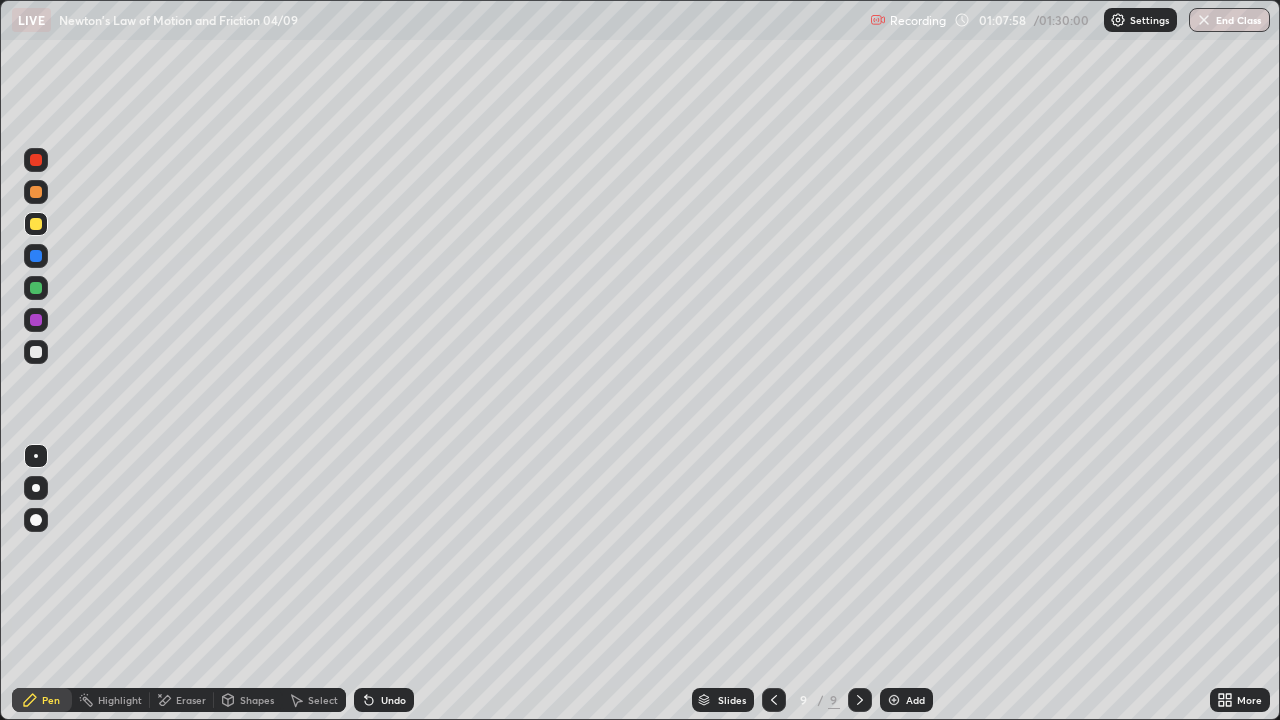 click 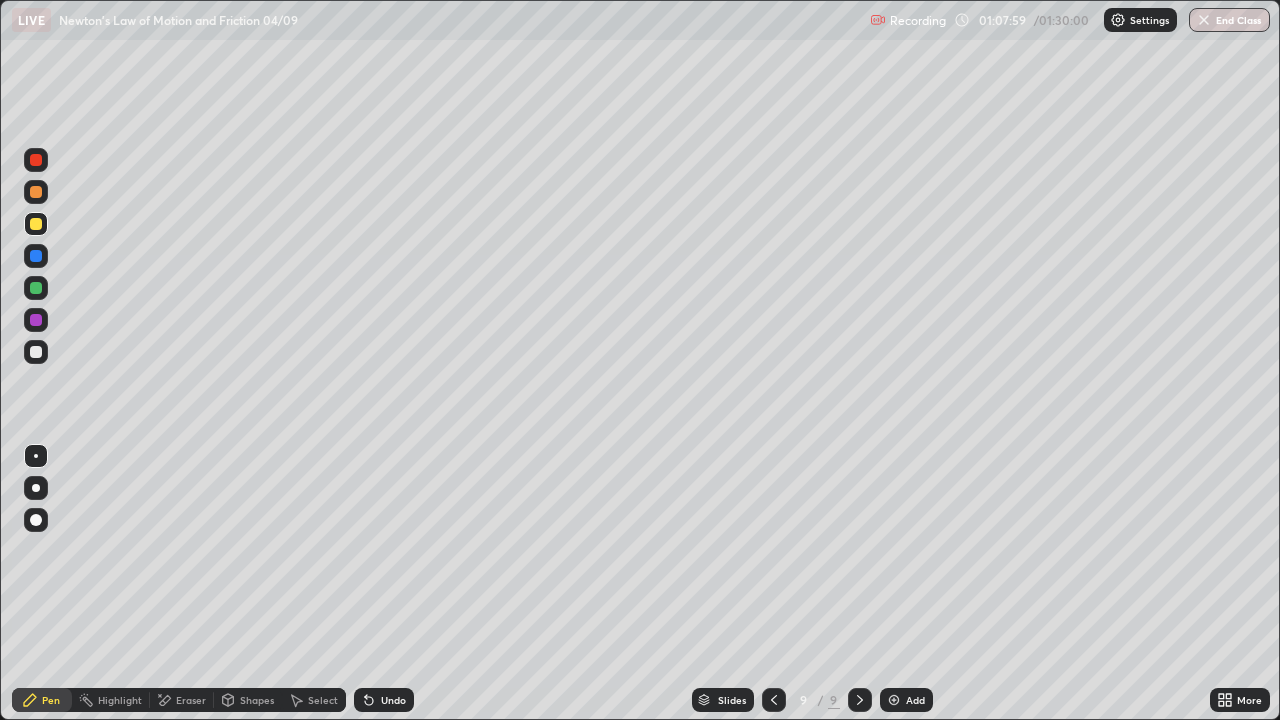 click on "Pen" at bounding box center [51, 700] 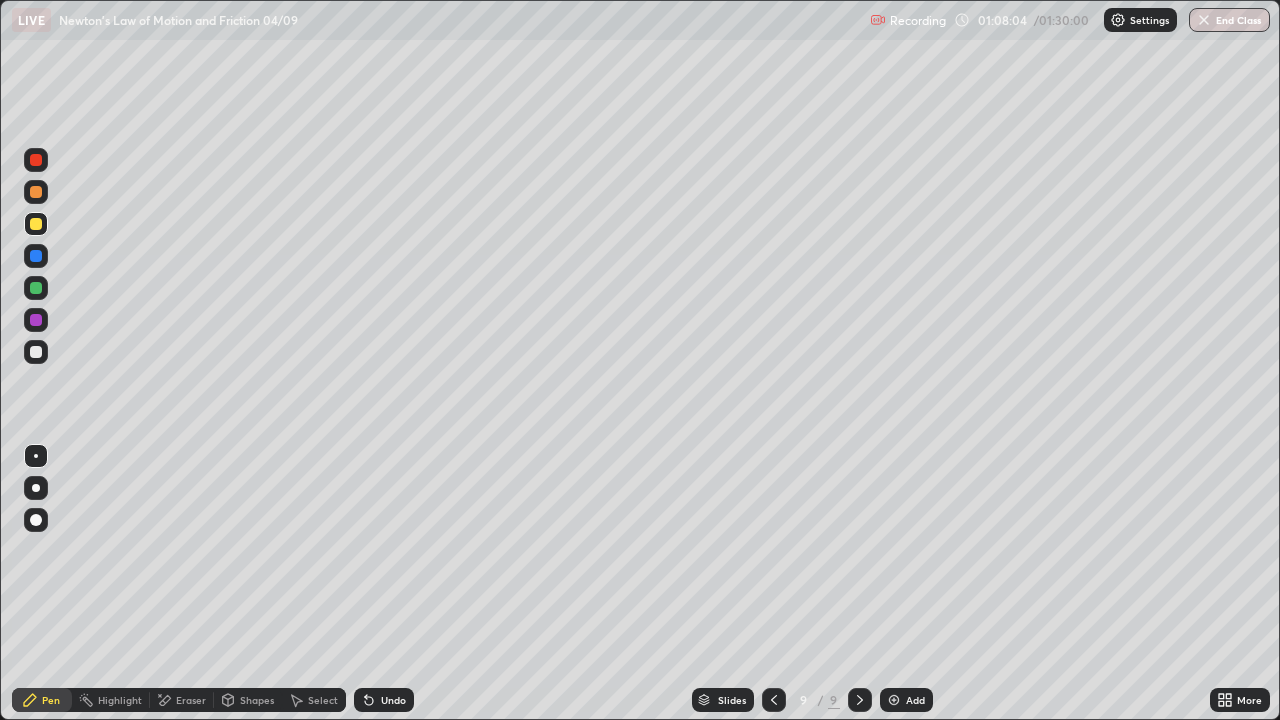click at bounding box center (36, 352) 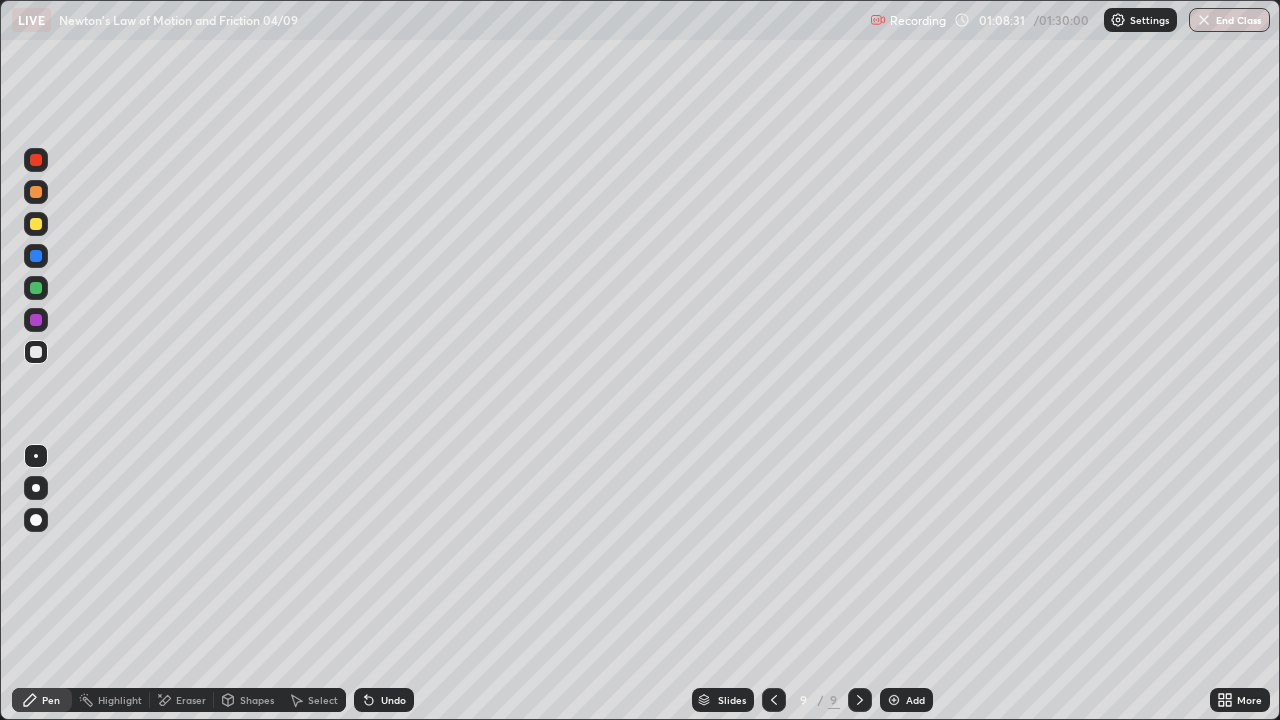click 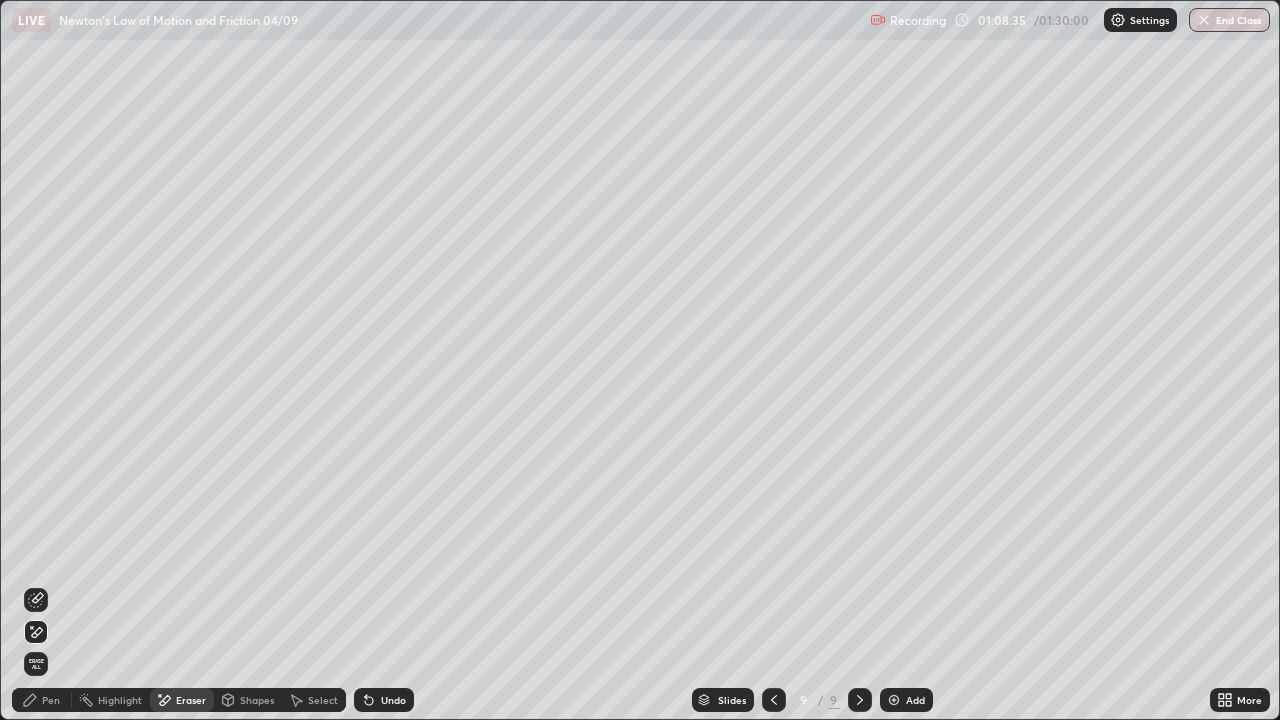 click on "Erase all" at bounding box center [36, 360] 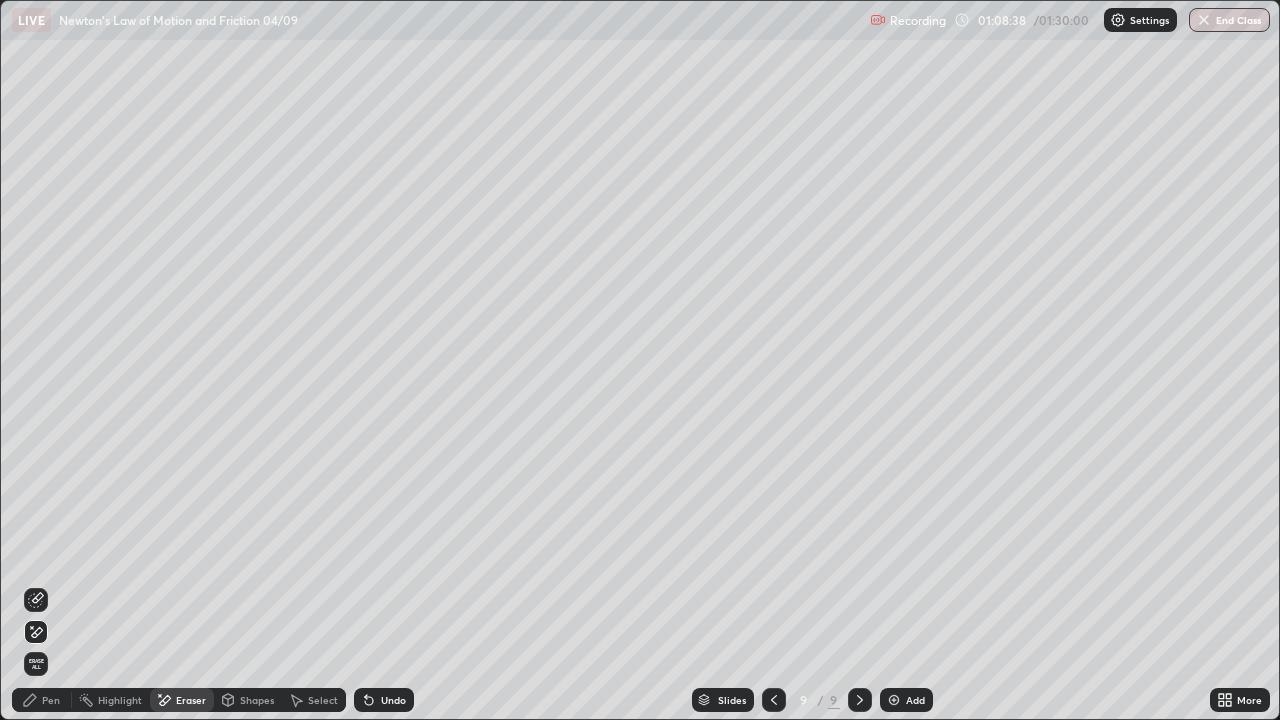 click on "Undo" at bounding box center [384, 700] 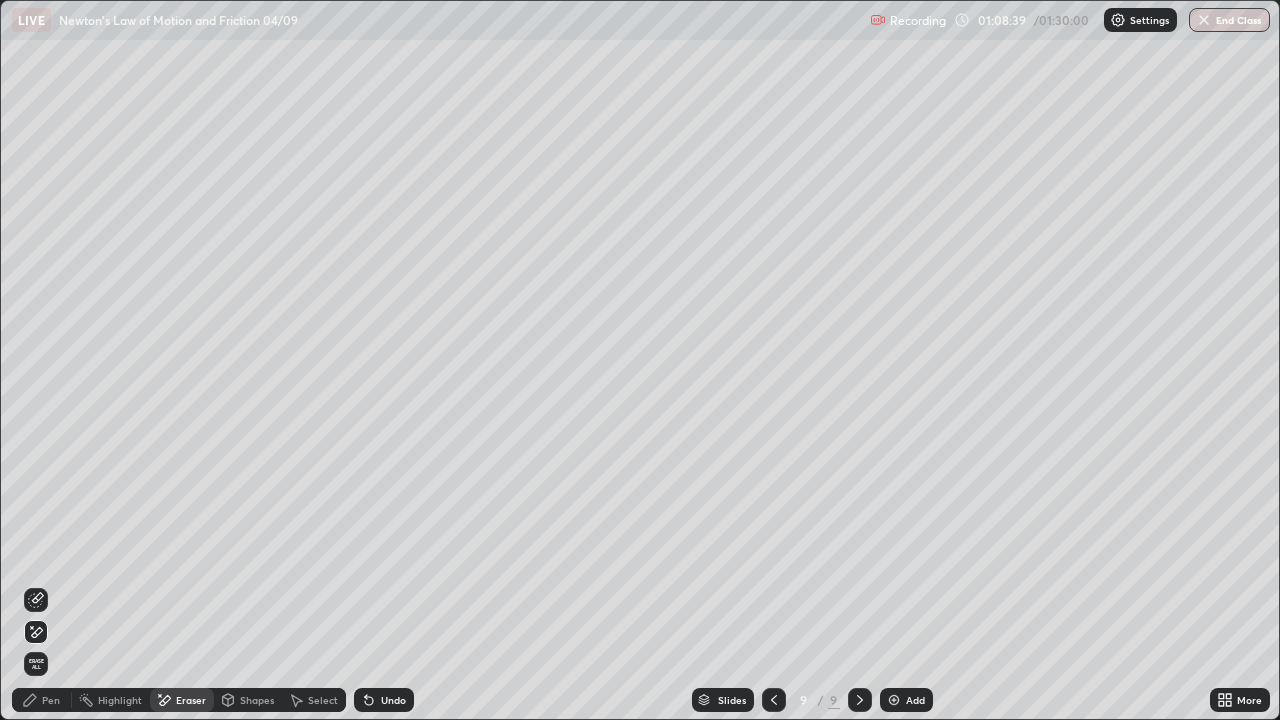 click on "Undo" at bounding box center (384, 700) 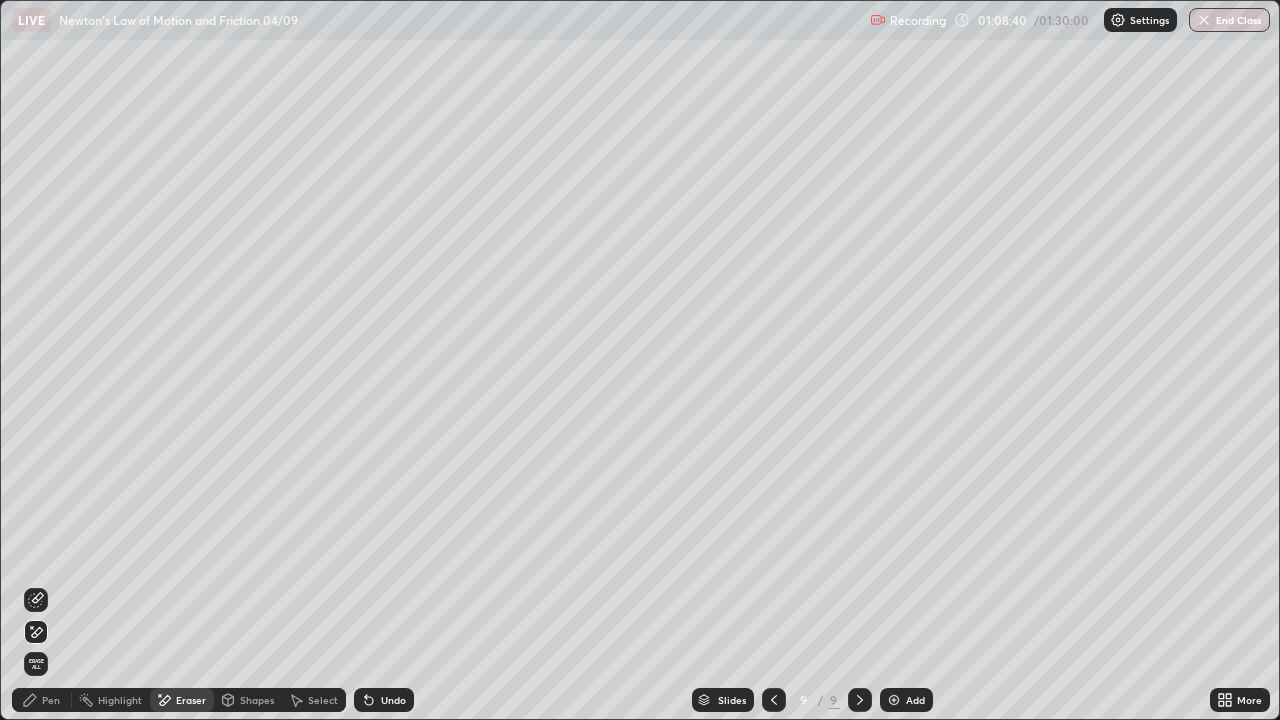 click on "Pen" at bounding box center (42, 700) 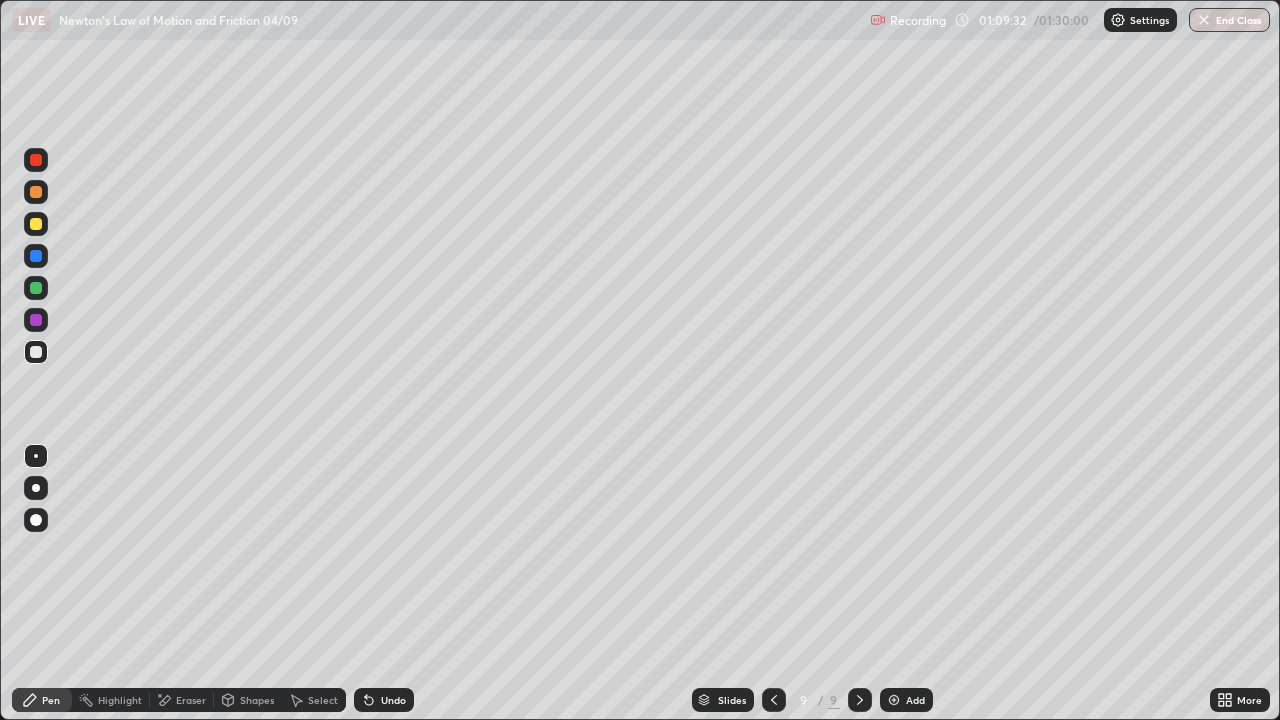 click at bounding box center (36, 224) 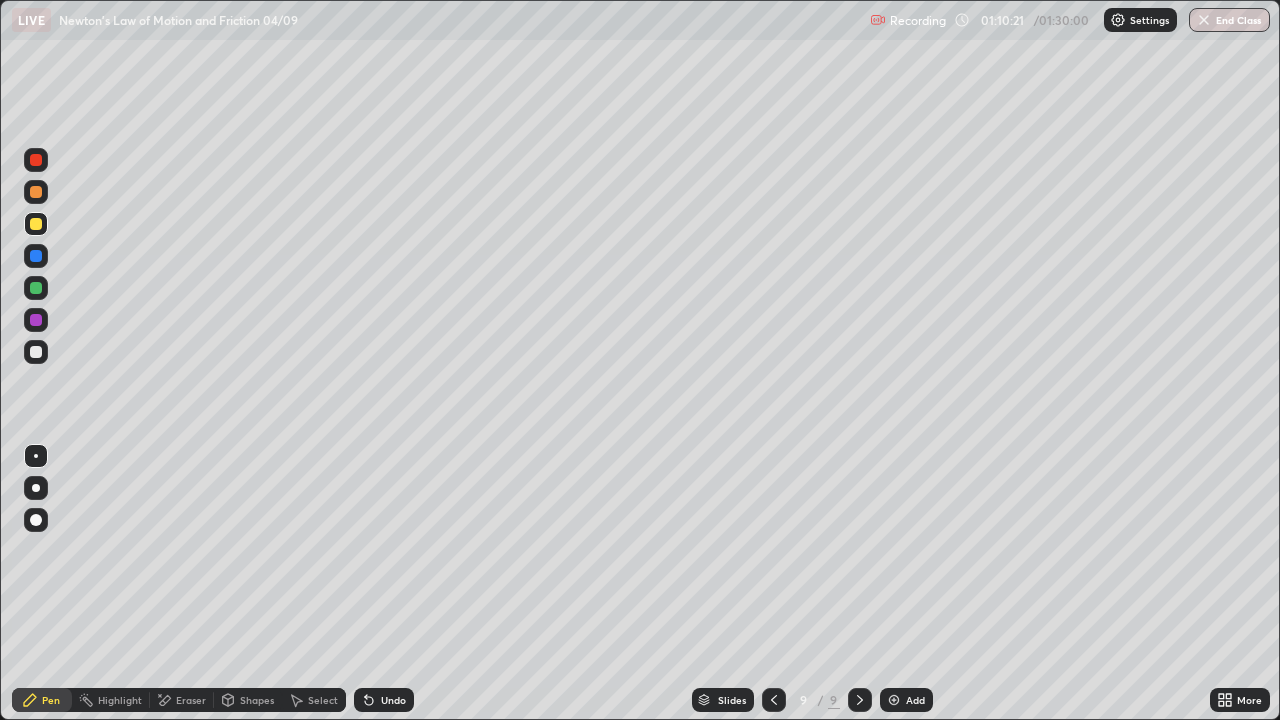 click on "Undo" at bounding box center (384, 700) 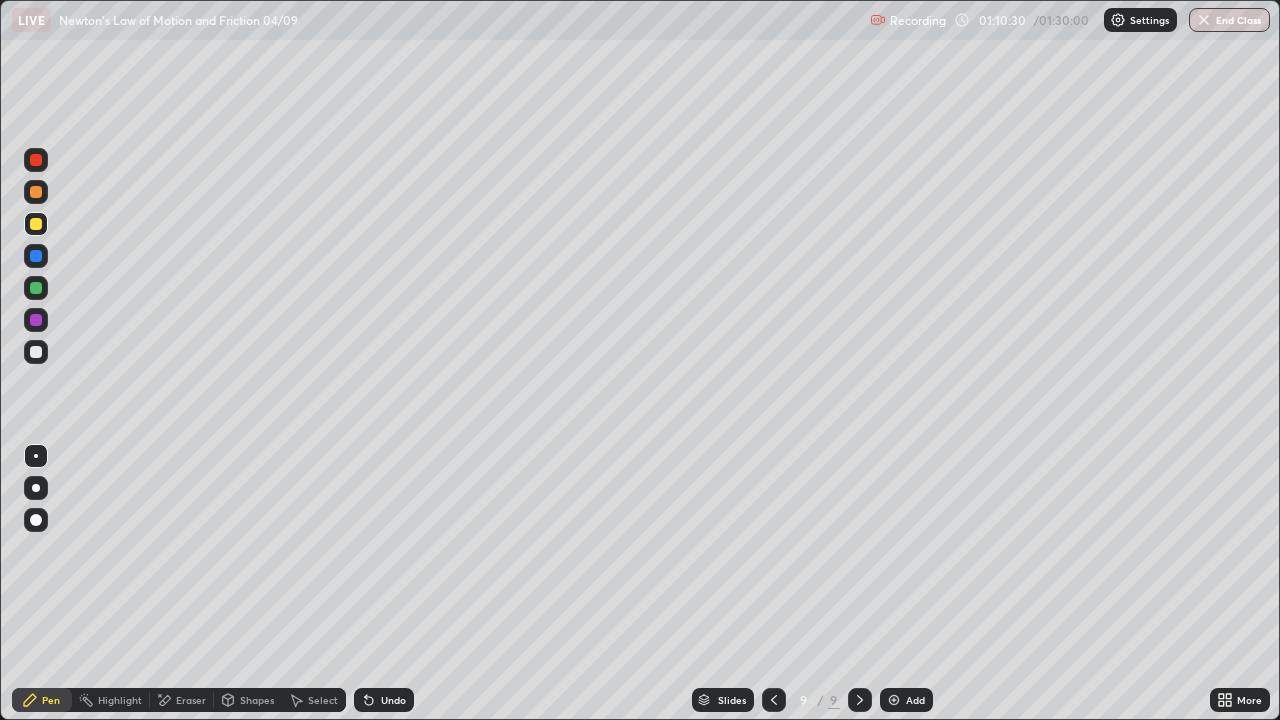 click at bounding box center (36, 352) 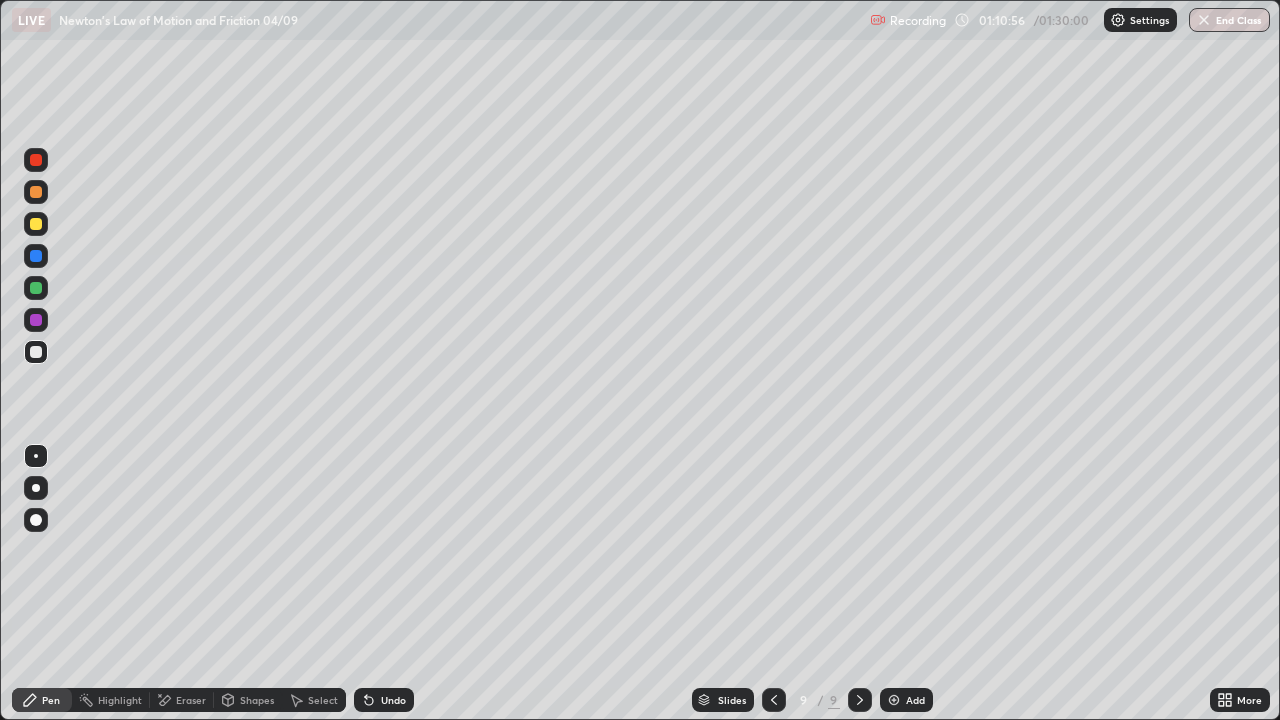 click at bounding box center (36, 288) 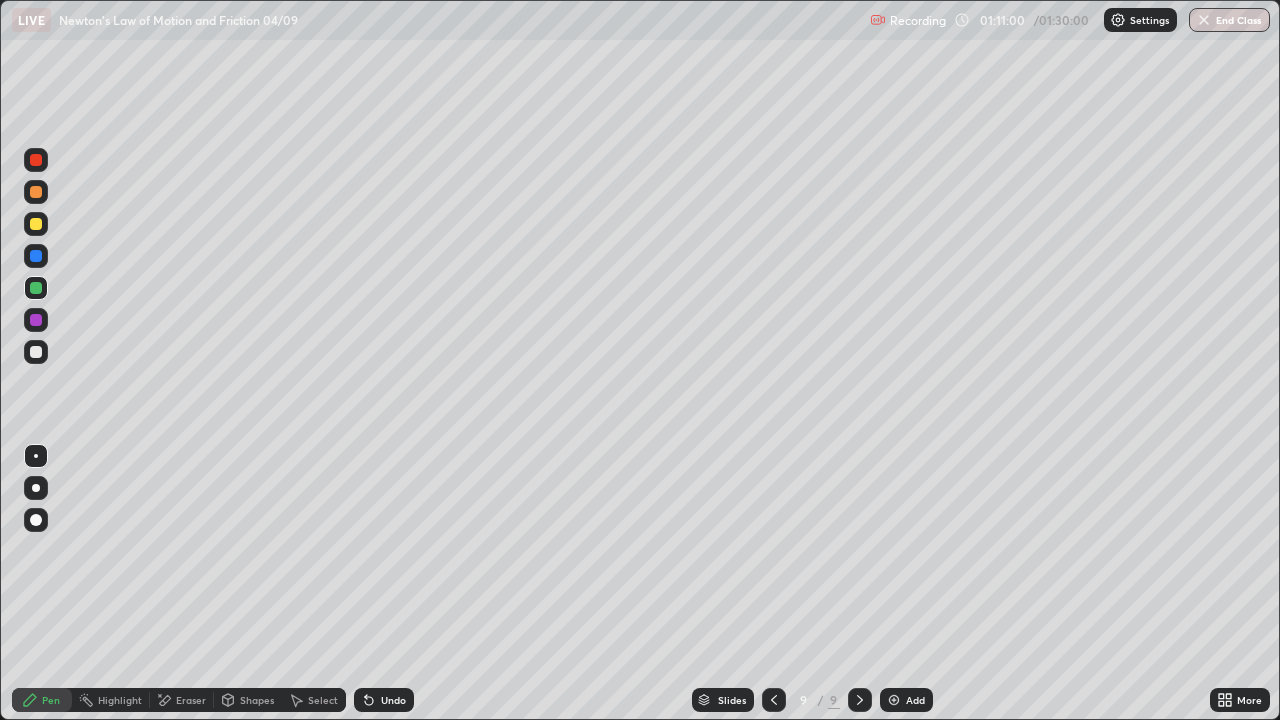 click on "Select" at bounding box center [323, 700] 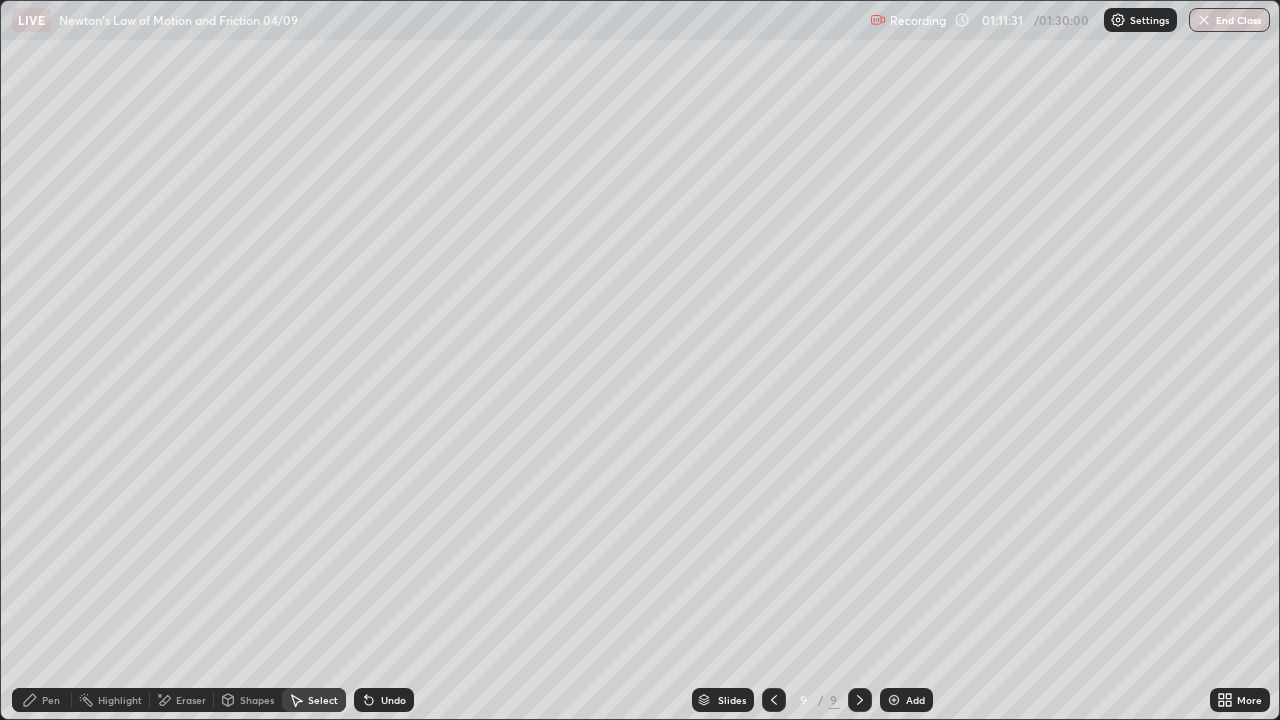 click 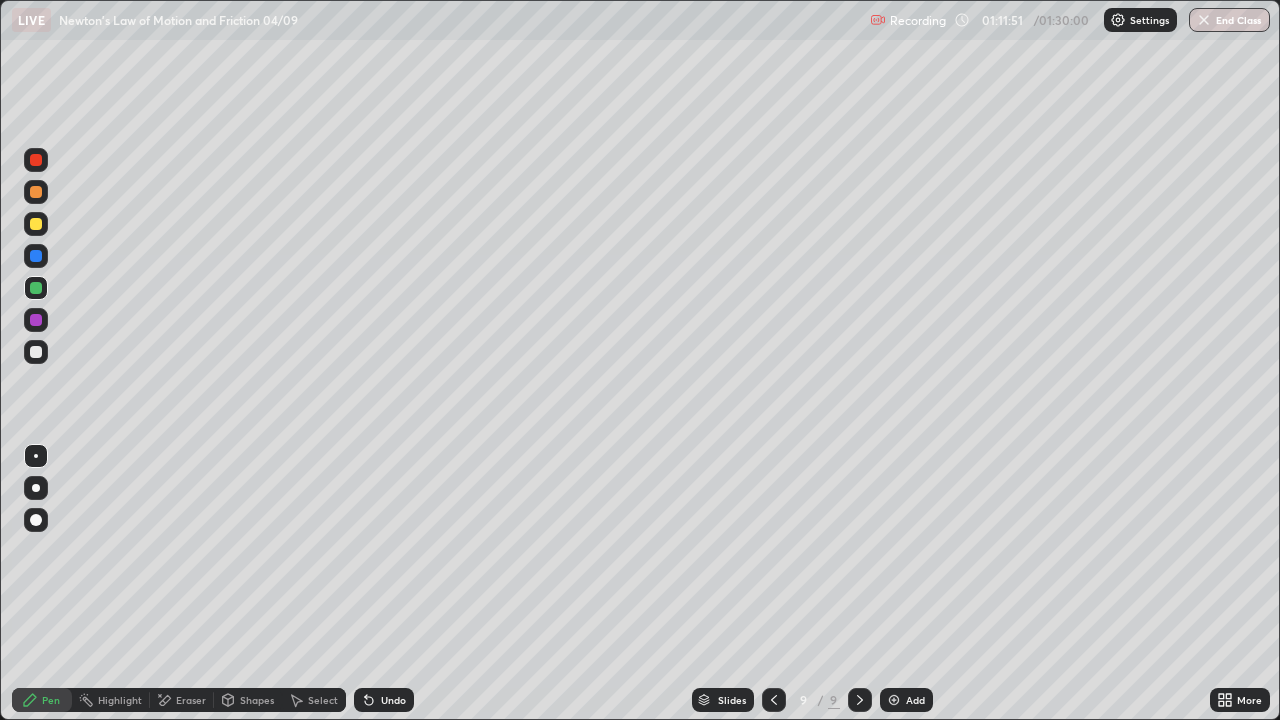 click on "Select" at bounding box center (314, 700) 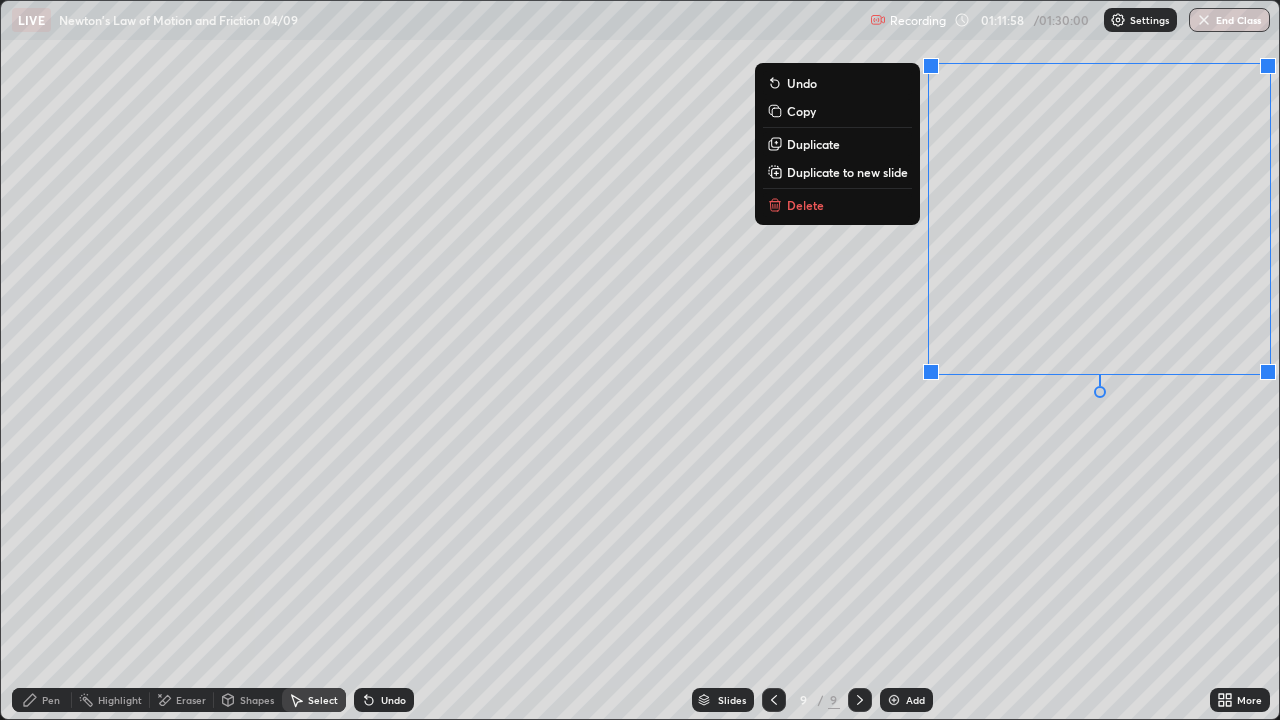 click on "Duplicate to new slide" at bounding box center [847, 172] 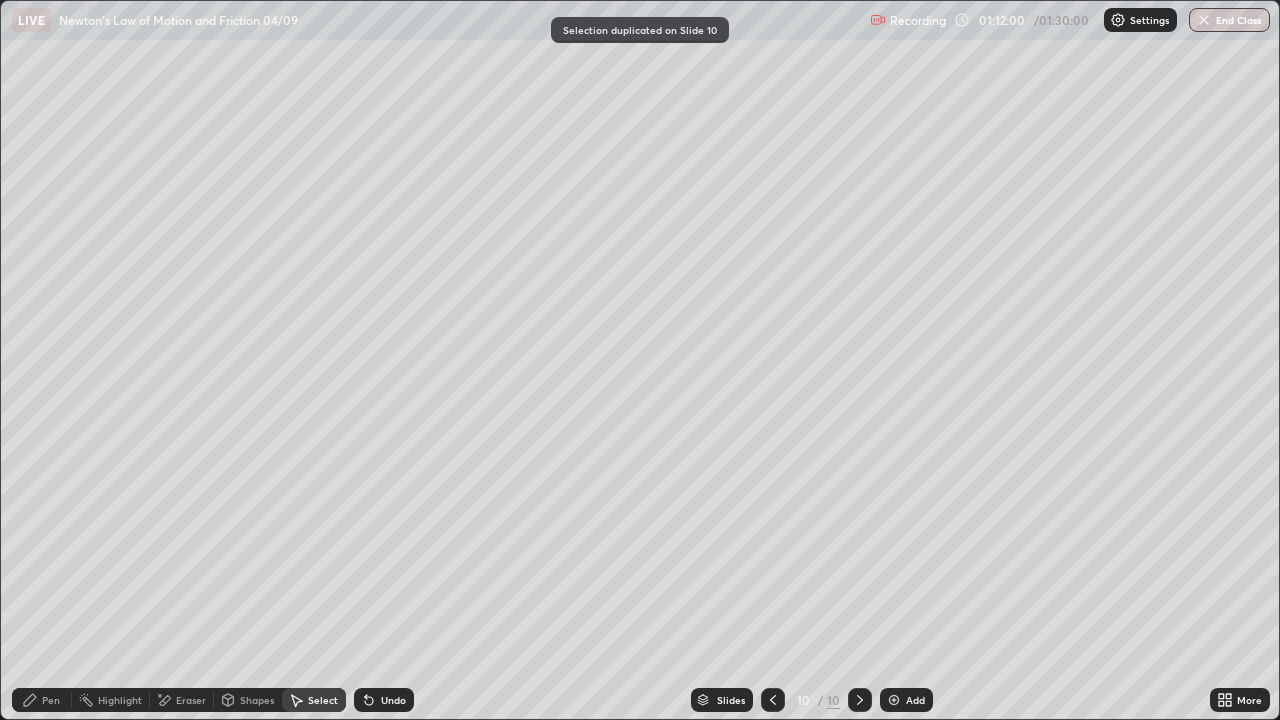 click on "Pen" at bounding box center (51, 700) 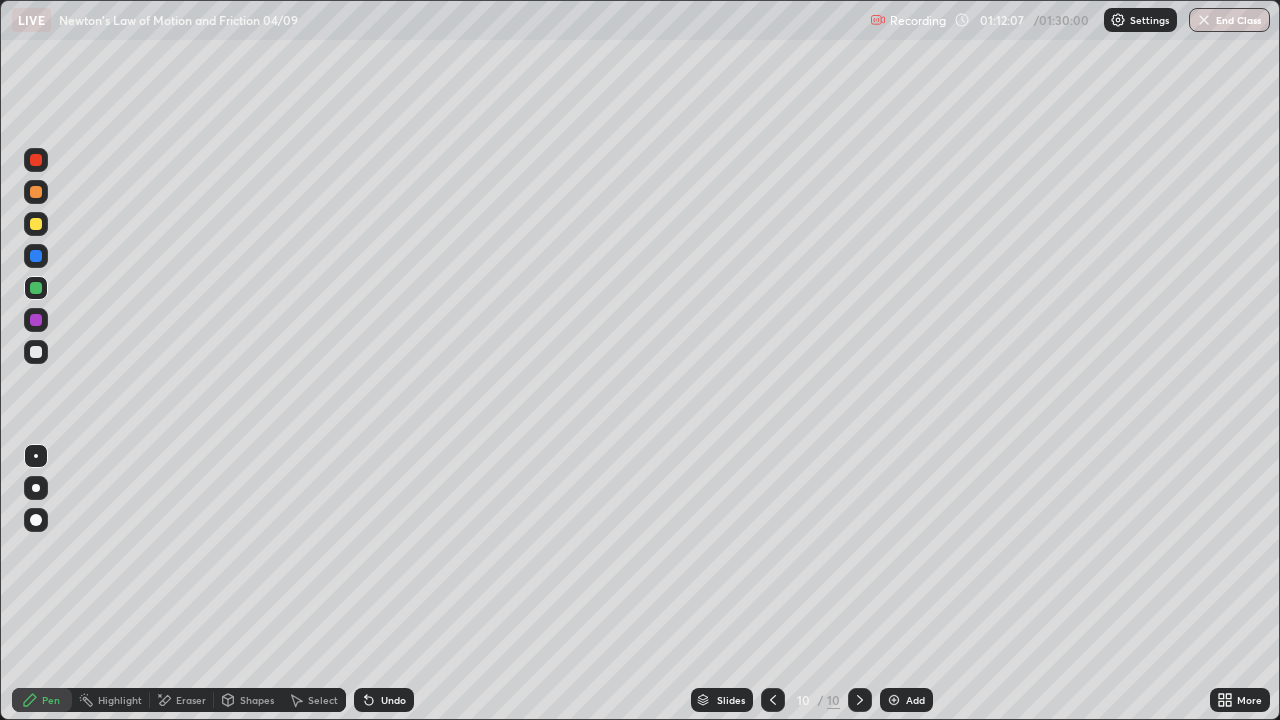 click at bounding box center (36, 160) 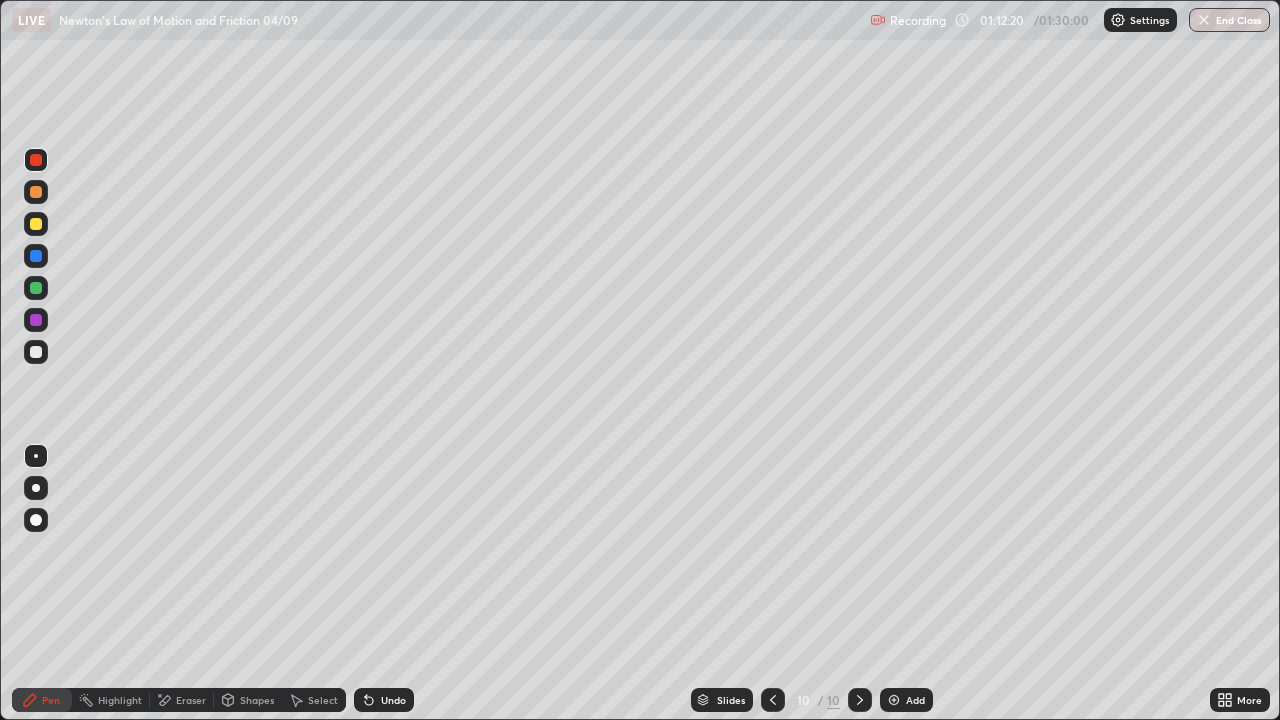 click at bounding box center (36, 224) 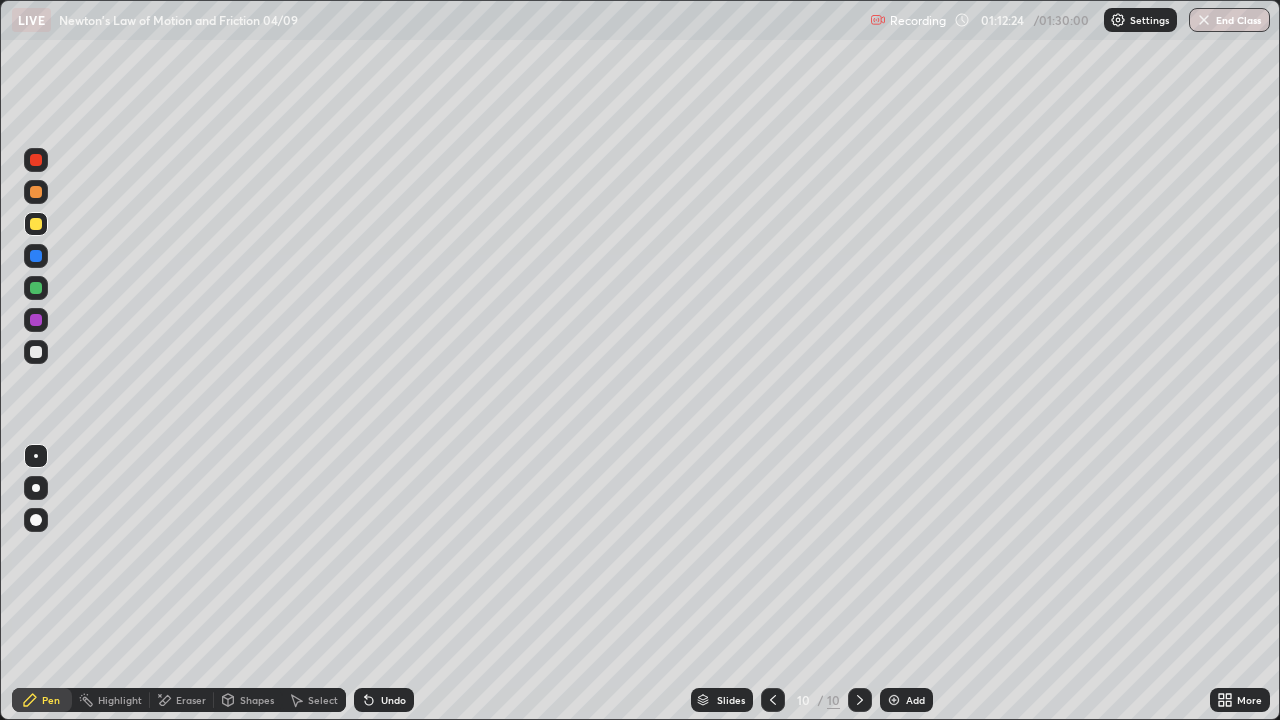 click on "Undo" at bounding box center (393, 700) 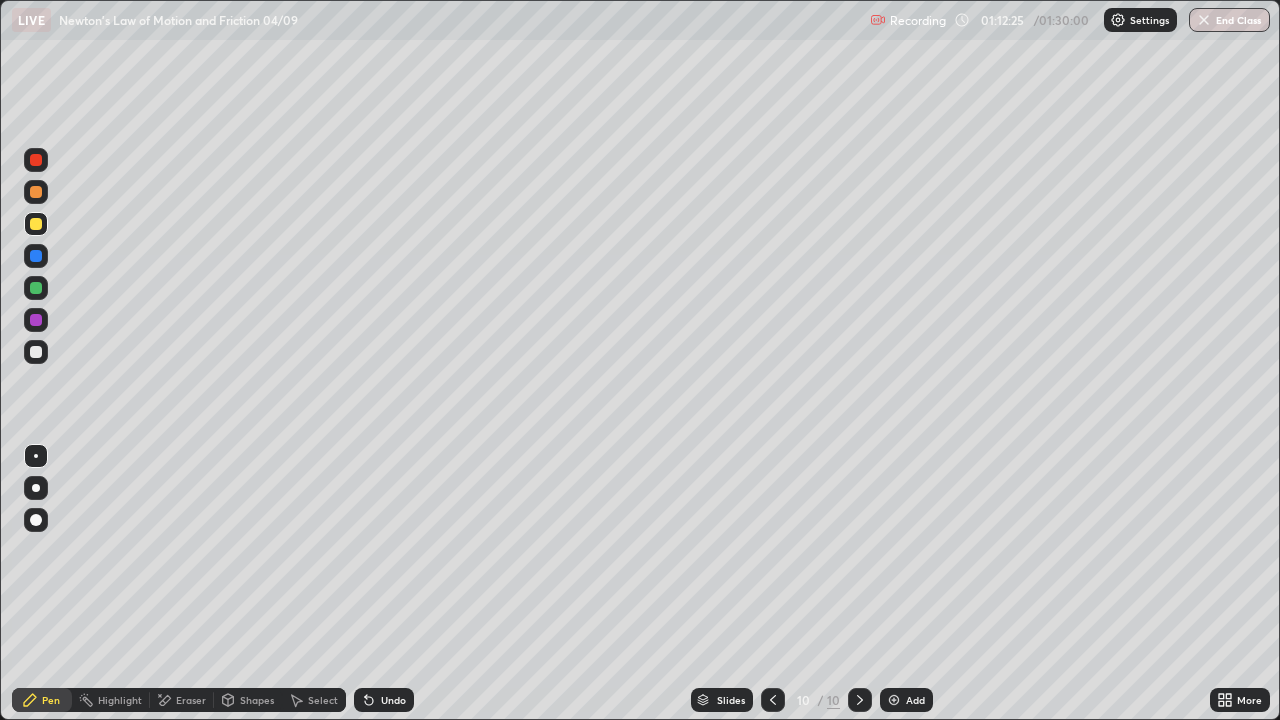 click at bounding box center (36, 288) 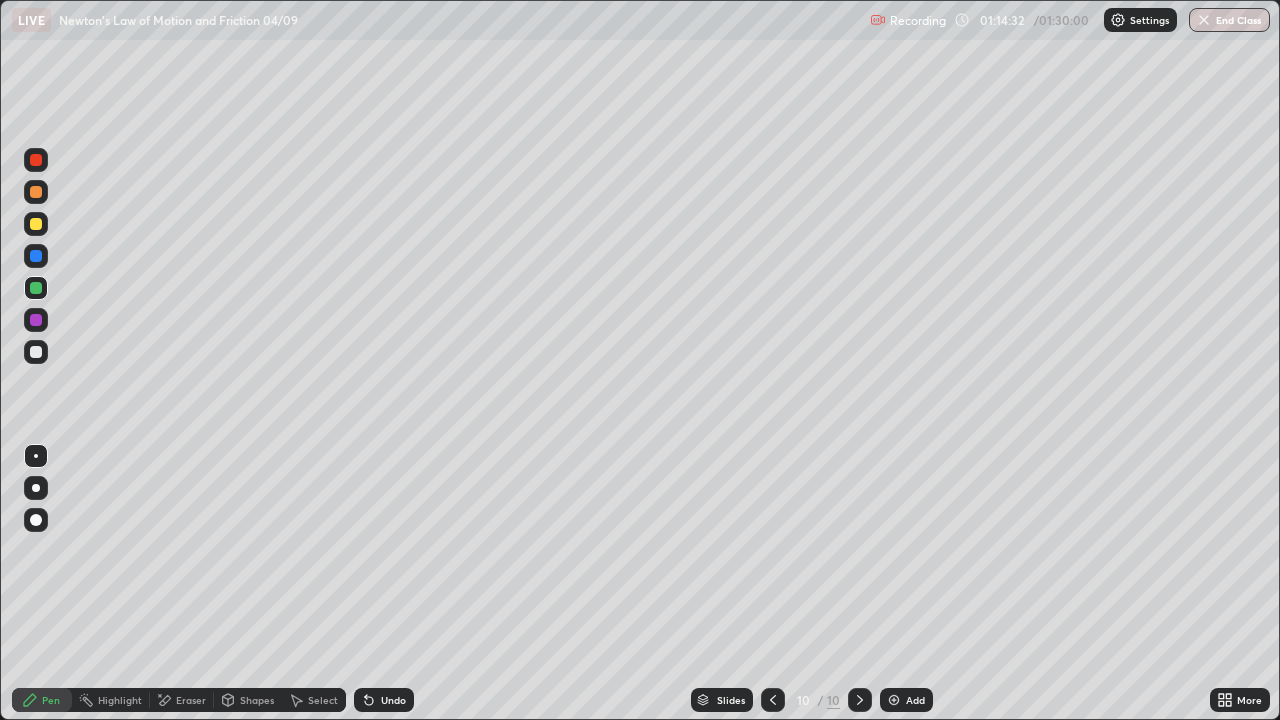 click 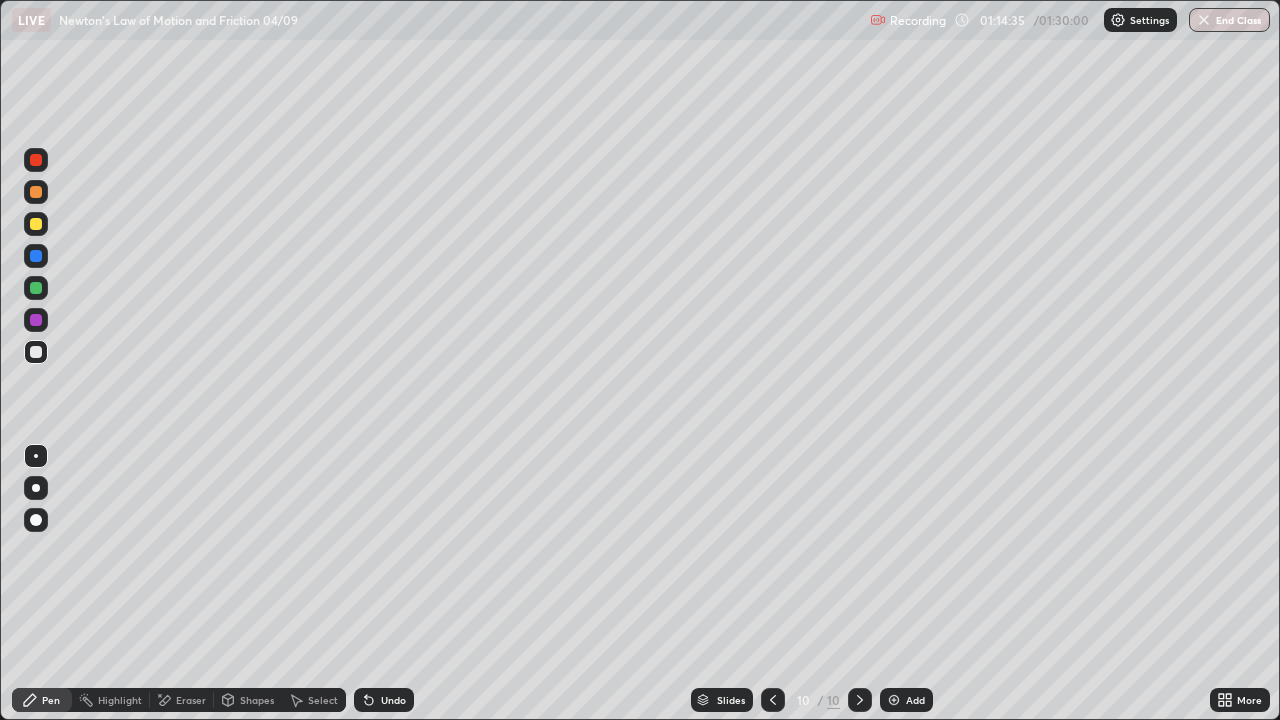 click at bounding box center [36, 288] 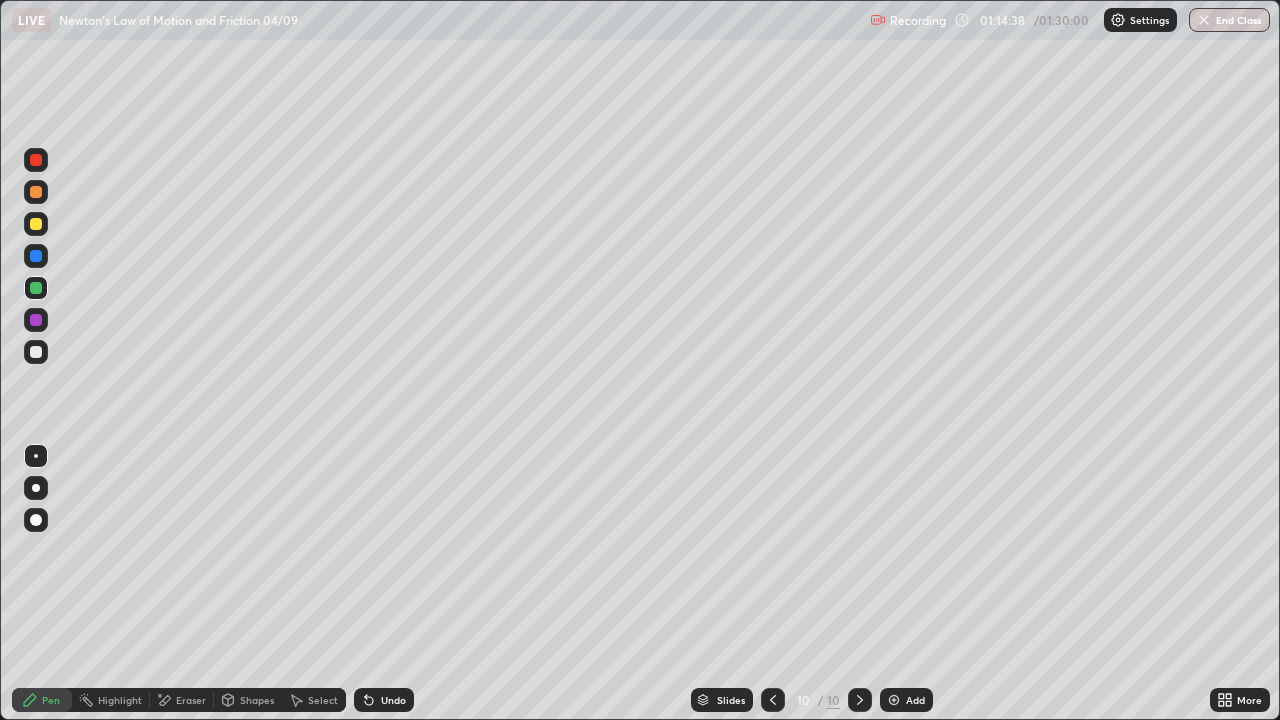click at bounding box center (36, 224) 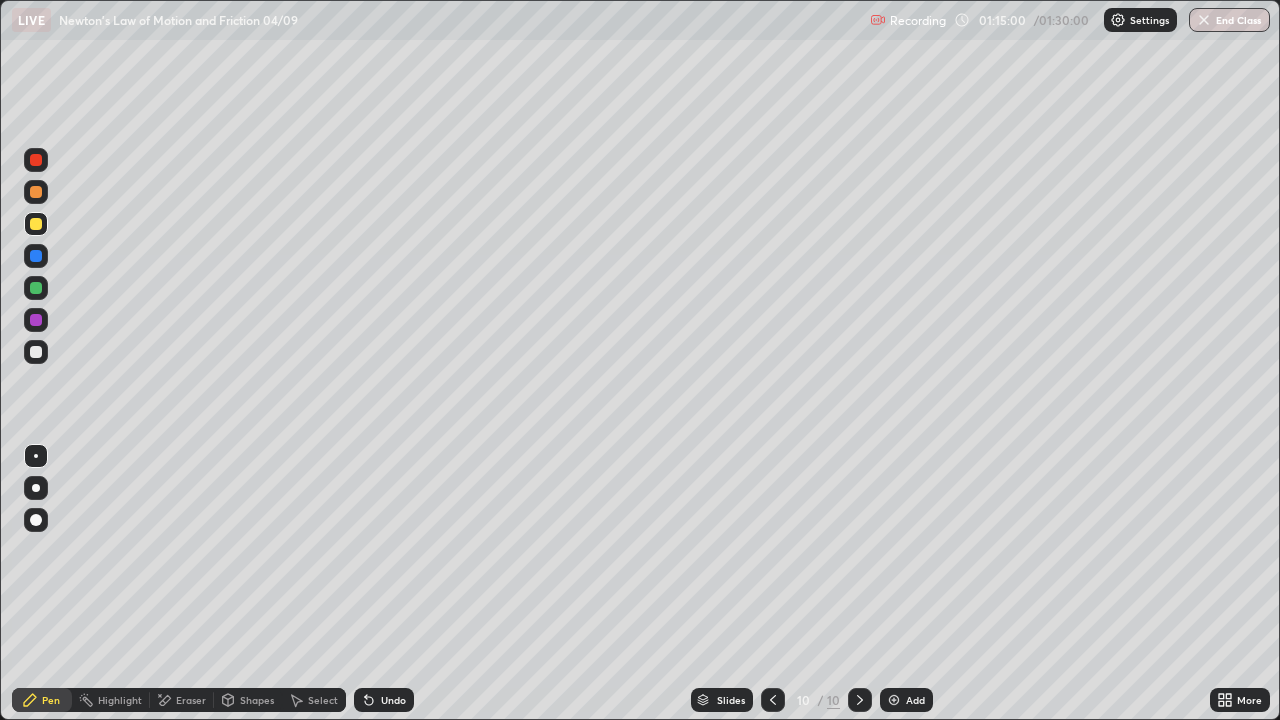 click 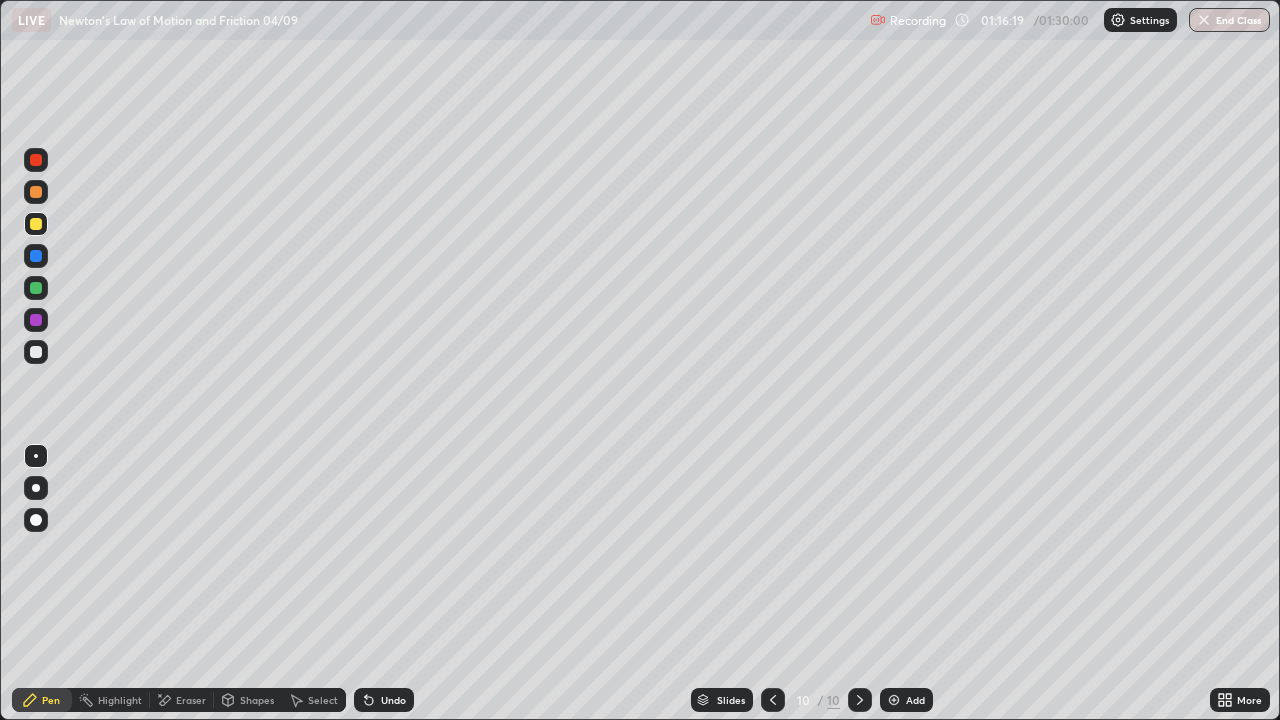 click on "Eraser" at bounding box center (191, 700) 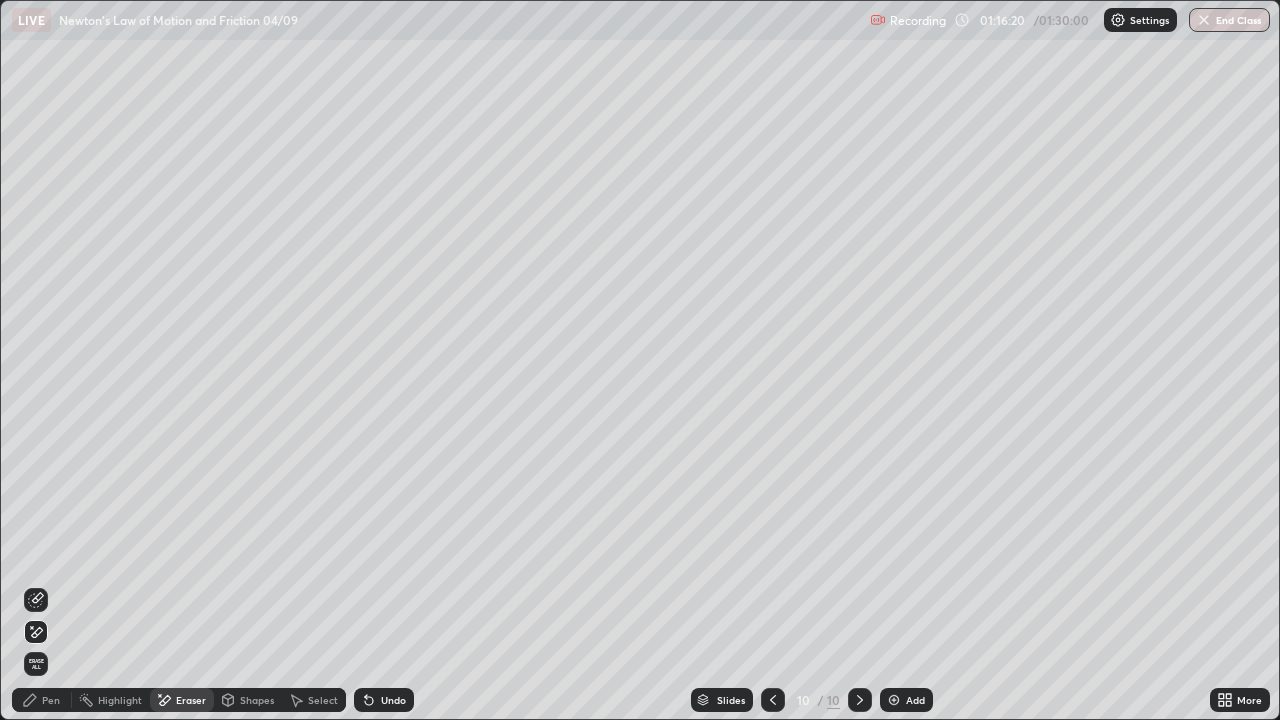 click 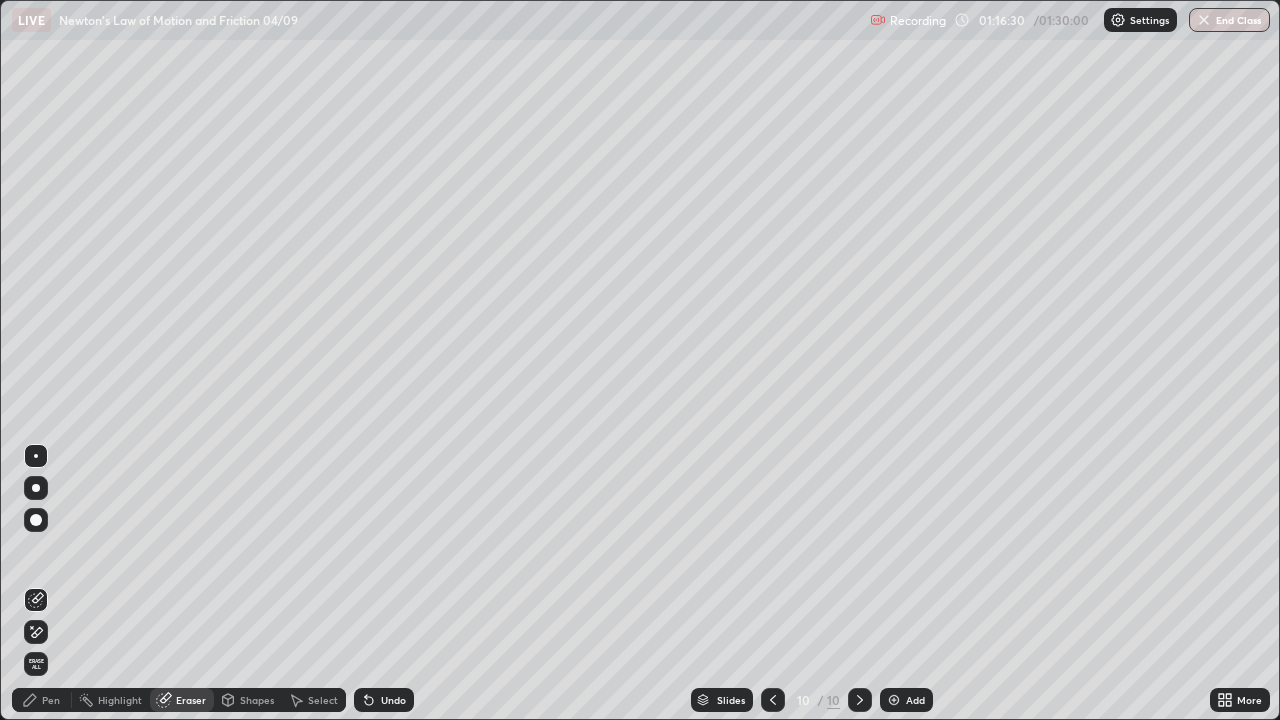 click on "Pen" at bounding box center (42, 700) 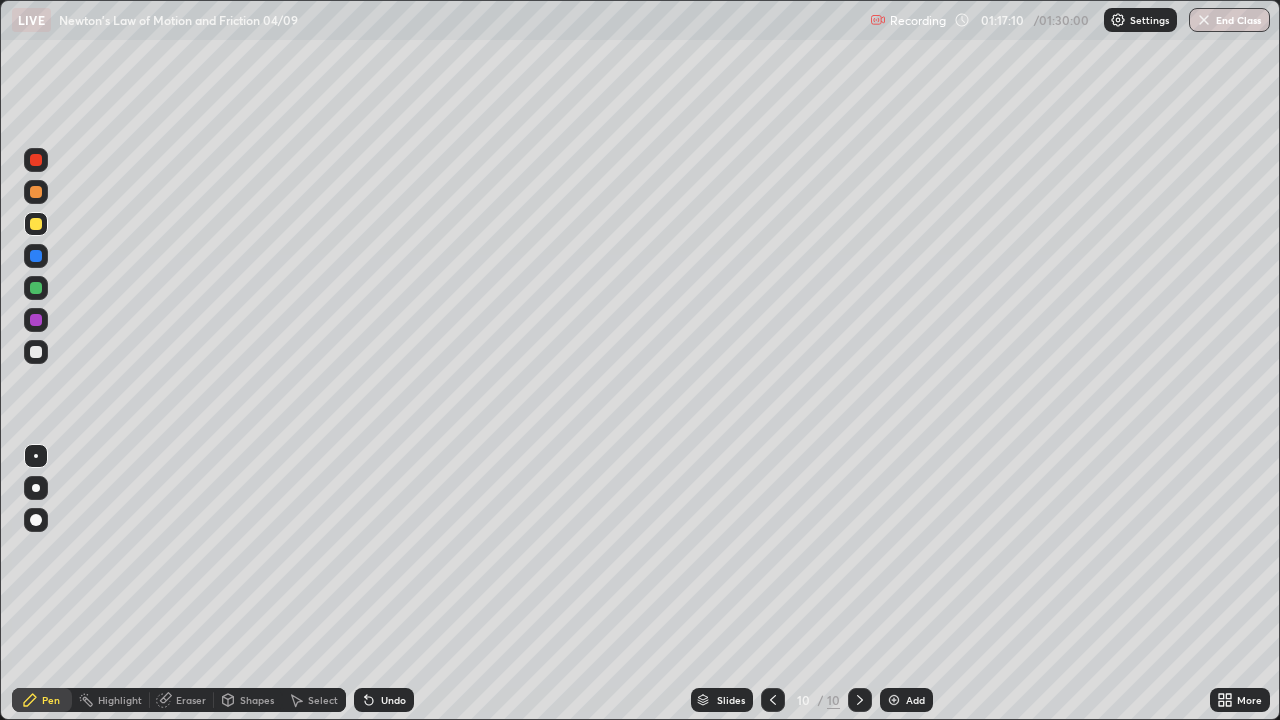 click 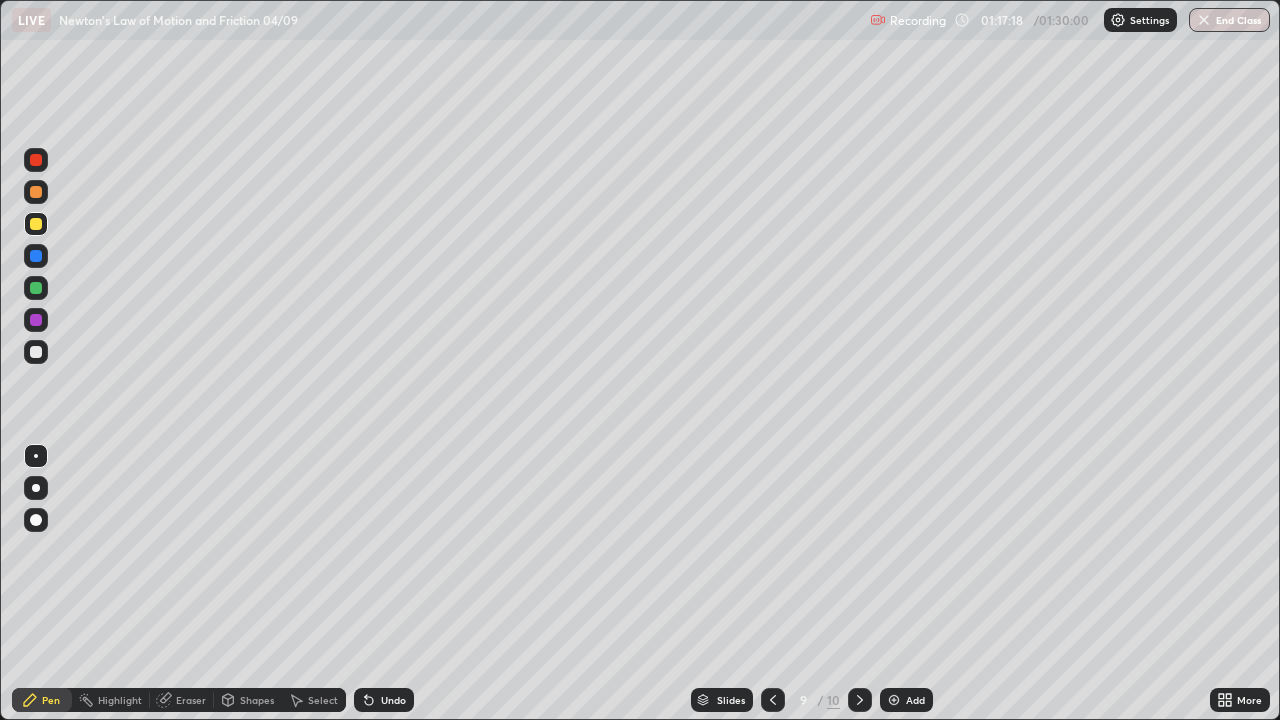 click on "Select" at bounding box center (323, 700) 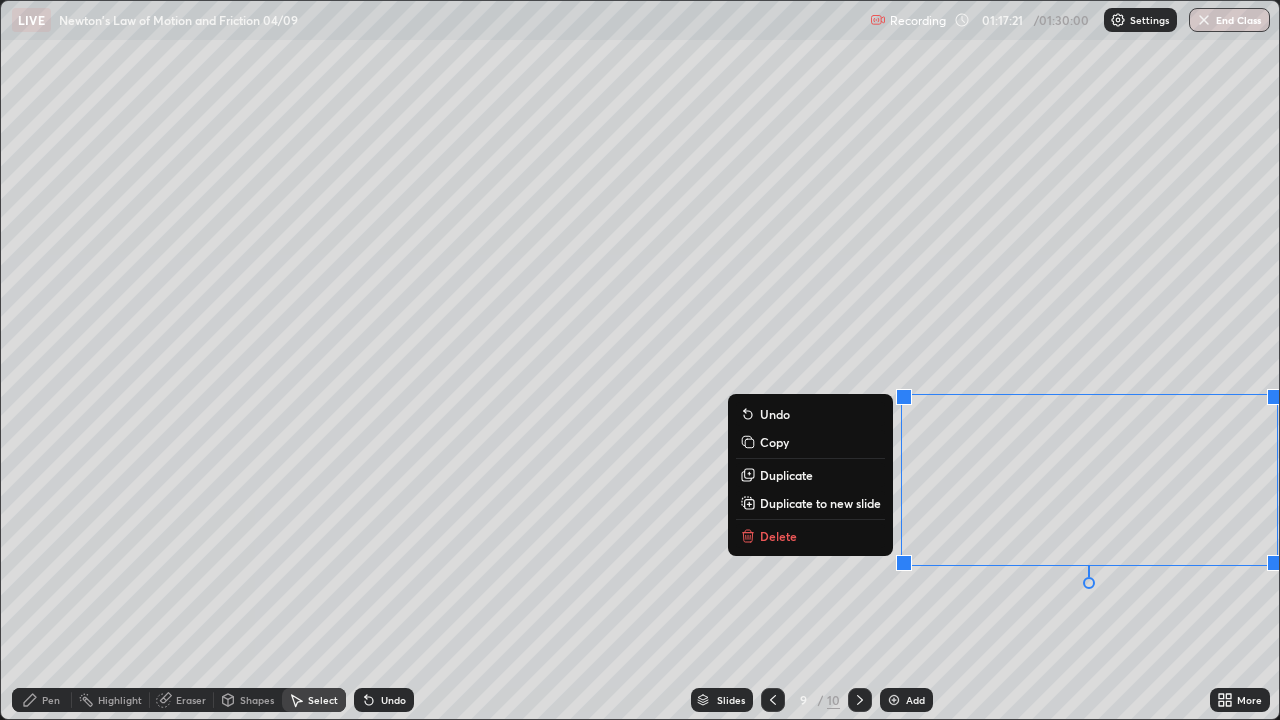 click on "Copy" at bounding box center [774, 442] 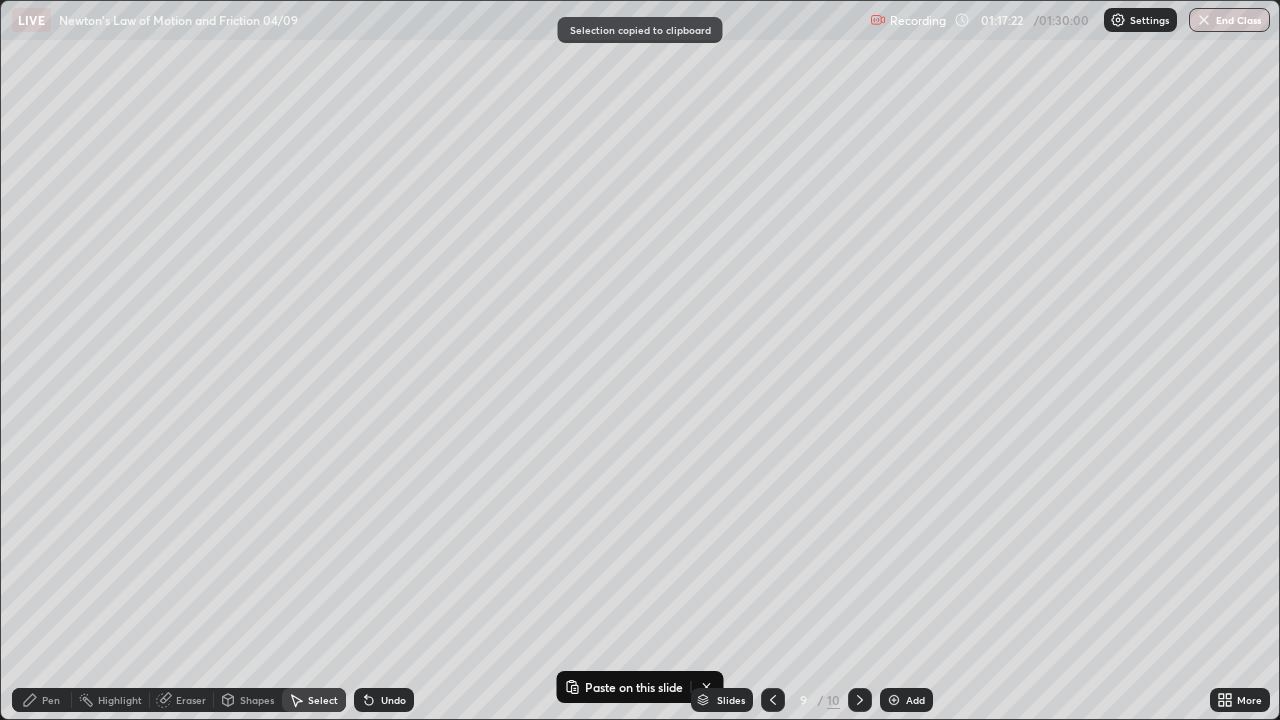 click 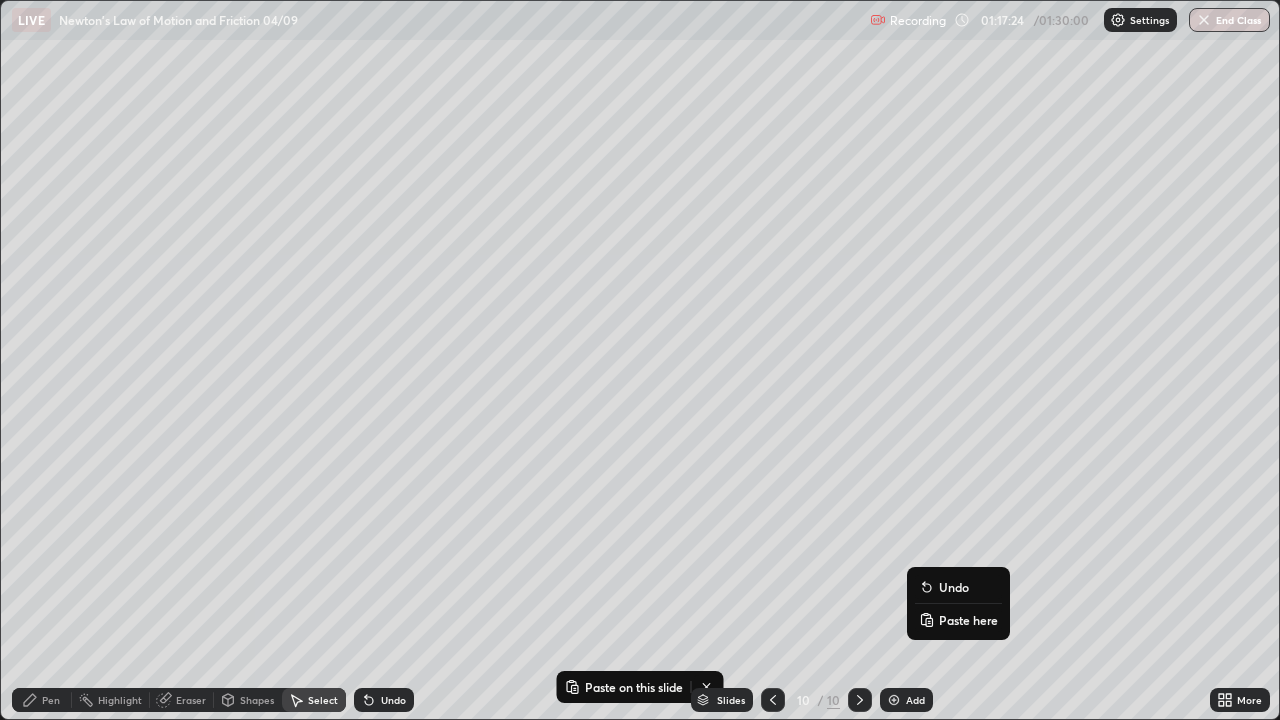 click 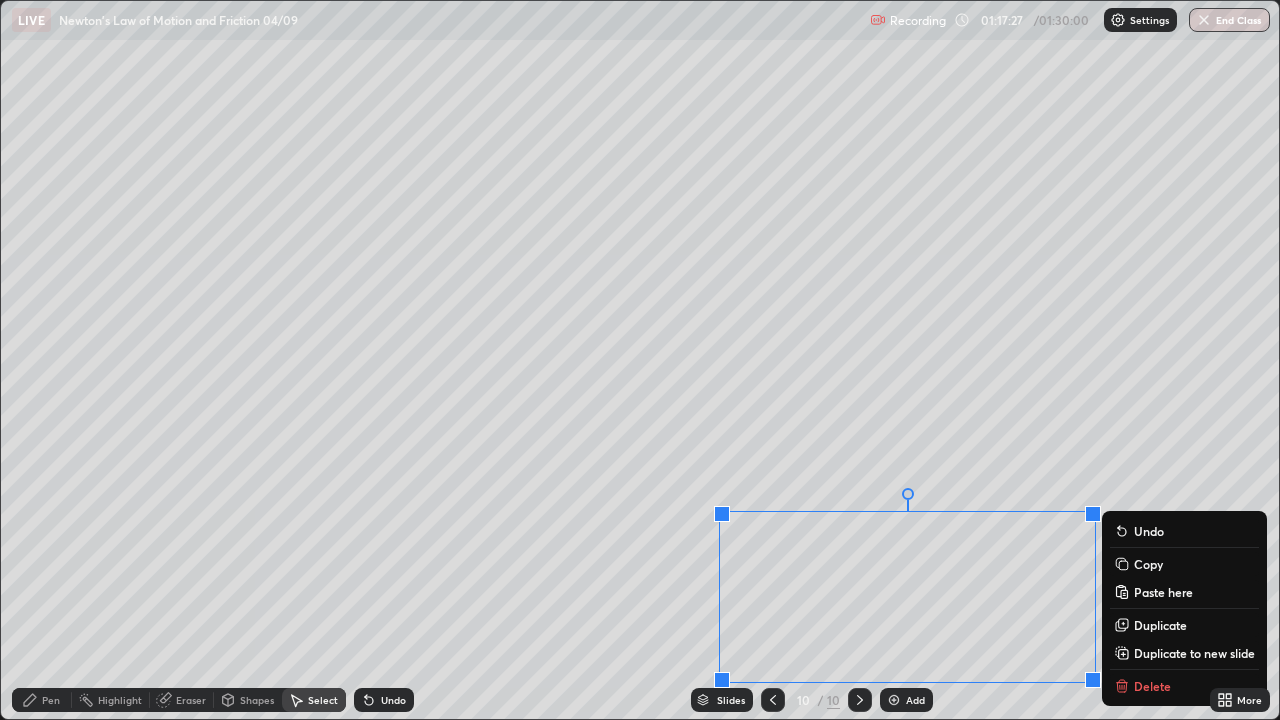 click on "0 ° Undo Copy Paste here Duplicate Duplicate to new slide Delete" at bounding box center [640, 360] 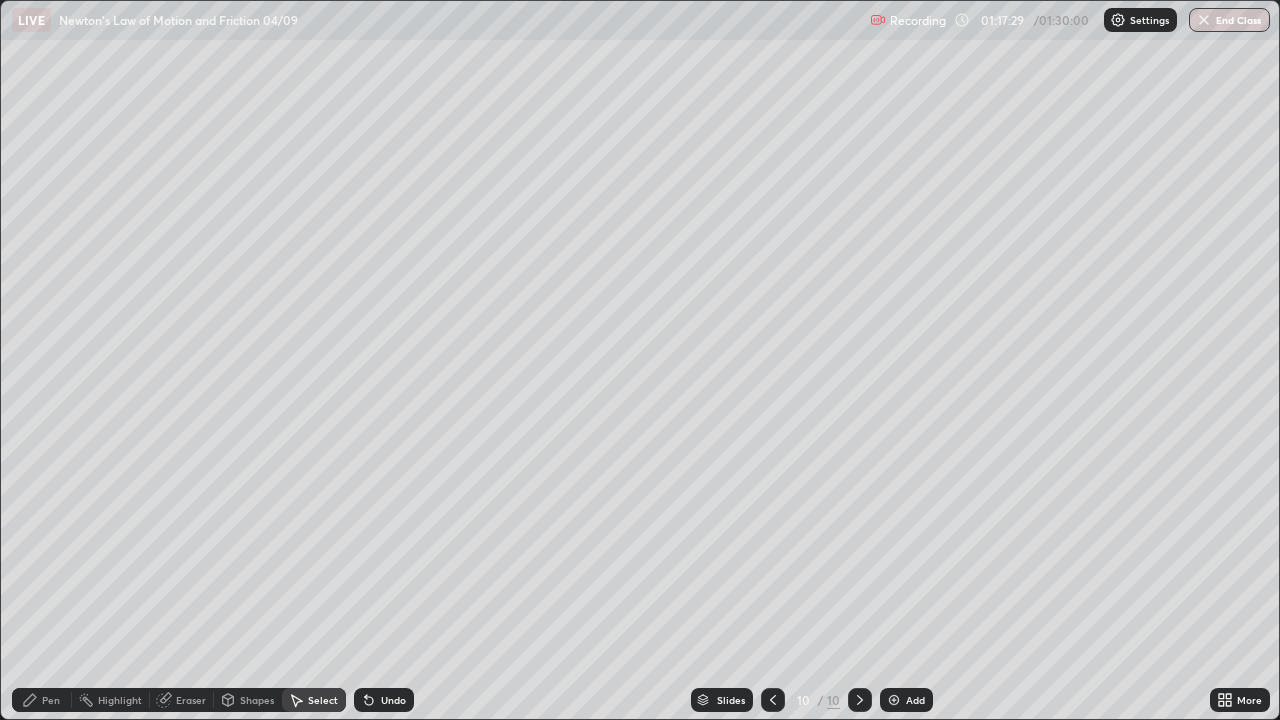 click 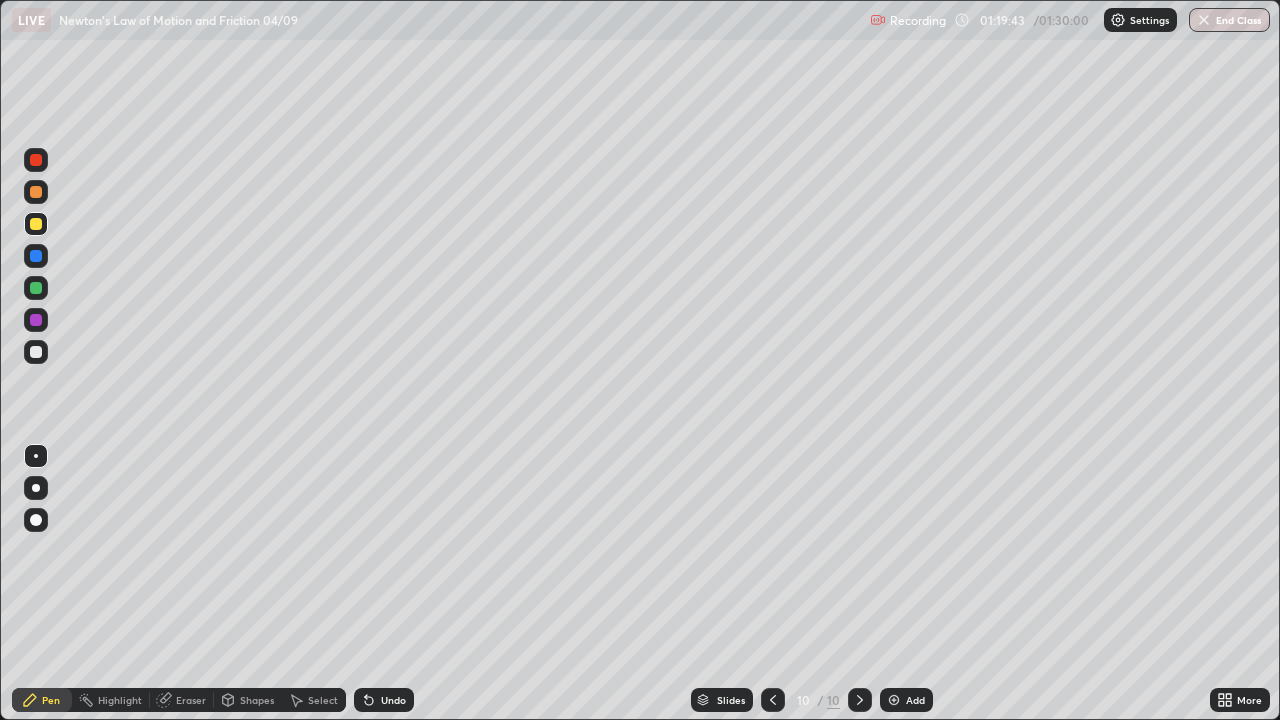 click 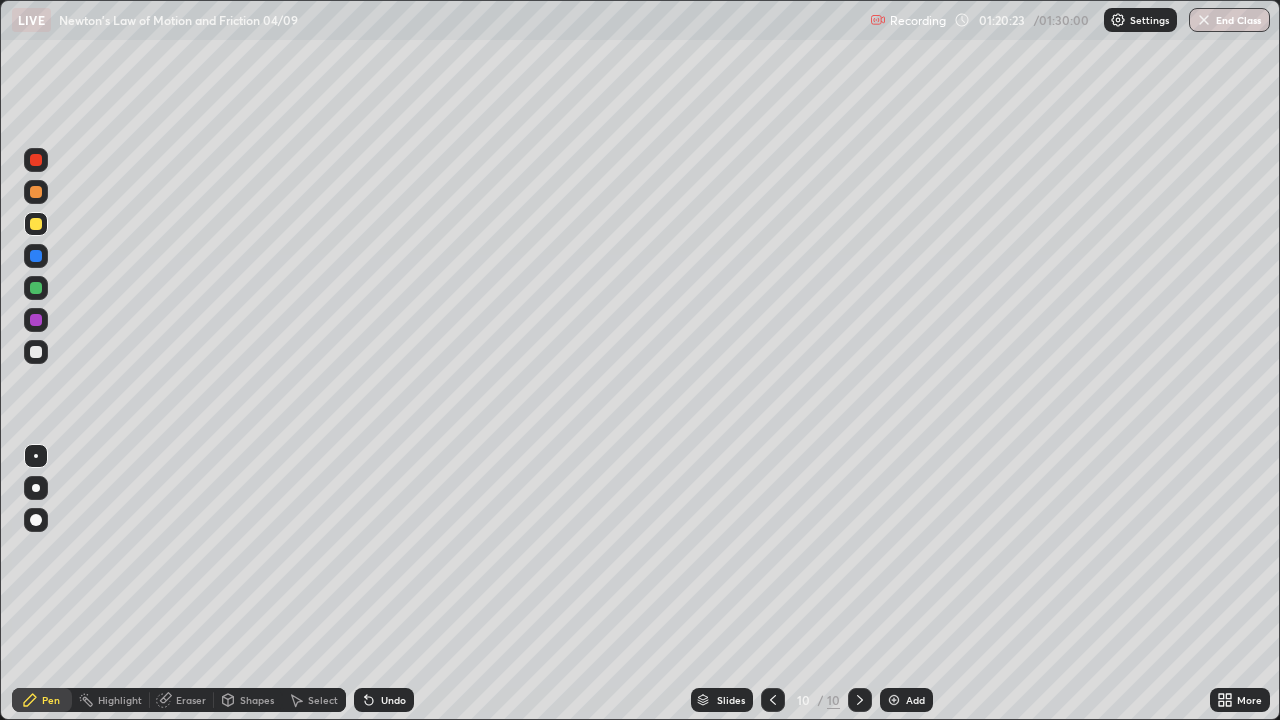 click 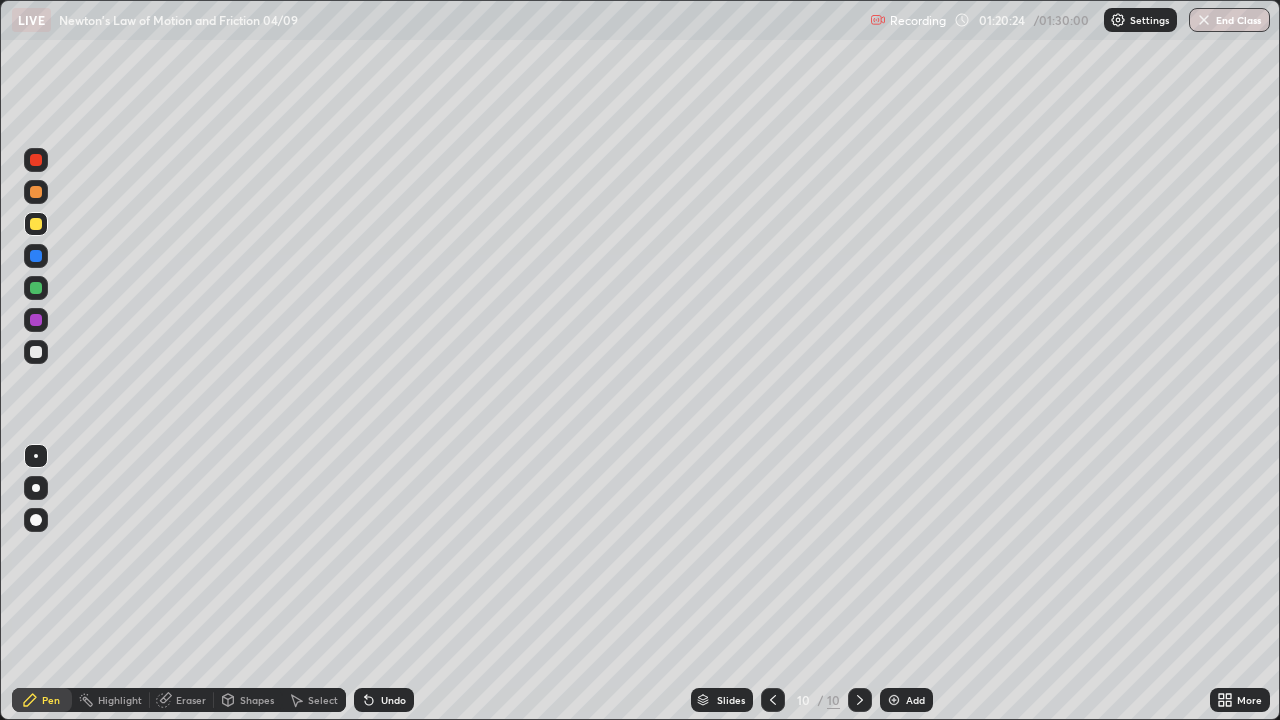 click at bounding box center [894, 700] 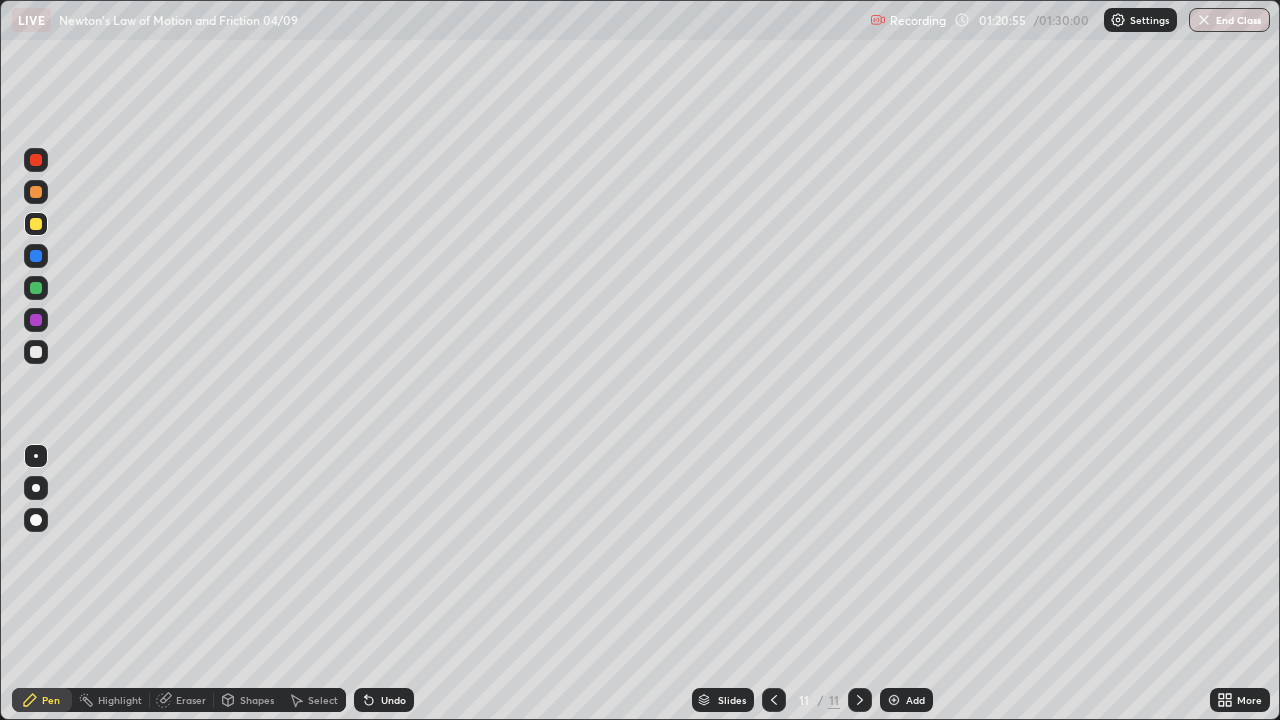 click at bounding box center [36, 352] 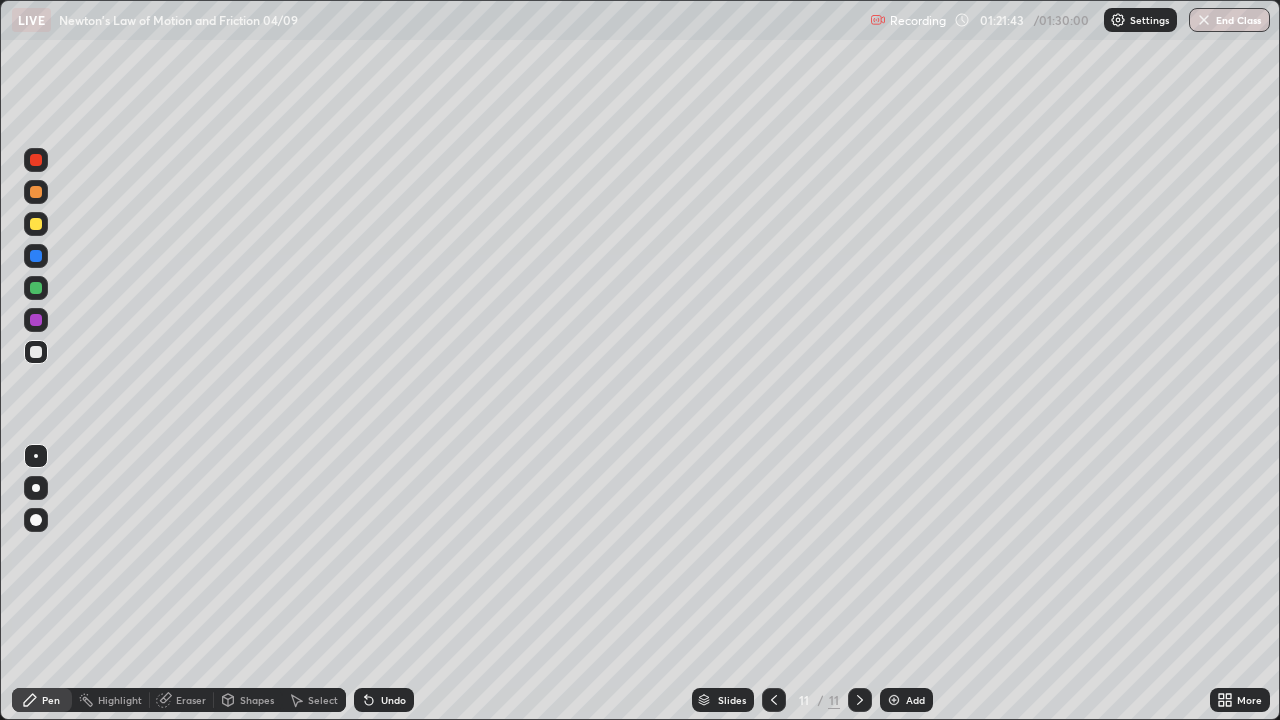 click 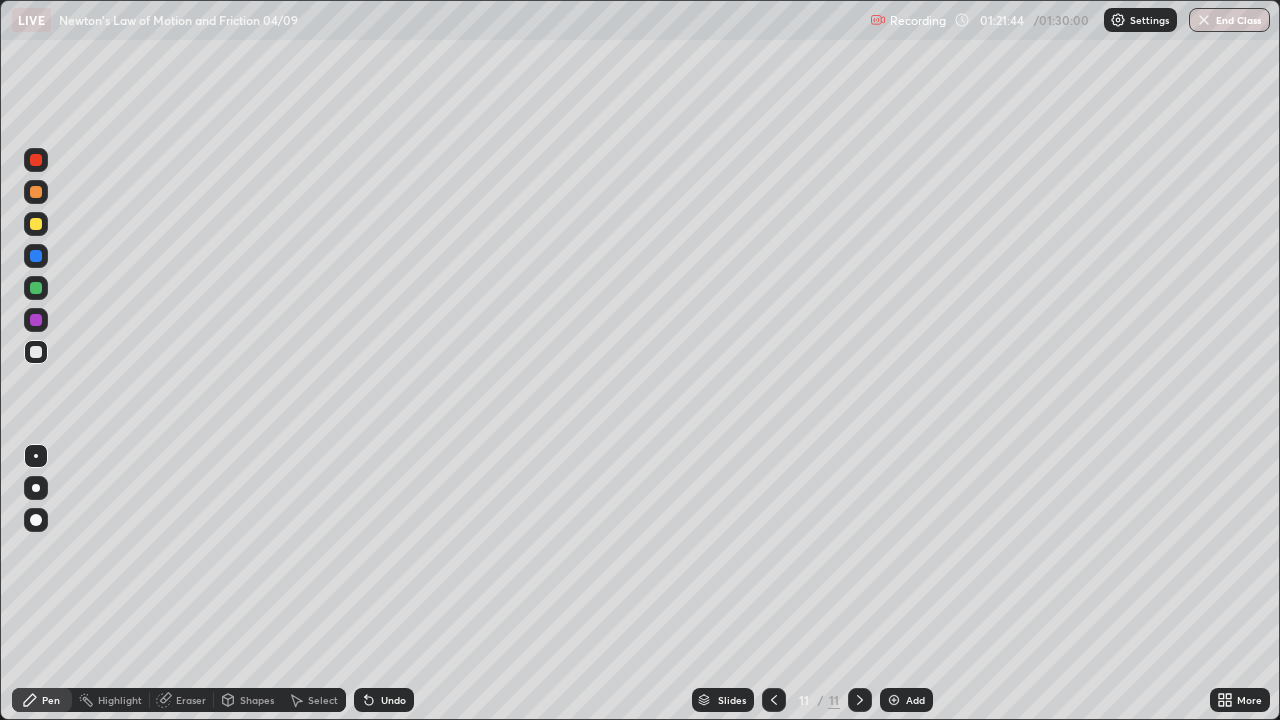 click 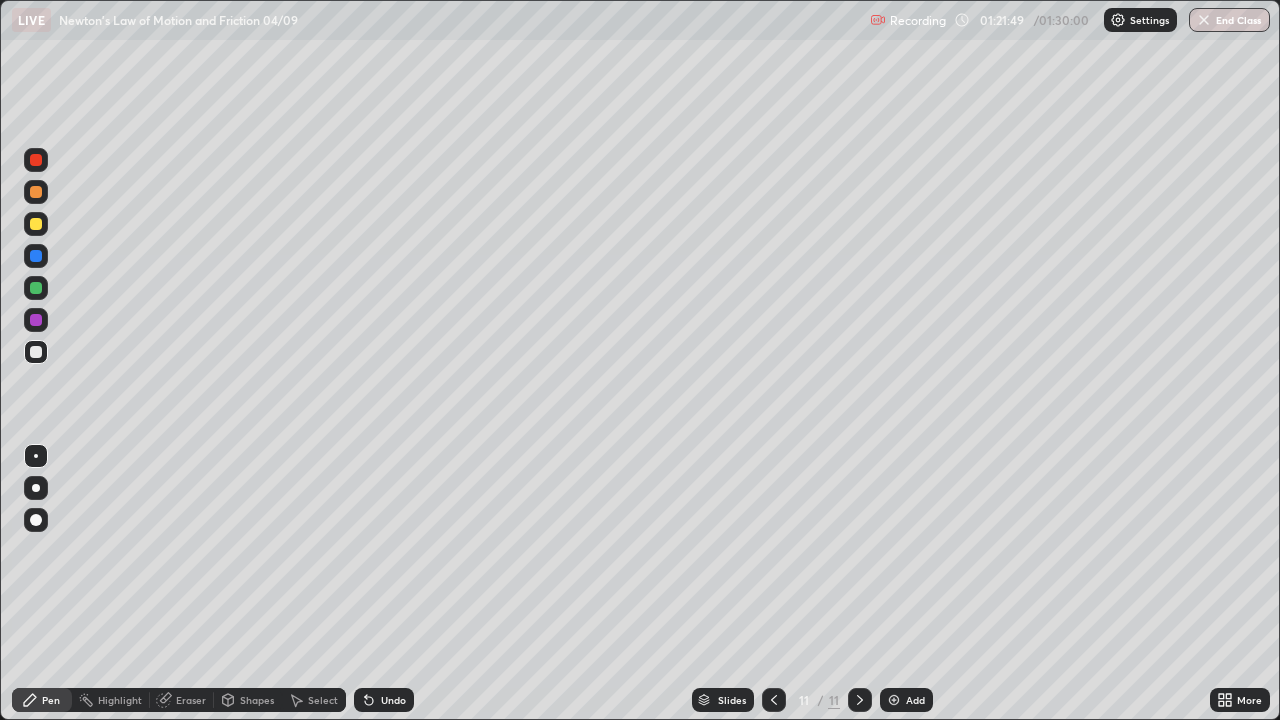 click at bounding box center (36, 288) 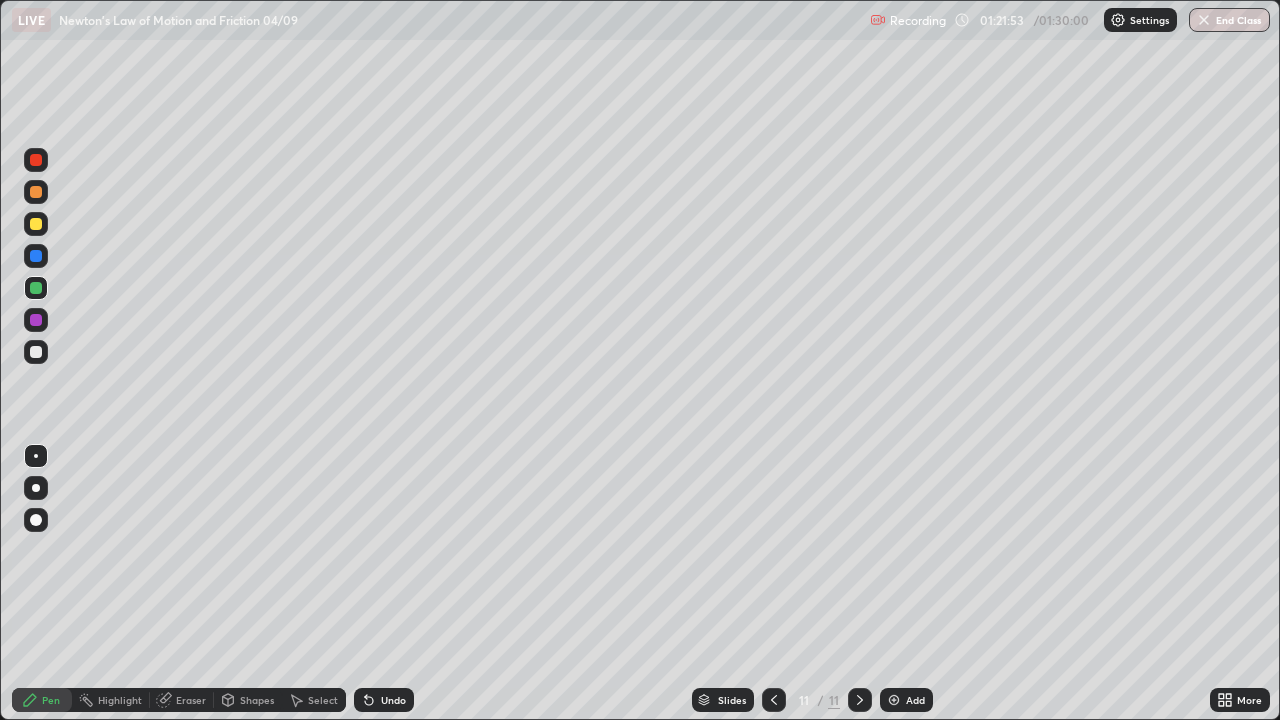 click at bounding box center [36, 352] 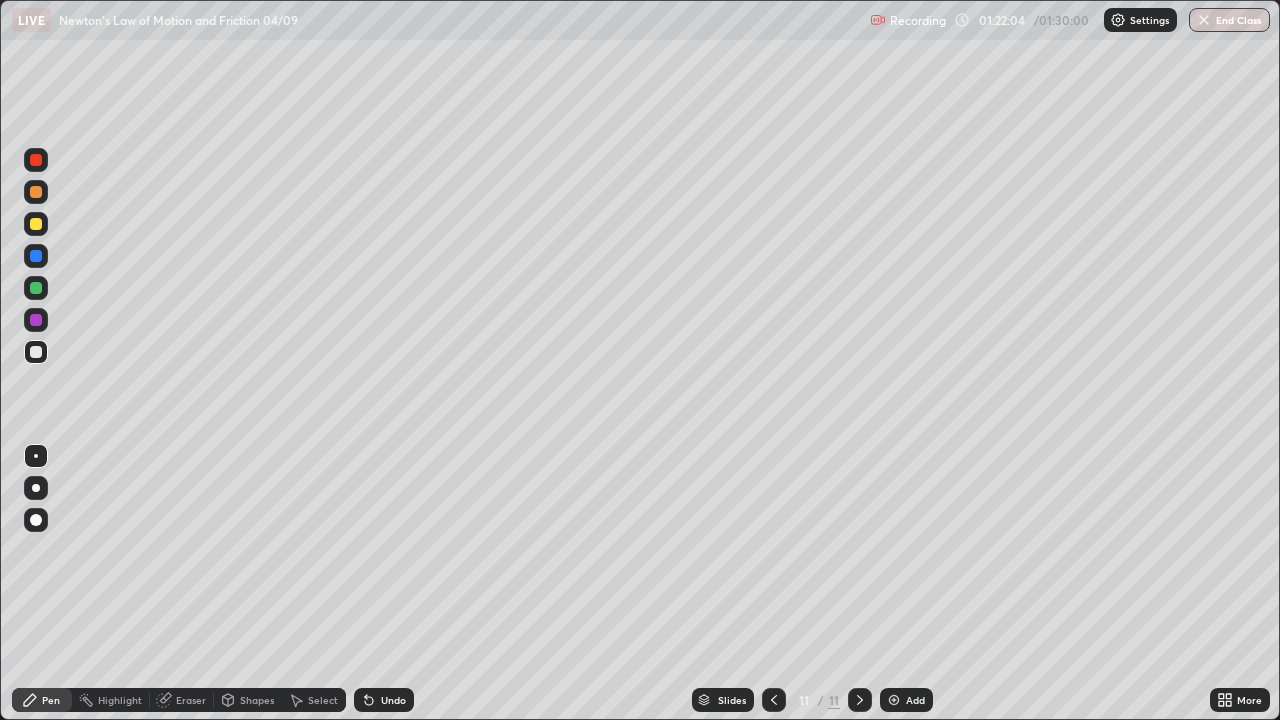 click at bounding box center [36, 224] 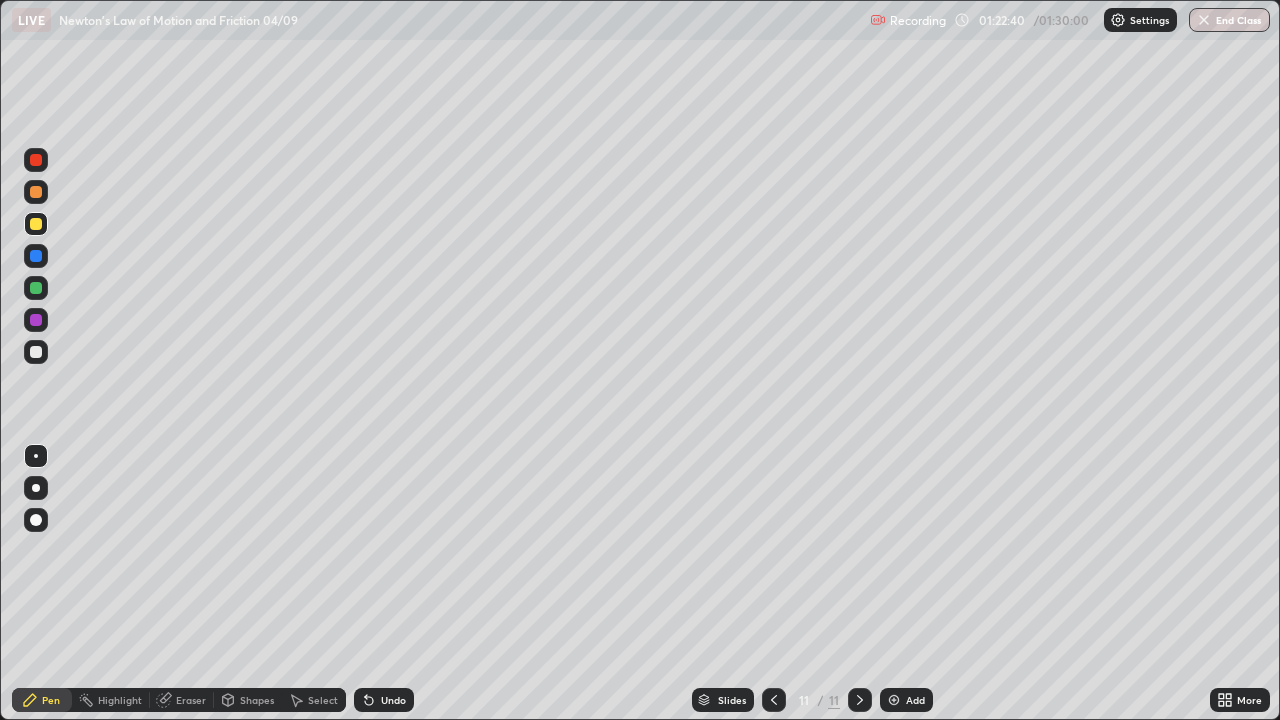 click at bounding box center (36, 352) 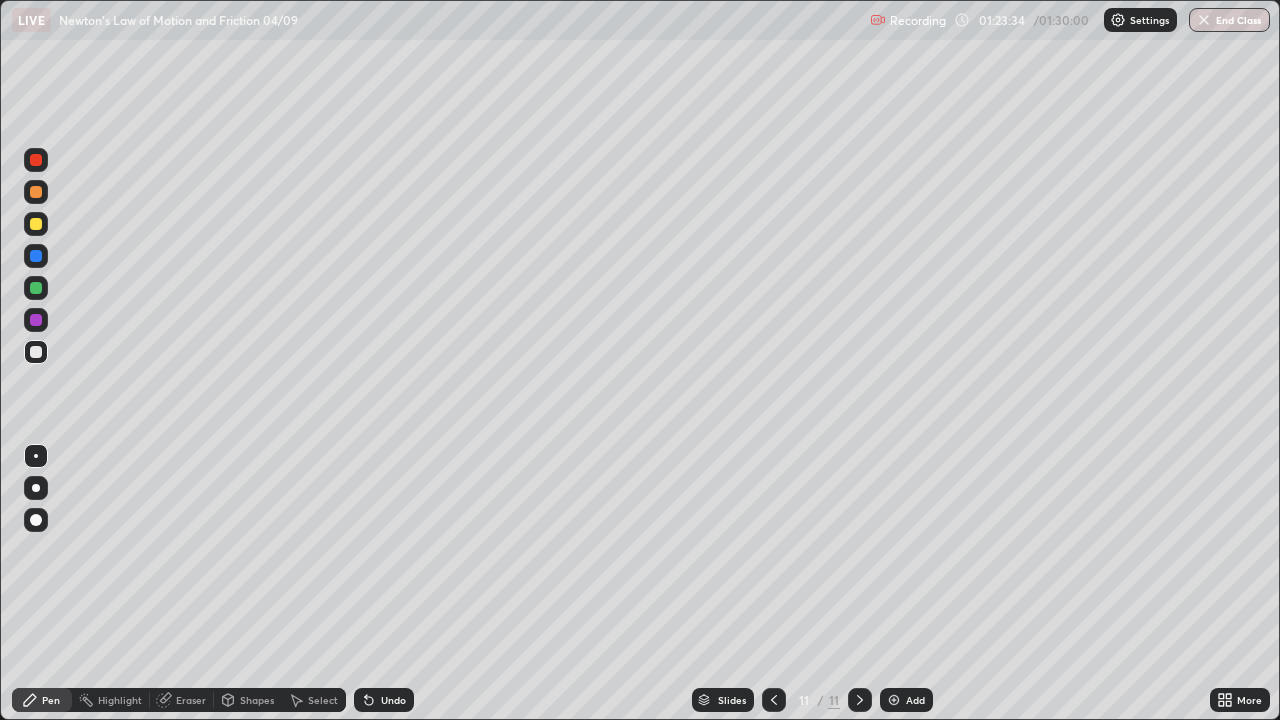 click at bounding box center (36, 288) 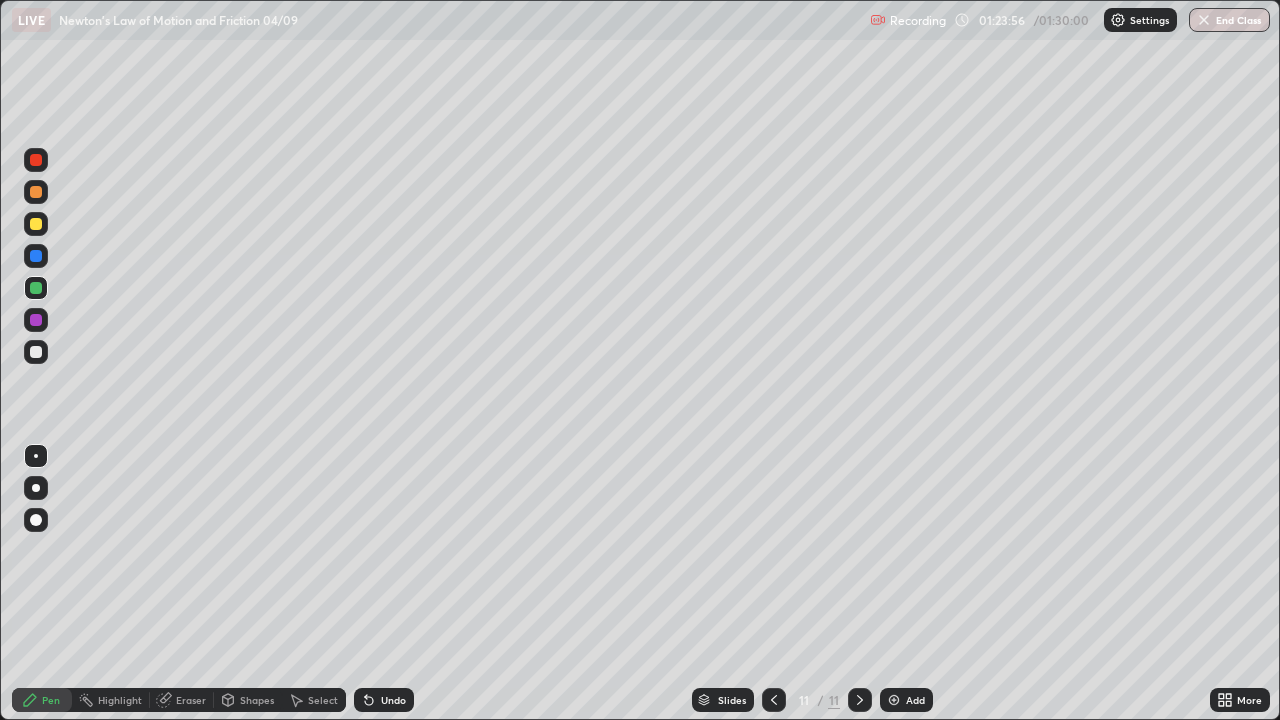 click 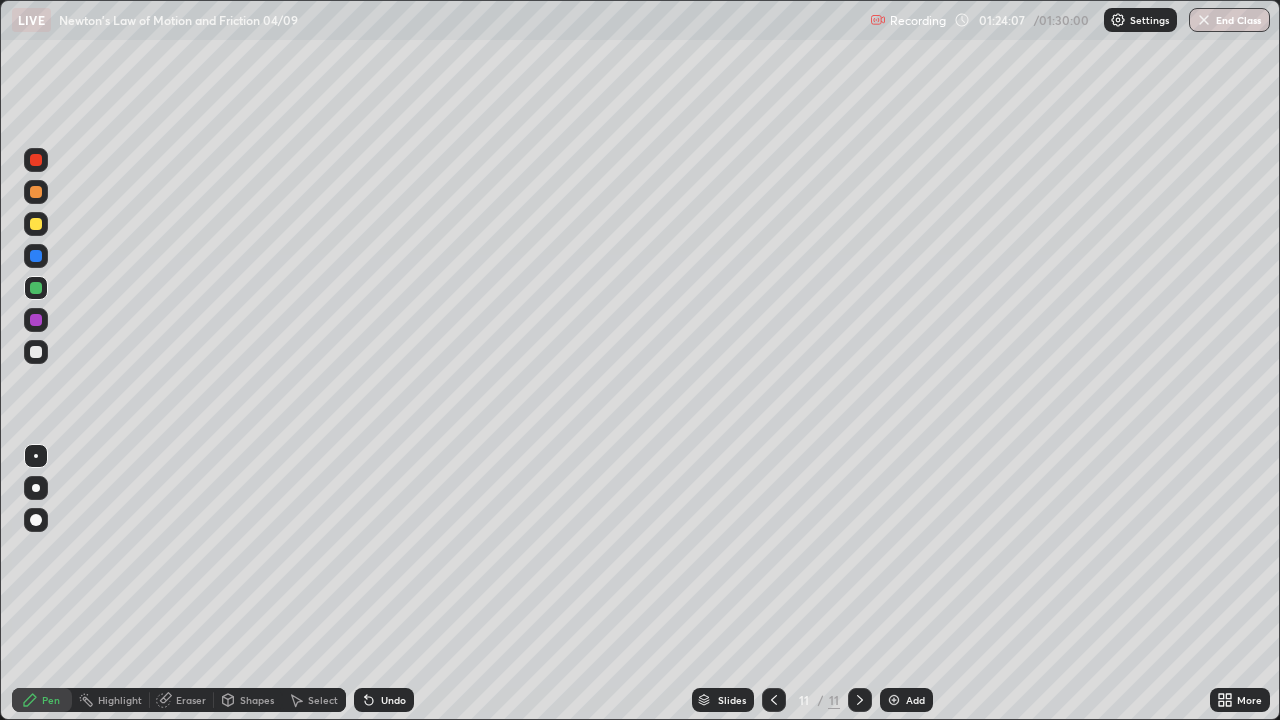 click at bounding box center [36, 352] 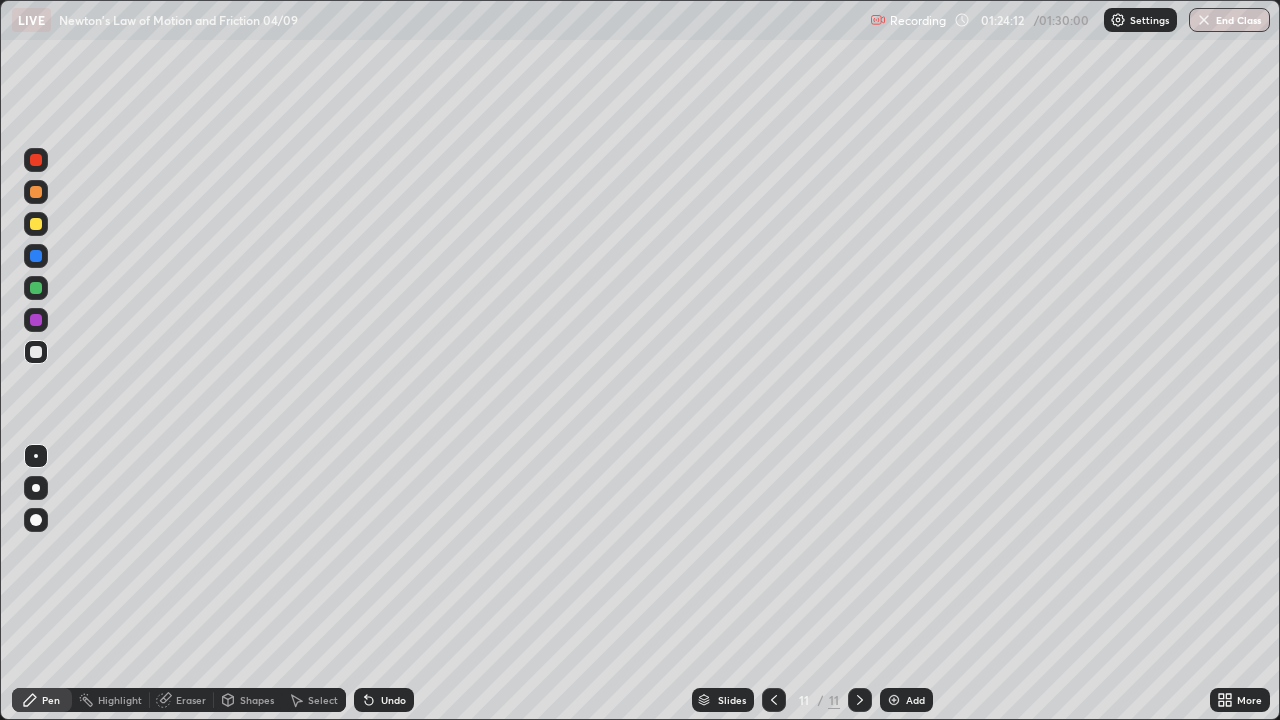 click at bounding box center (36, 288) 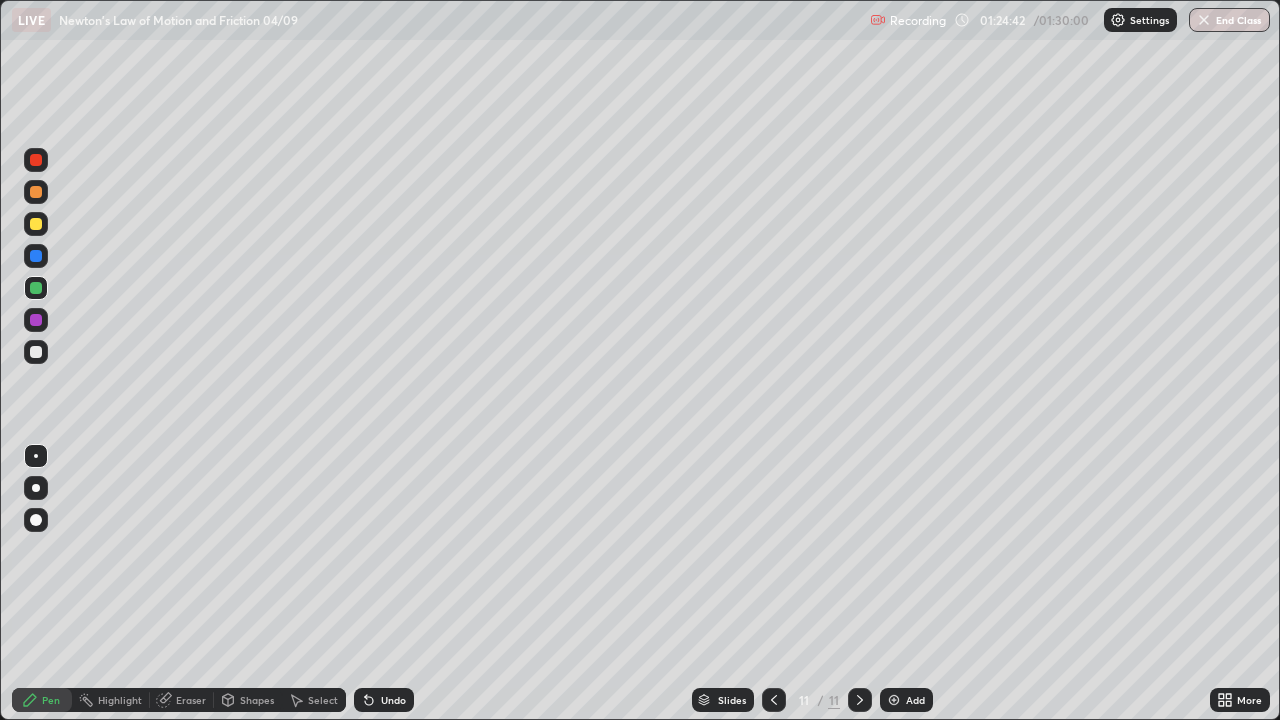click at bounding box center (36, 224) 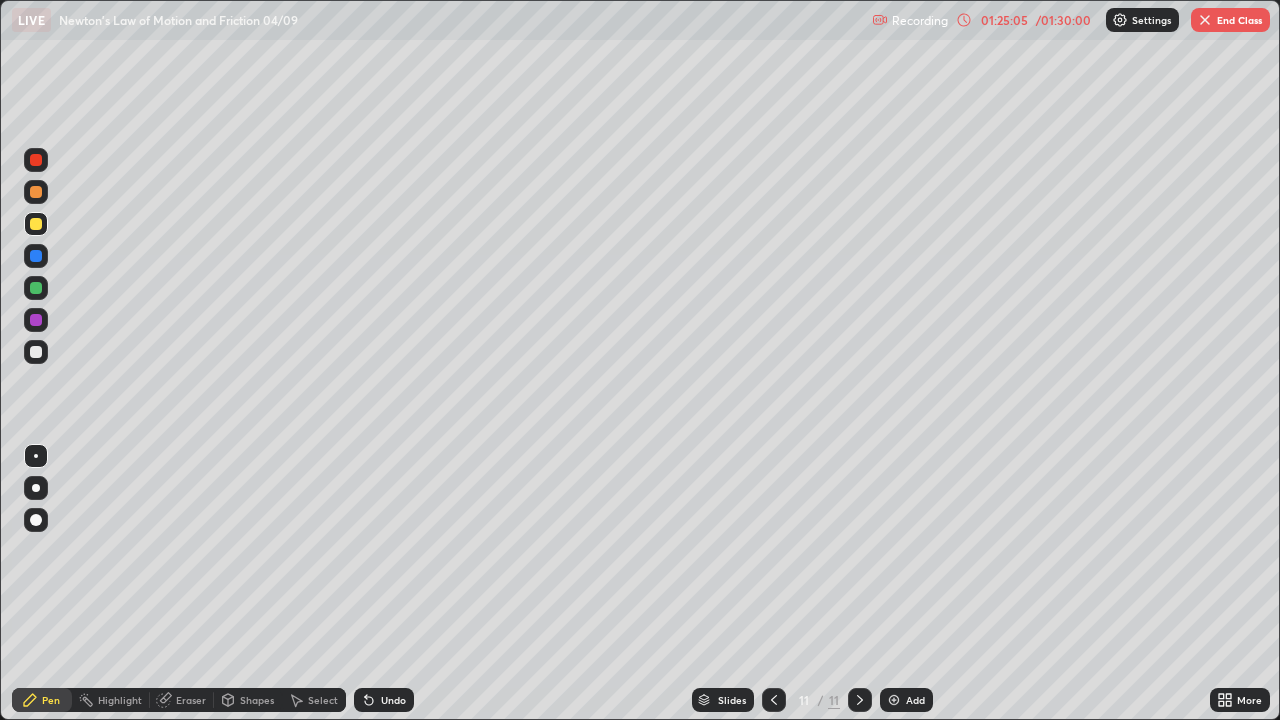click on "Undo" at bounding box center [384, 700] 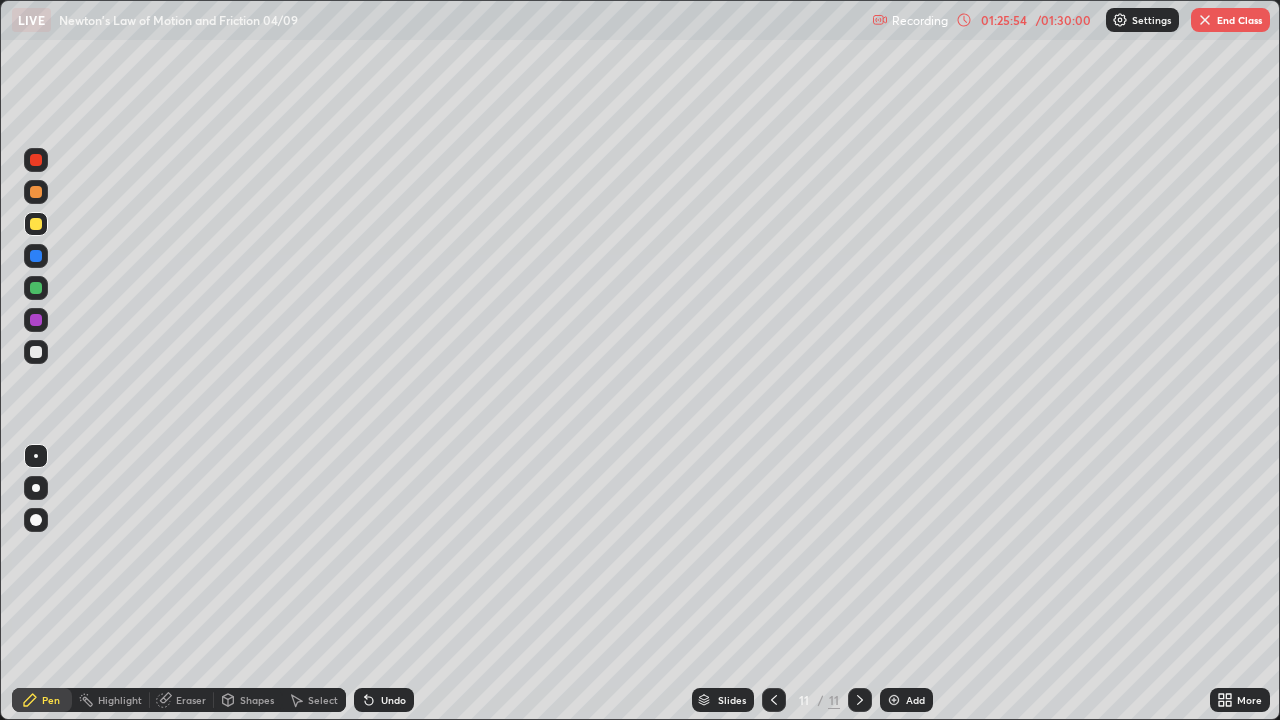 click on "Undo" at bounding box center [393, 700] 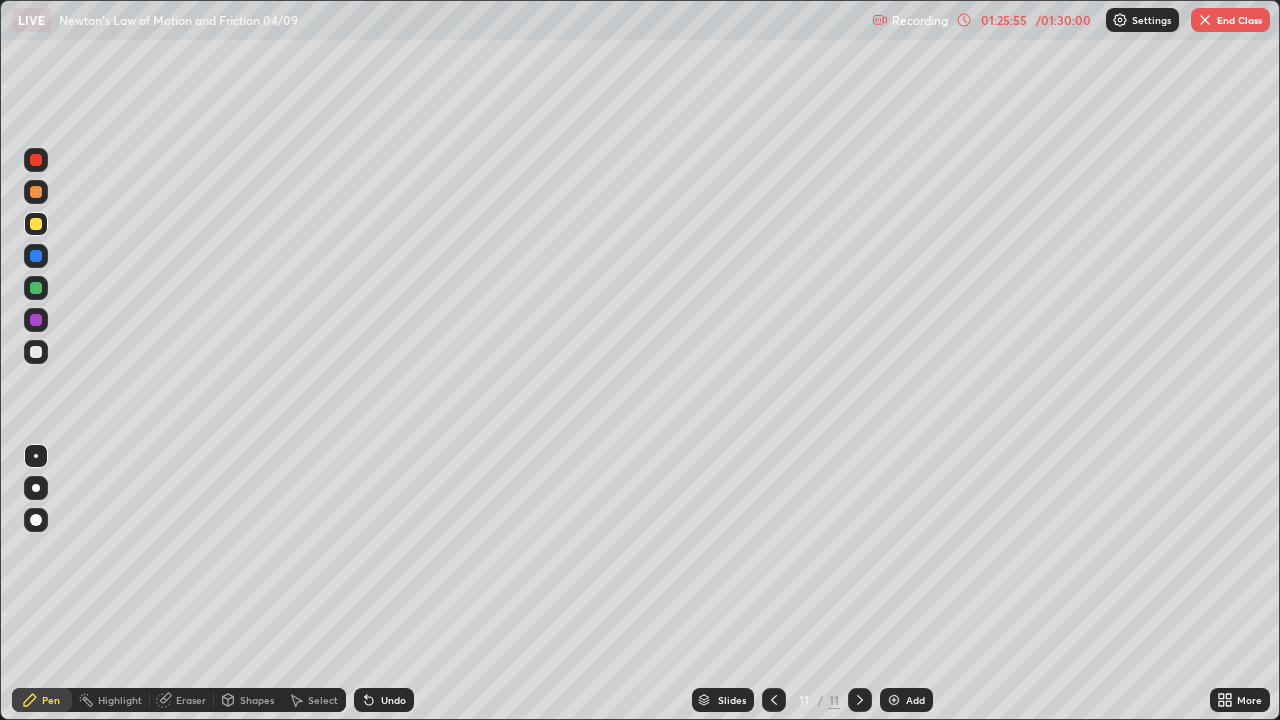 click on "Undo" at bounding box center (393, 700) 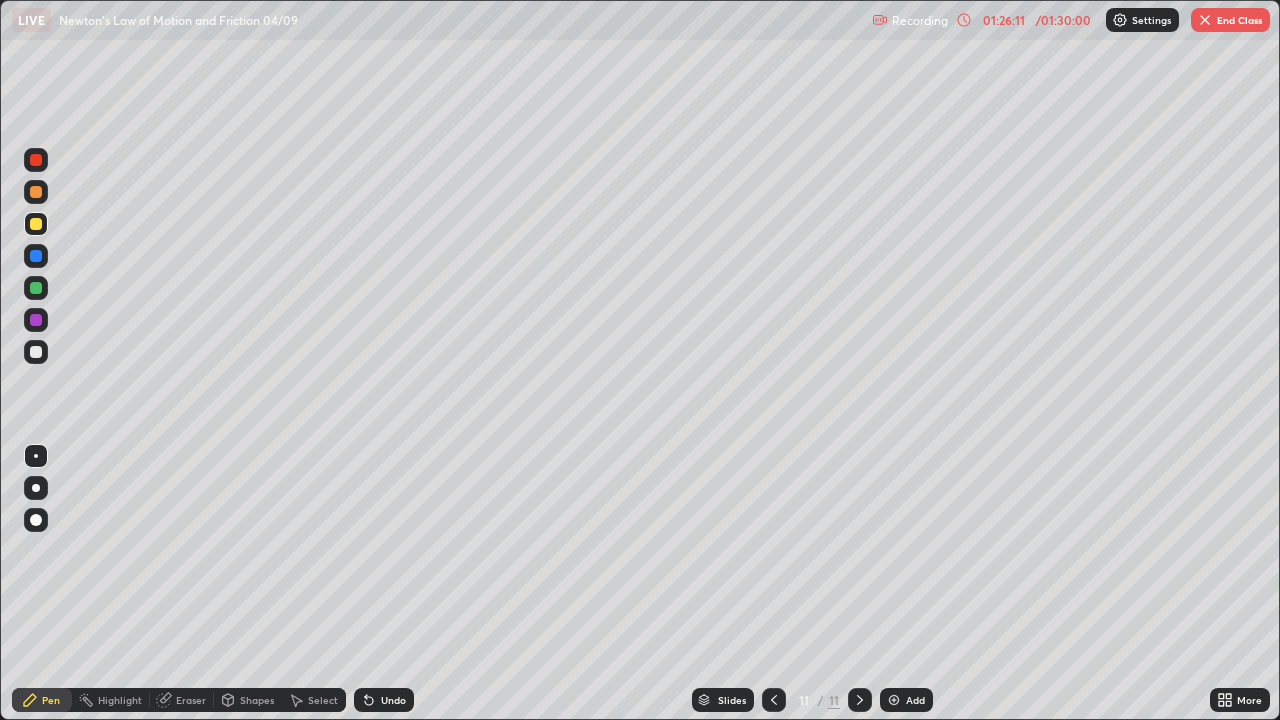 click on "Undo" at bounding box center [393, 700] 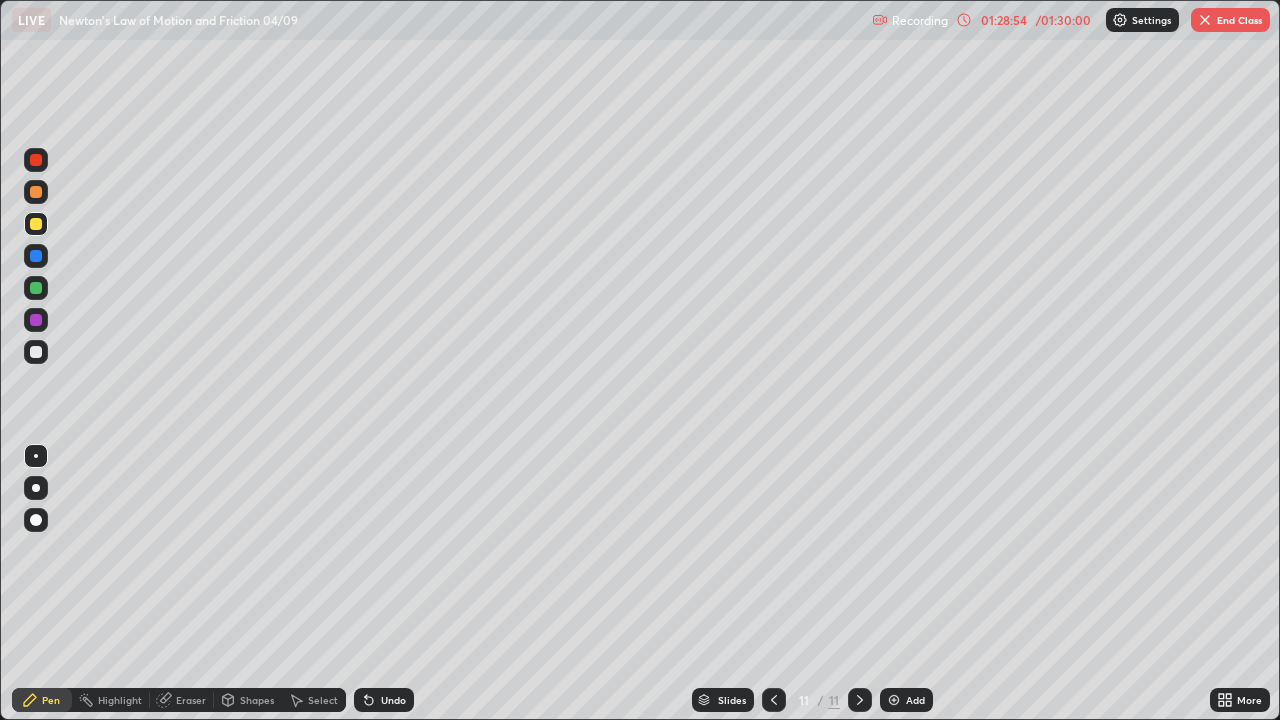 click on "Eraser" at bounding box center [182, 700] 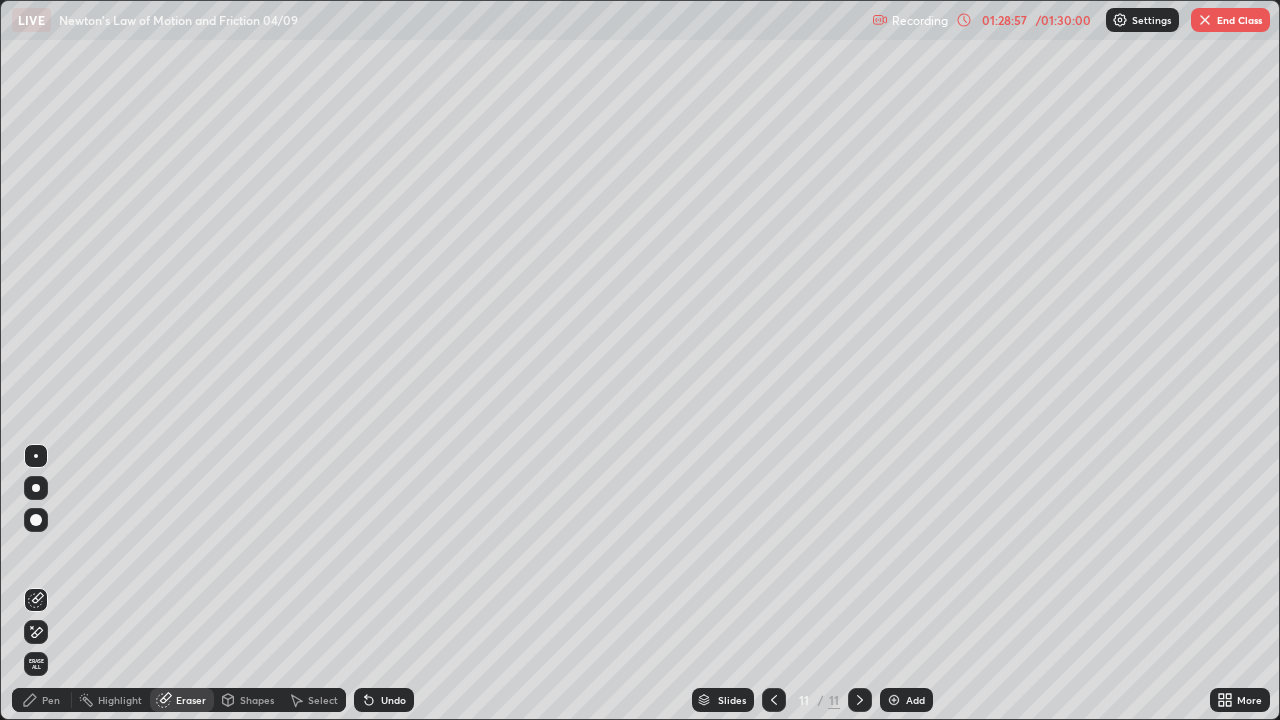 click on "Pen" at bounding box center (42, 700) 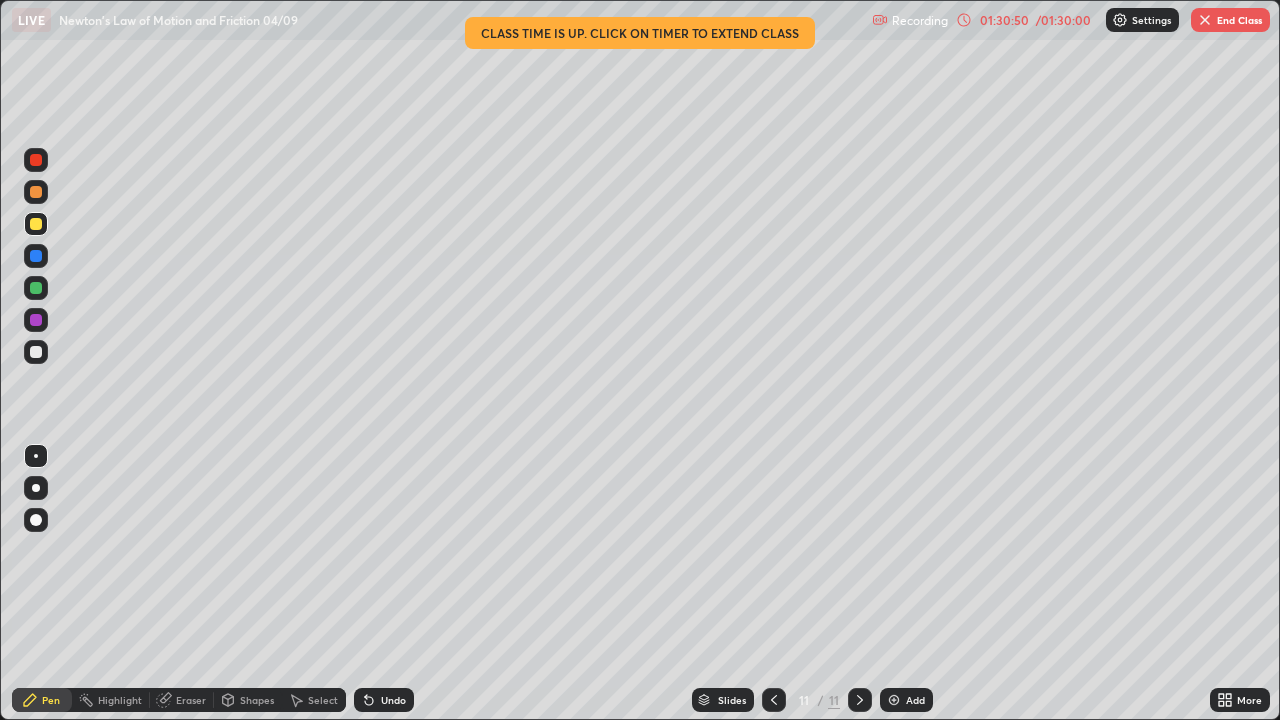 click on "End Class" at bounding box center (1230, 20) 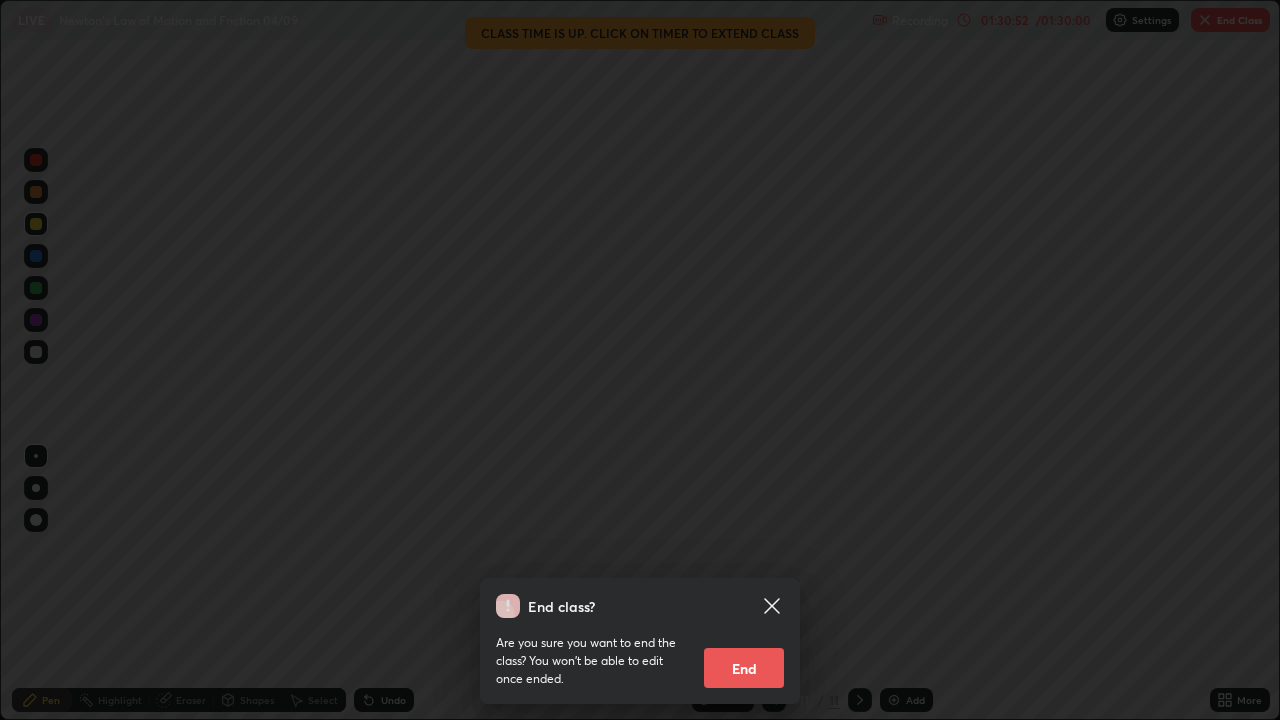 click on "End" at bounding box center [744, 668] 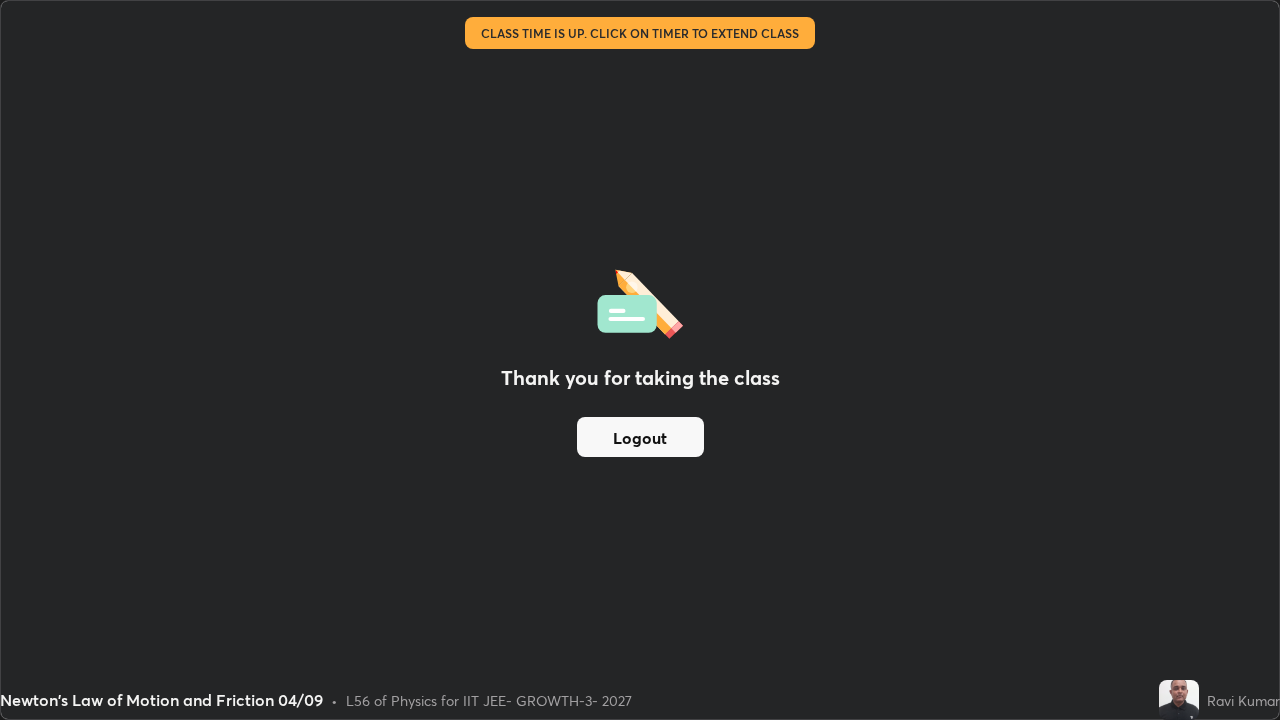 click on "Logout" at bounding box center [640, 437] 